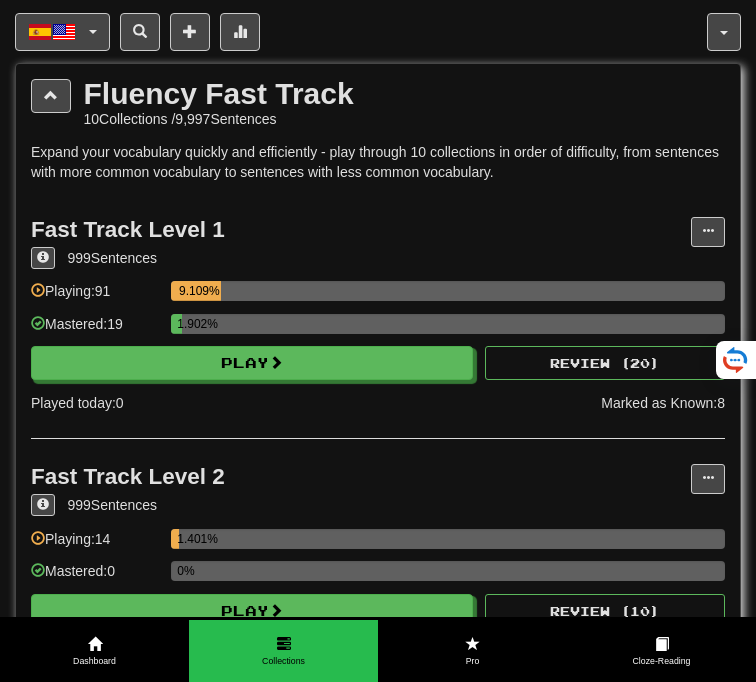 scroll, scrollTop: 3594, scrollLeft: 0, axis: vertical 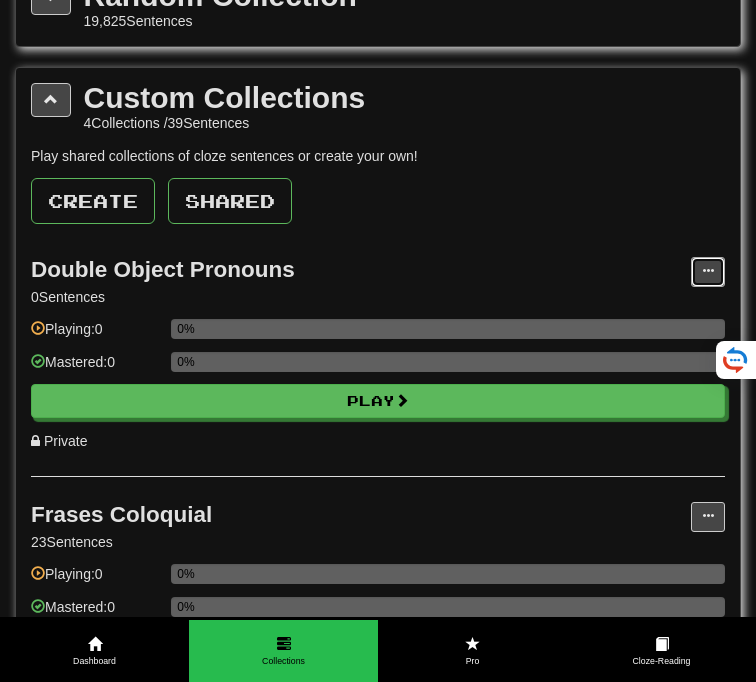 click at bounding box center [708, 272] 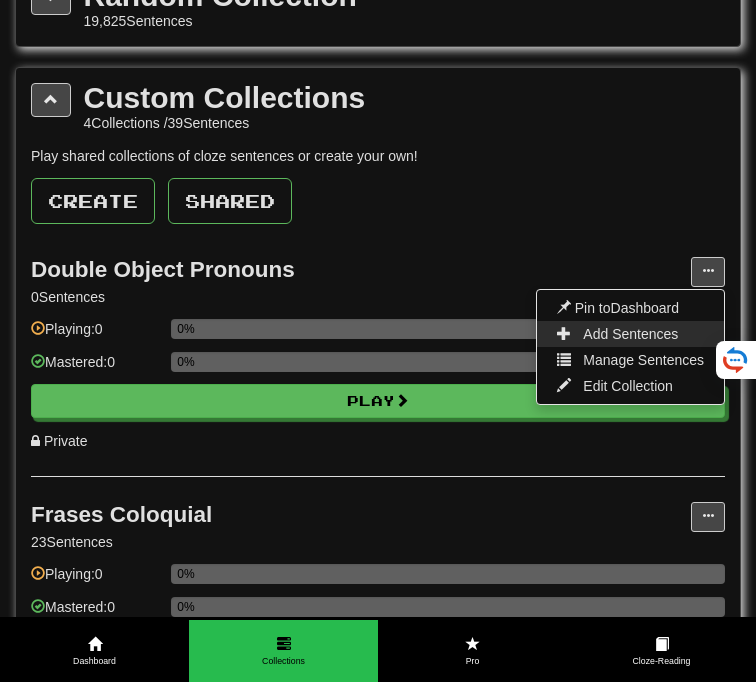 click on "Add Sentences" at bounding box center (630, 334) 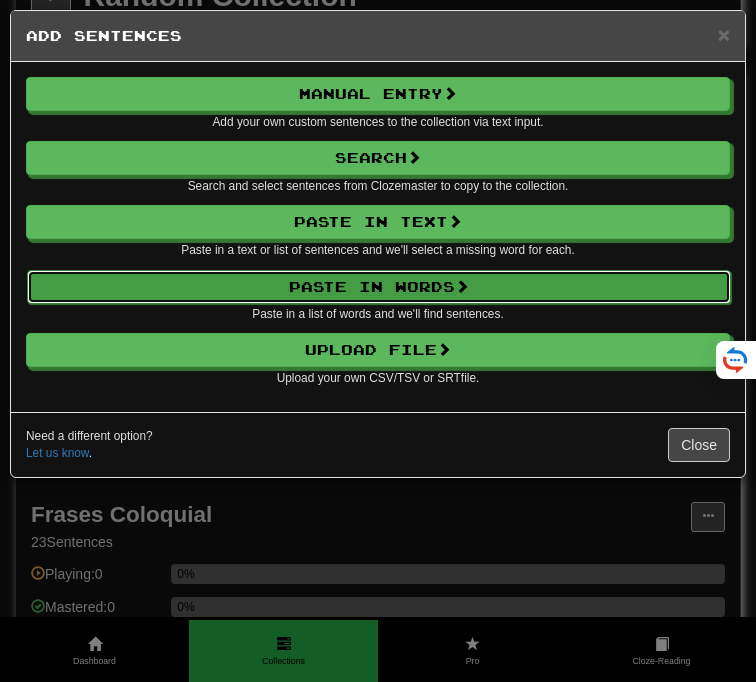 click on "Paste in Words" at bounding box center [379, 287] 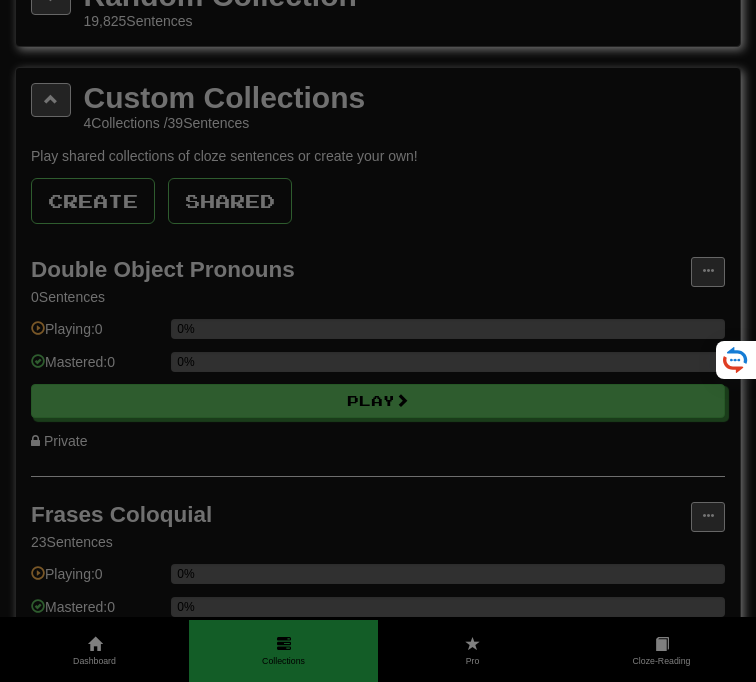 select on "*" 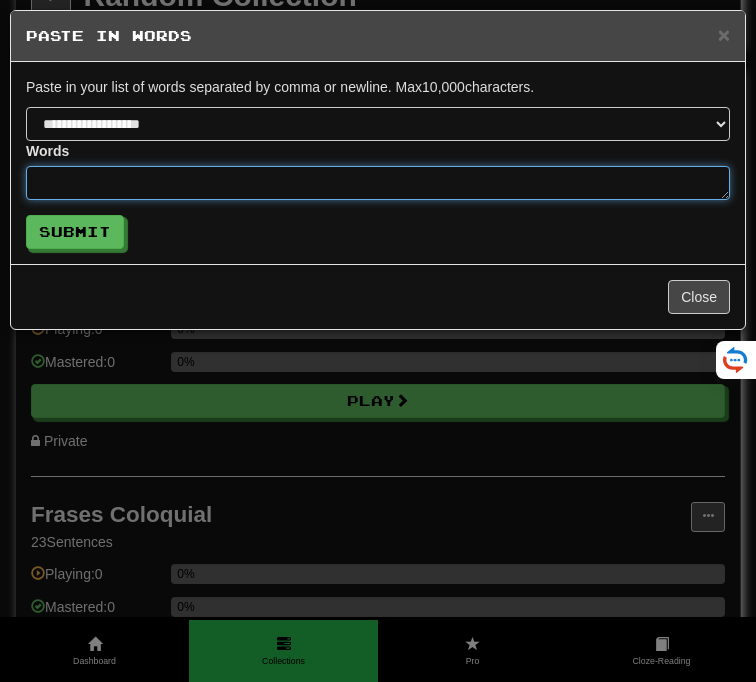click at bounding box center (378, 183) 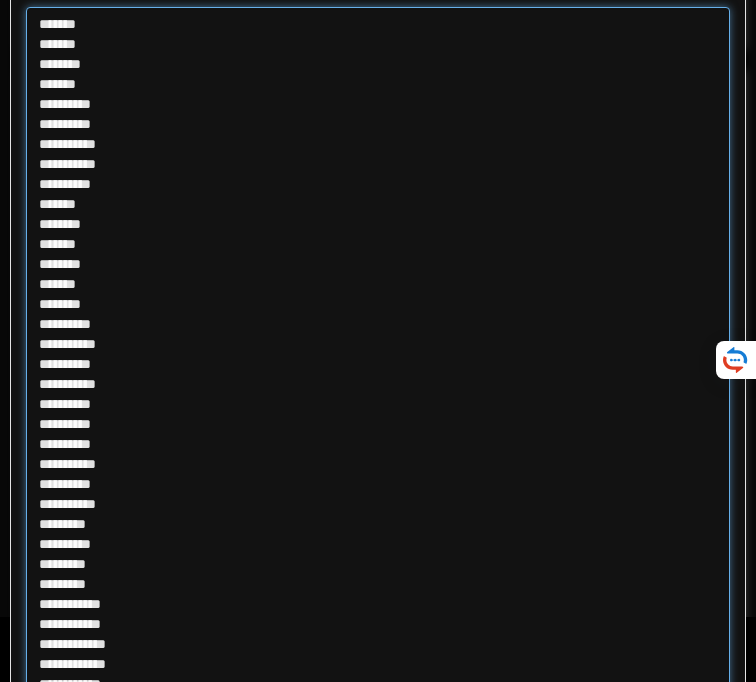 scroll, scrollTop: 0, scrollLeft: 0, axis: both 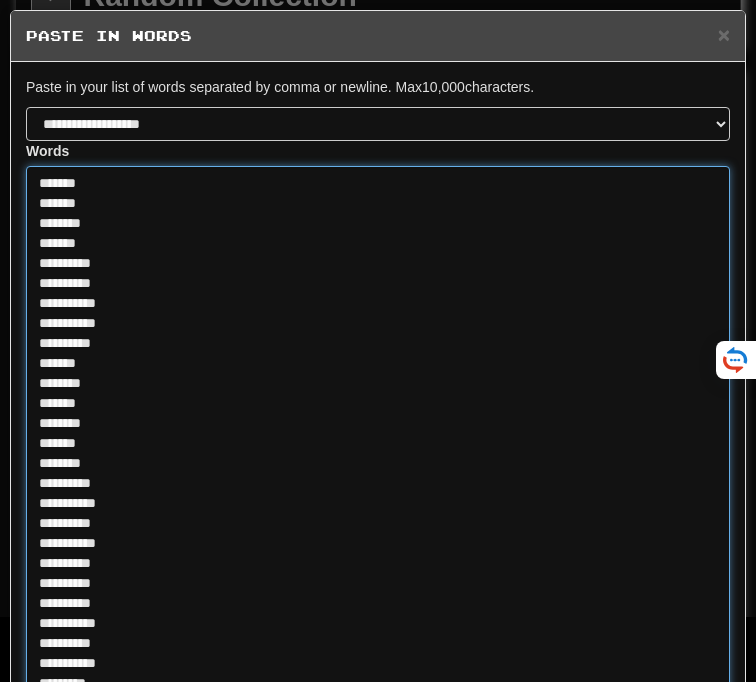 type on "**********" 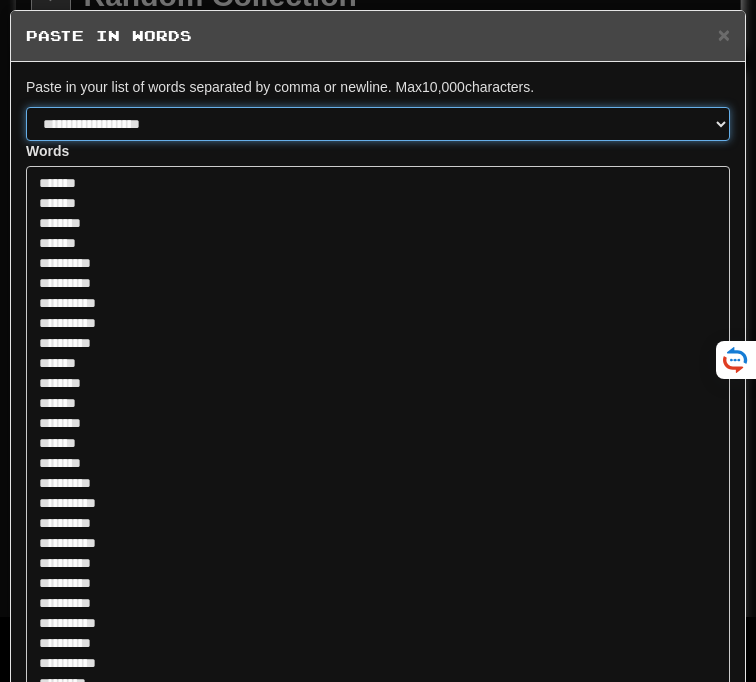 click on "**********" at bounding box center [378, 124] 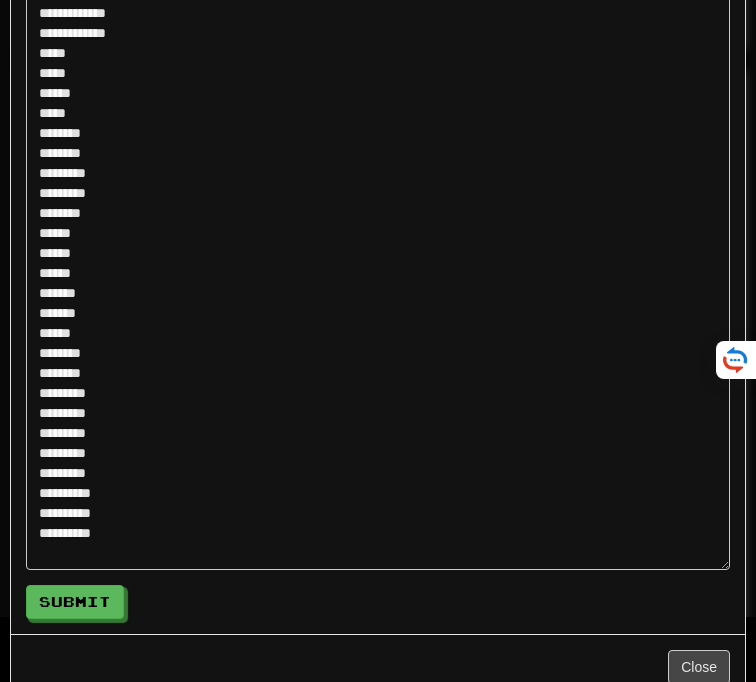 scroll, scrollTop: 1138, scrollLeft: 0, axis: vertical 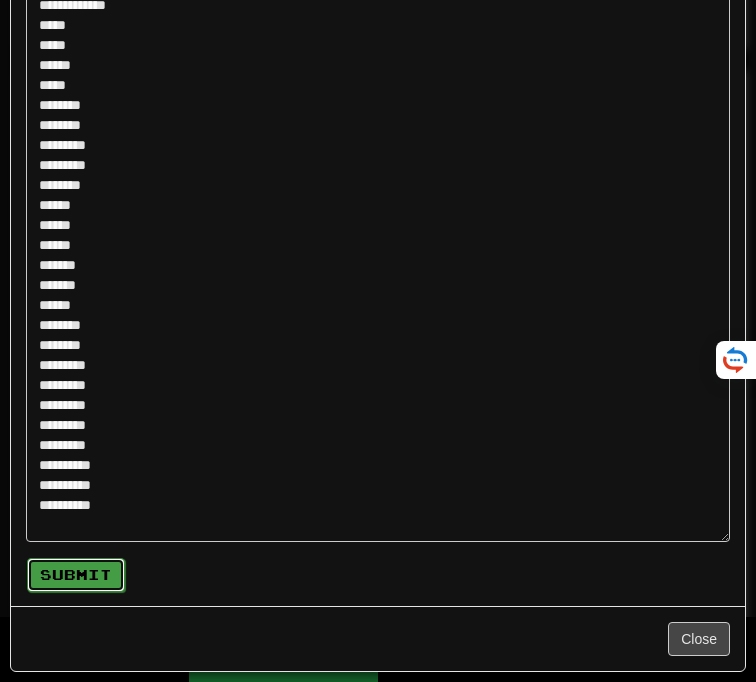 click on "Submit" at bounding box center [76, 575] 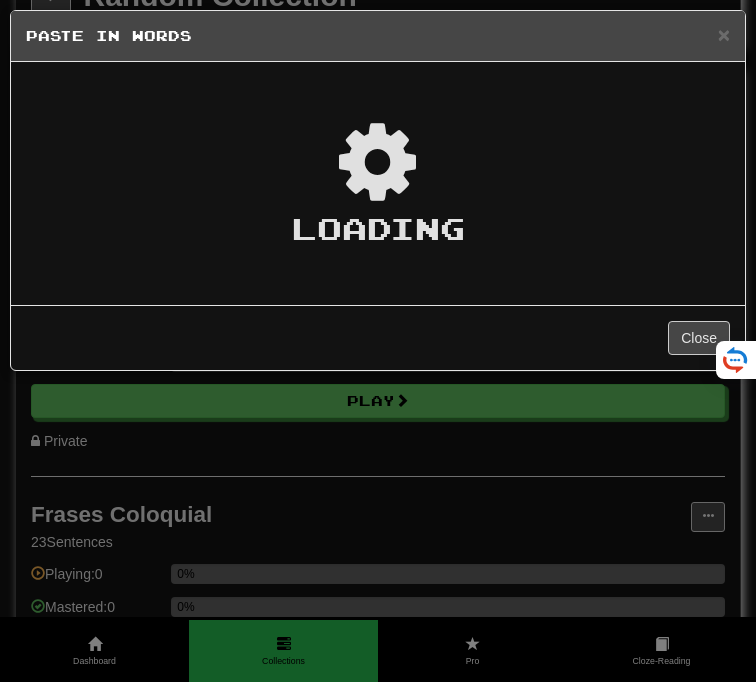 scroll, scrollTop: 0, scrollLeft: 0, axis: both 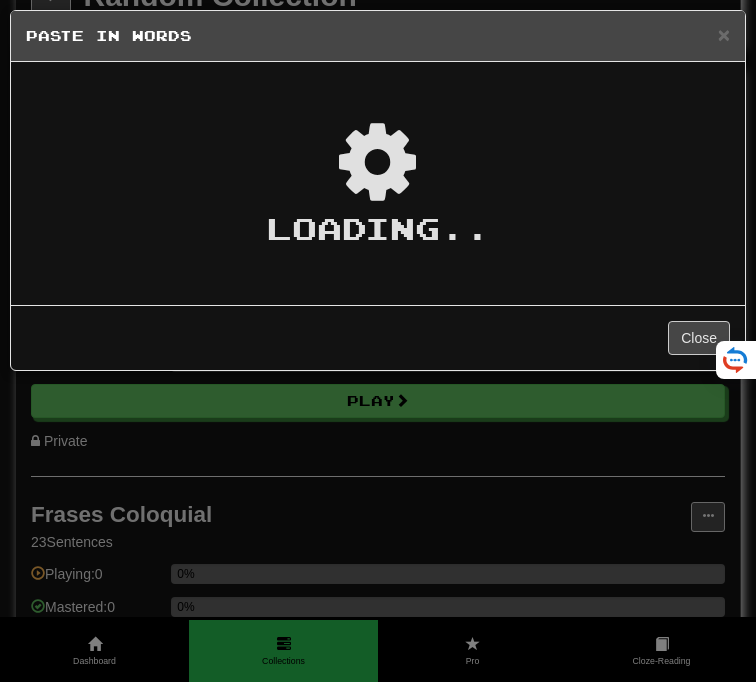 type on "*" 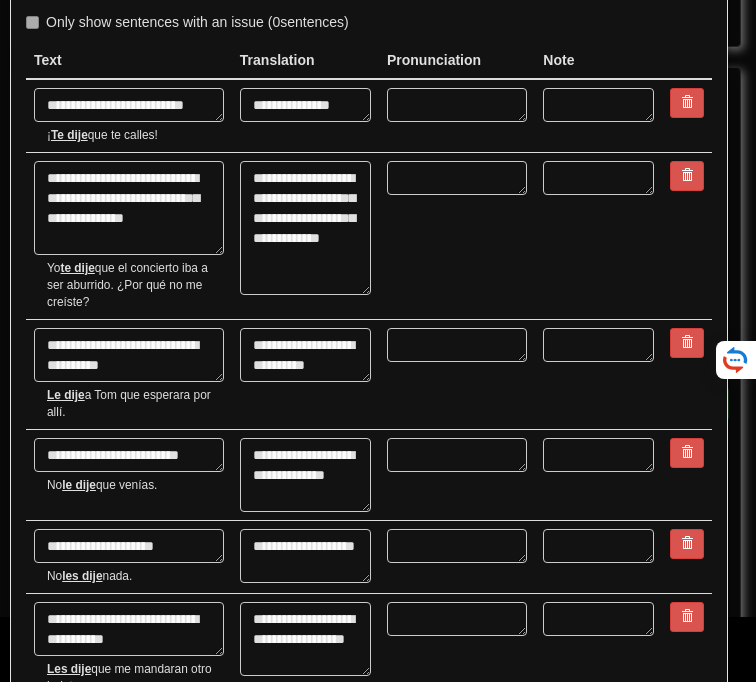 scroll, scrollTop: 73, scrollLeft: 0, axis: vertical 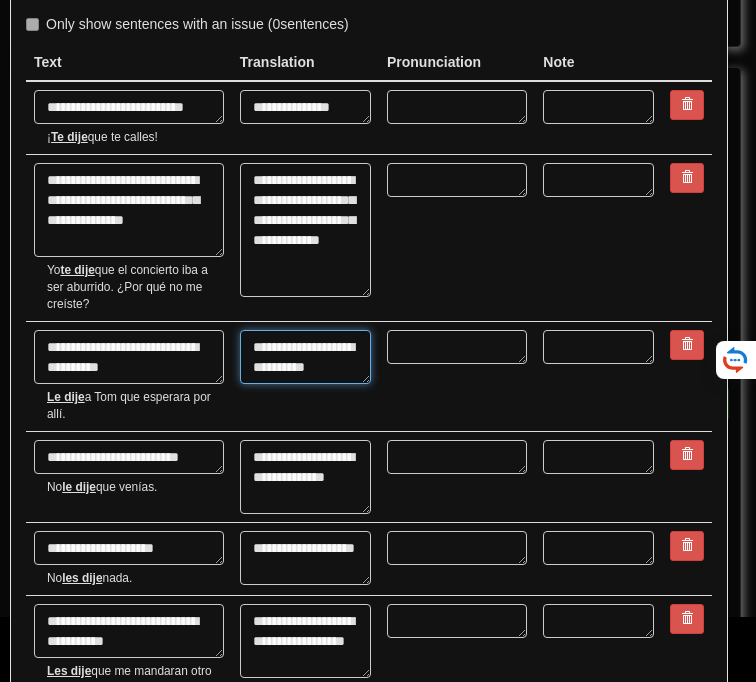 click on "**********" at bounding box center (305, 357) 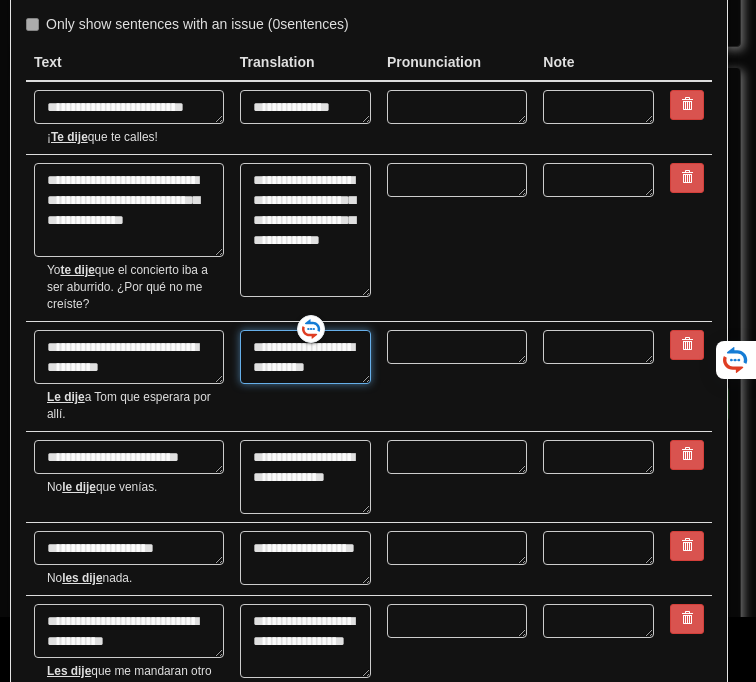 type on "**********" 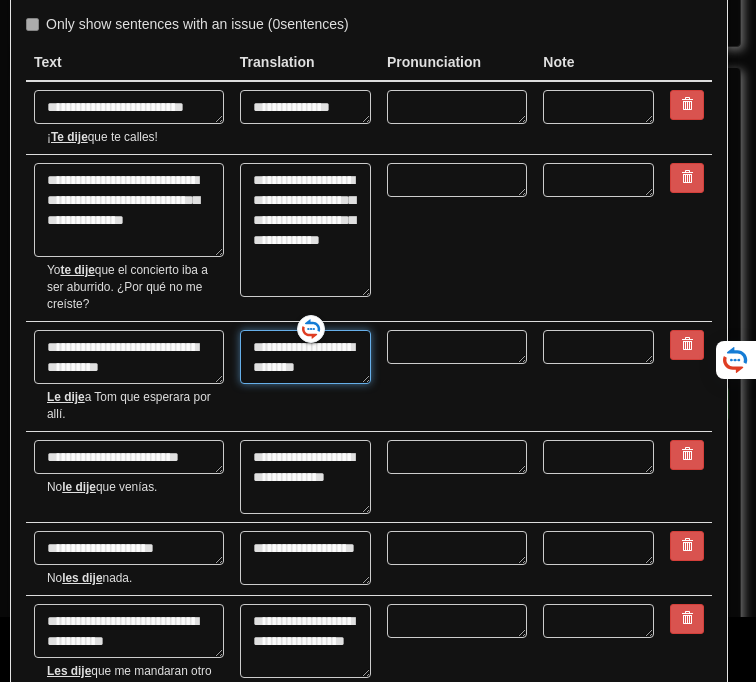 type on "*" 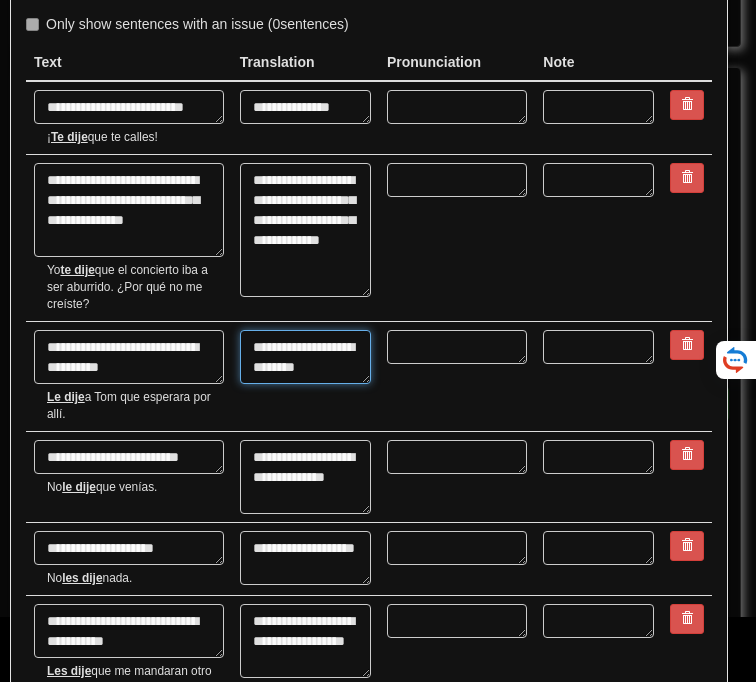 type on "**********" 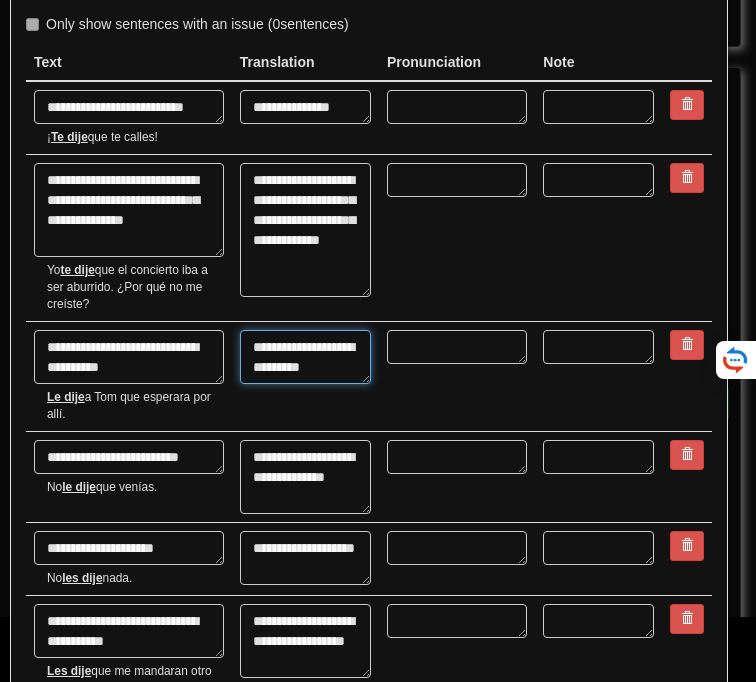 type on "*" 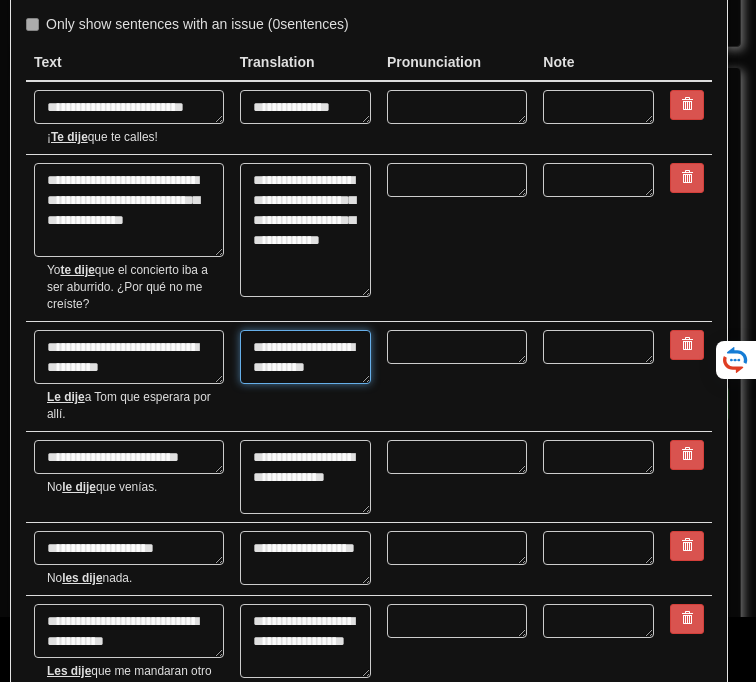 type on "*" 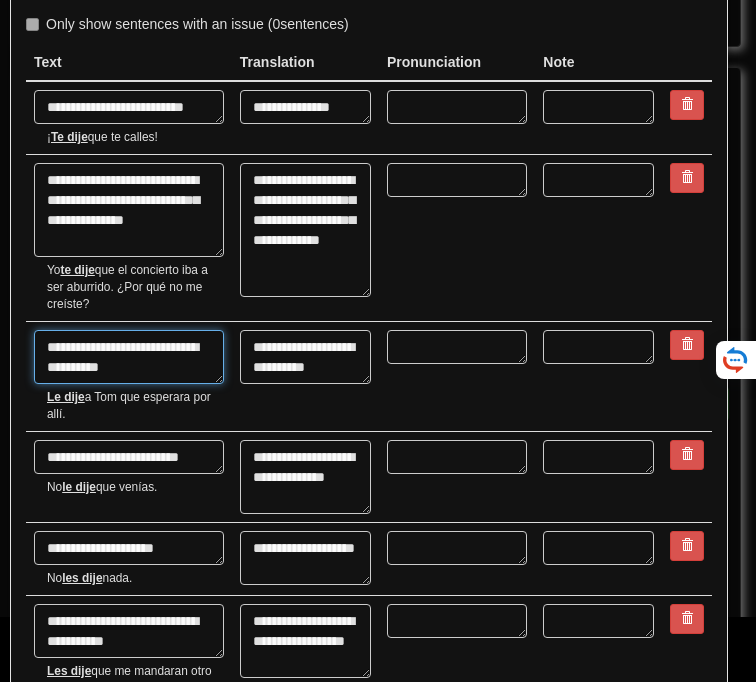 click on "**********" at bounding box center (129, 357) 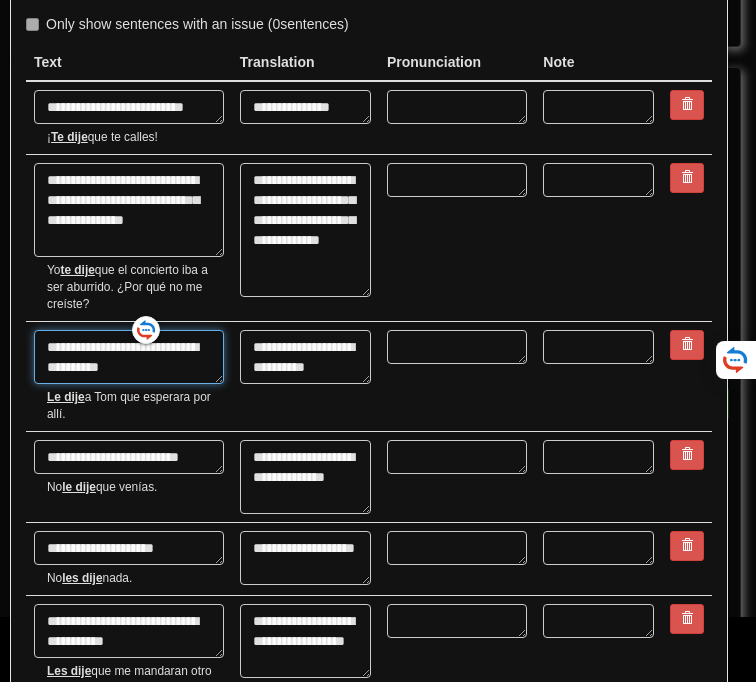 type on "*" 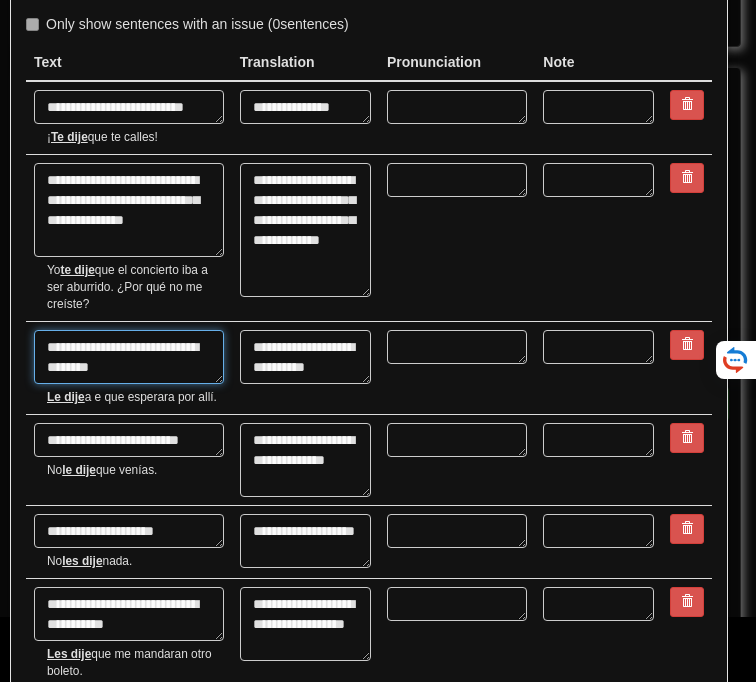 type on "**********" 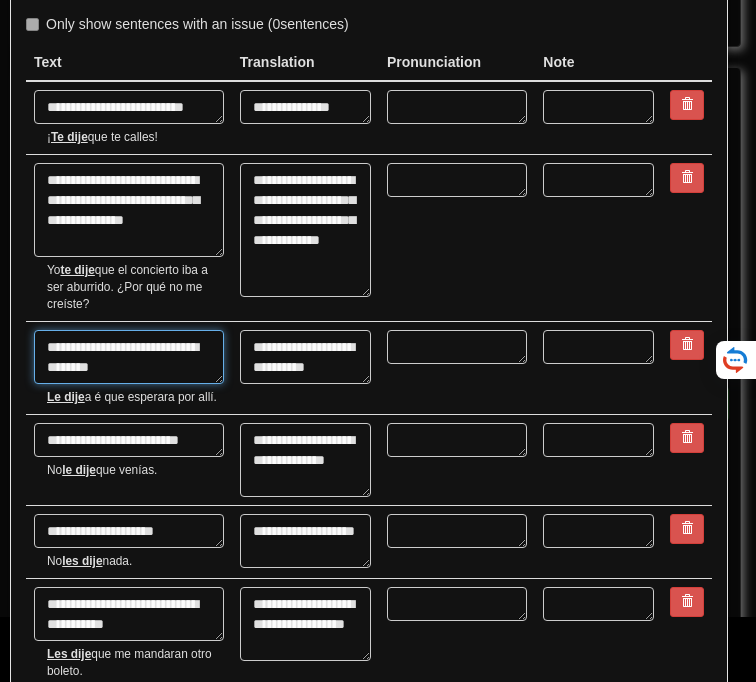 type on "**********" 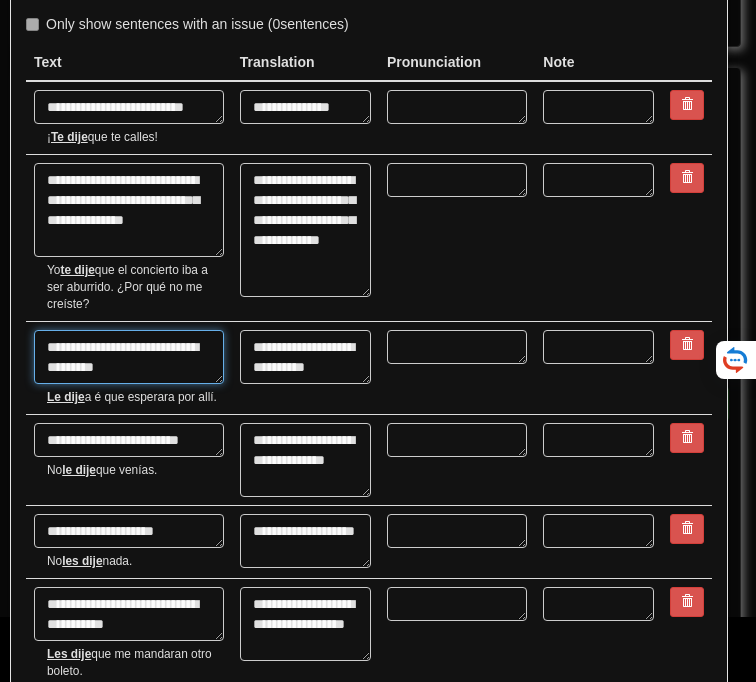 type on "*" 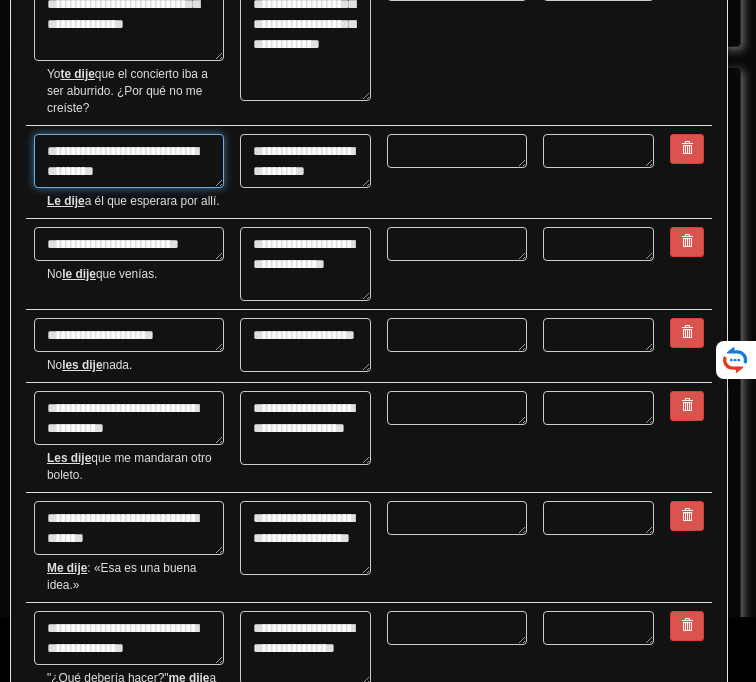 scroll, scrollTop: 274, scrollLeft: 0, axis: vertical 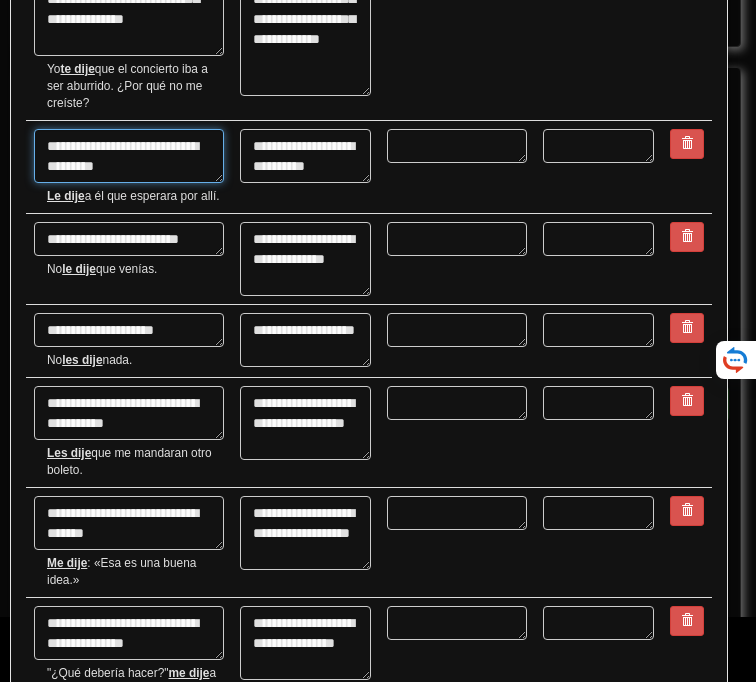 type on "**********" 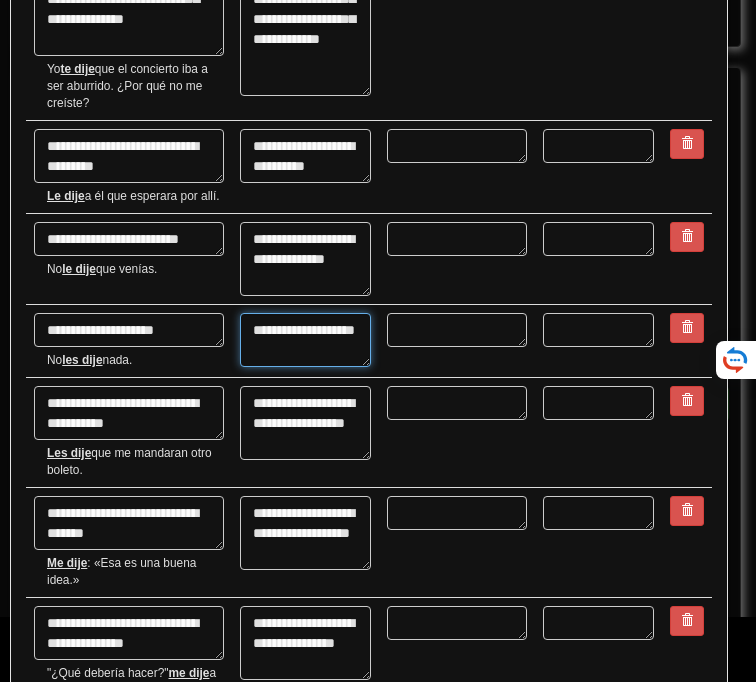 drag, startPoint x: 321, startPoint y: 359, endPoint x: 246, endPoint y: 334, distance: 79.05694 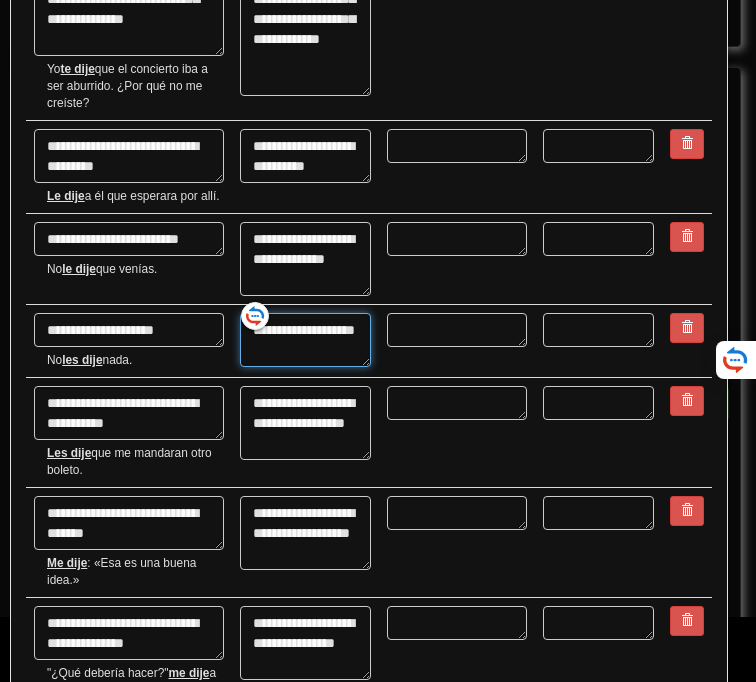paste on "*******" 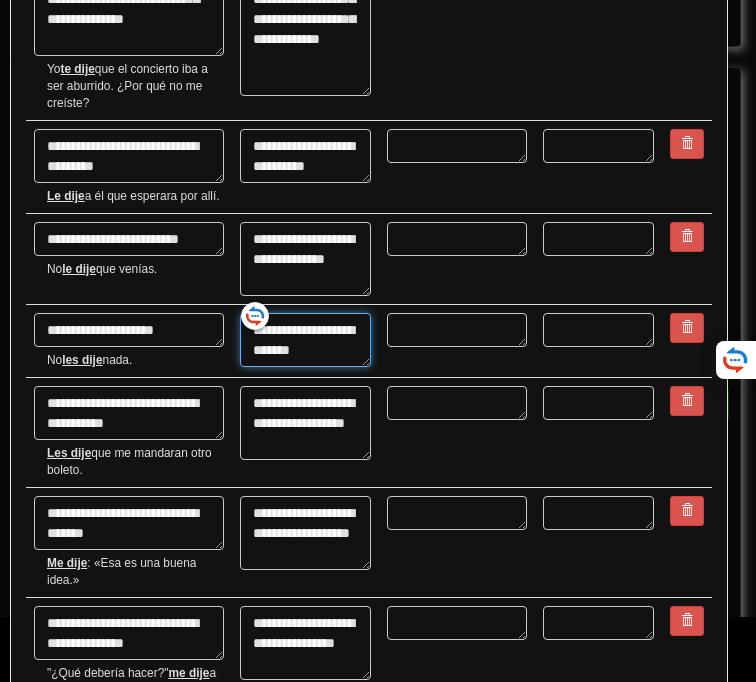type on "*" 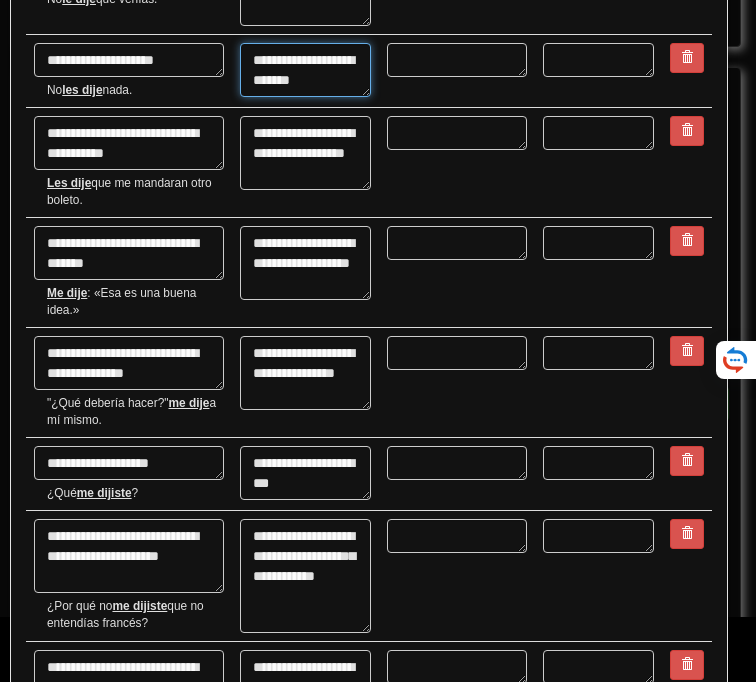 scroll, scrollTop: 561, scrollLeft: 0, axis: vertical 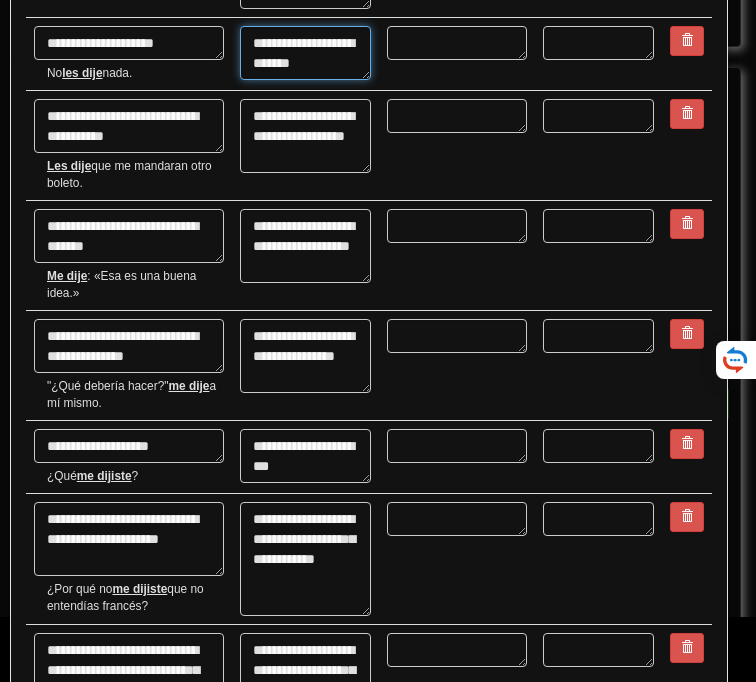 type on "**********" 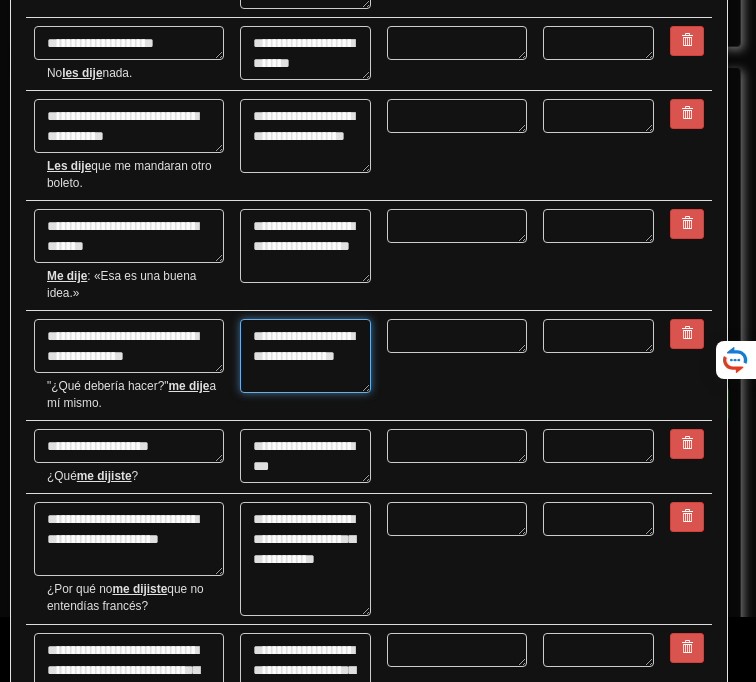 click on "**********" at bounding box center [305, 356] 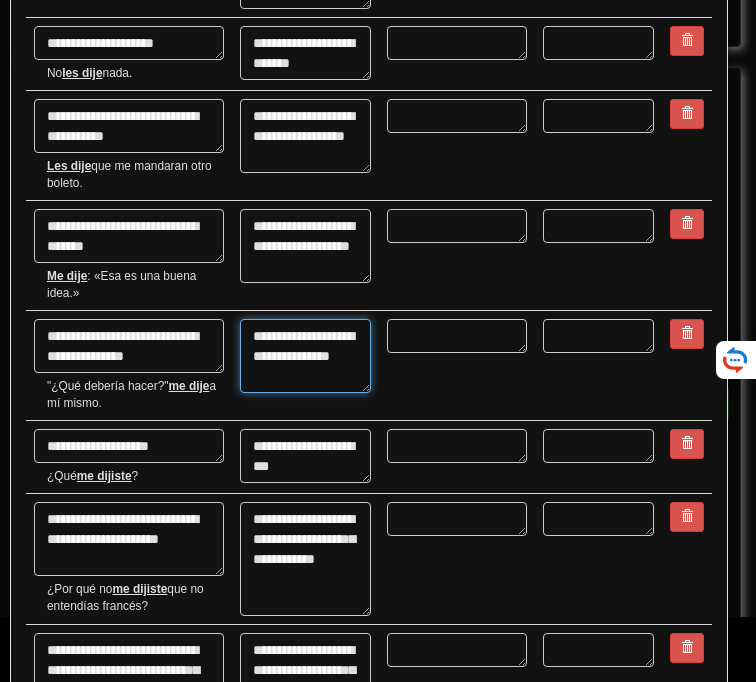 type on "*" 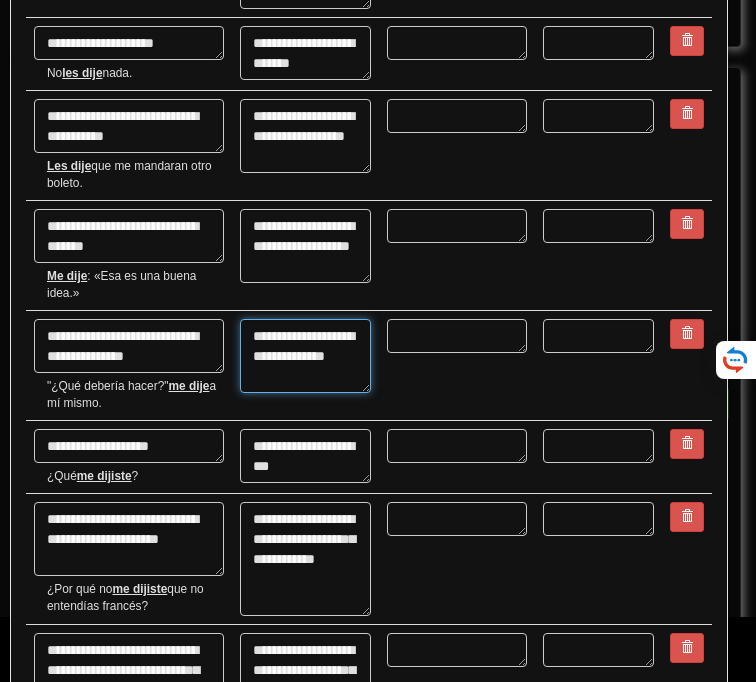 type on "*" 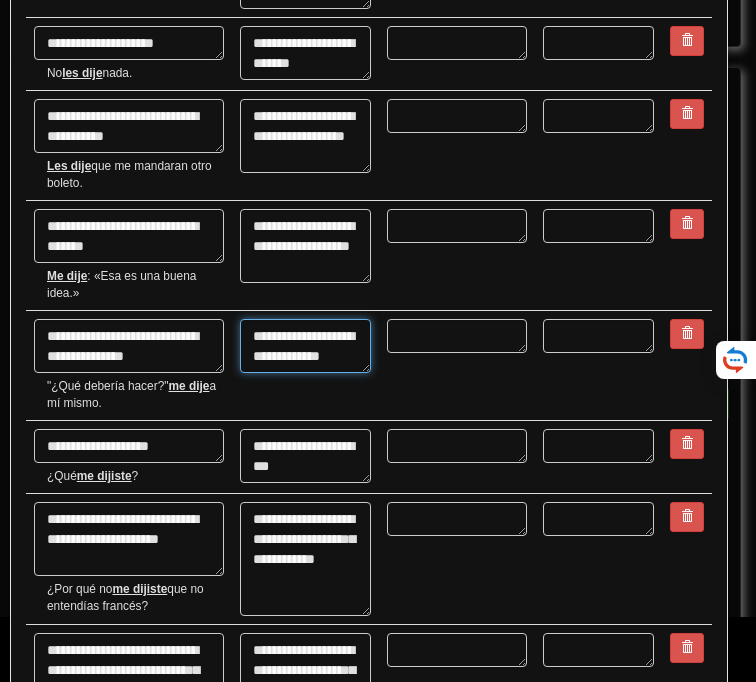 type on "*" 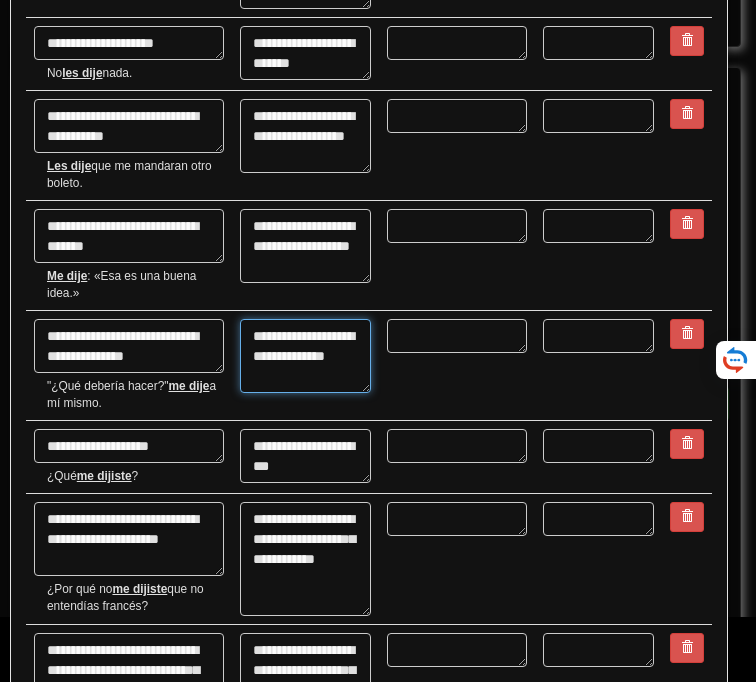 type on "**********" 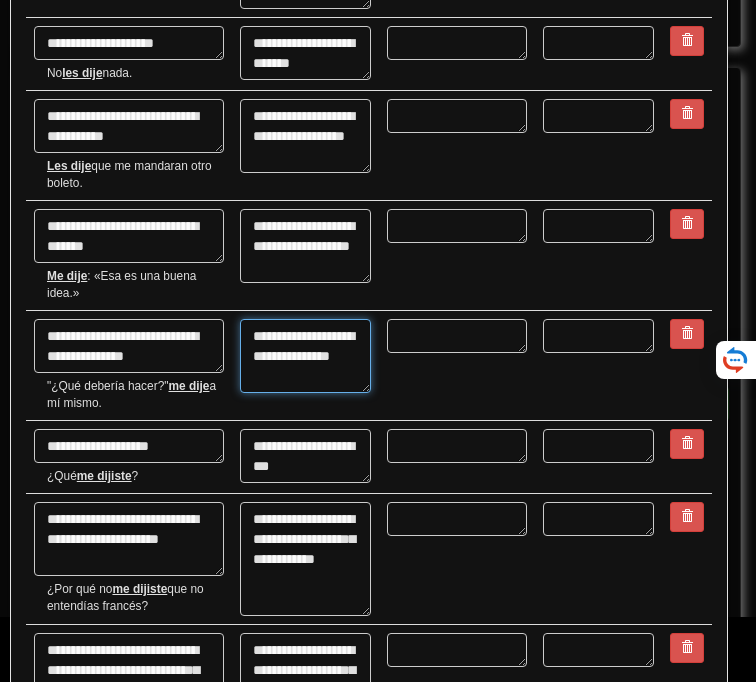 type on "*" 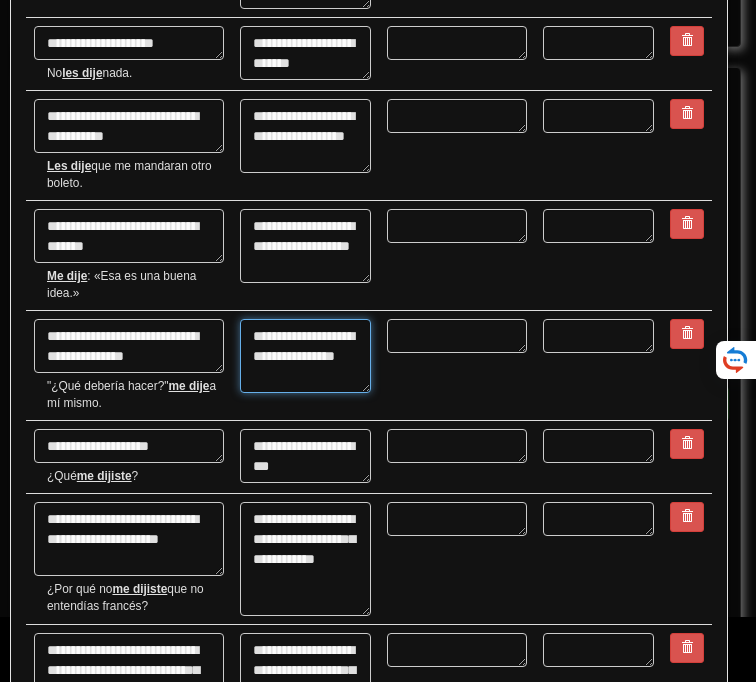 type on "*" 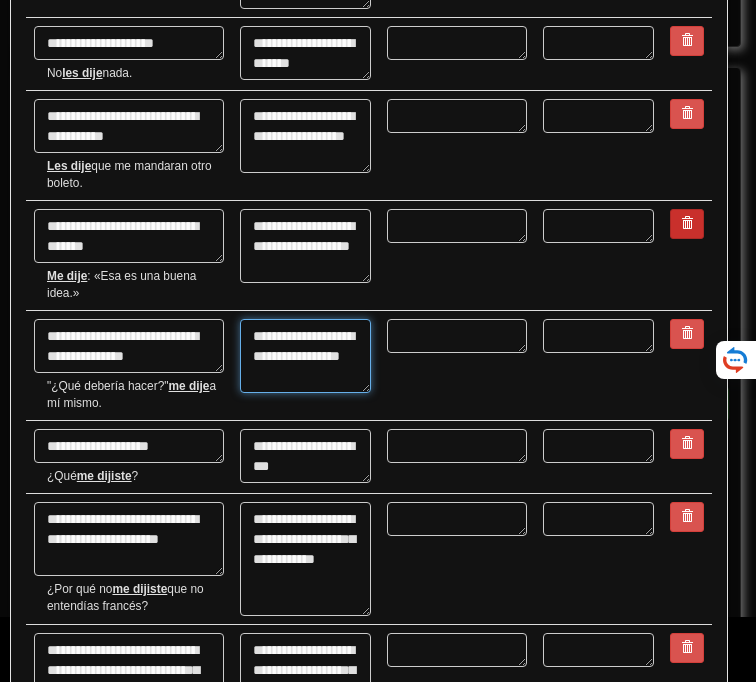 type on "**********" 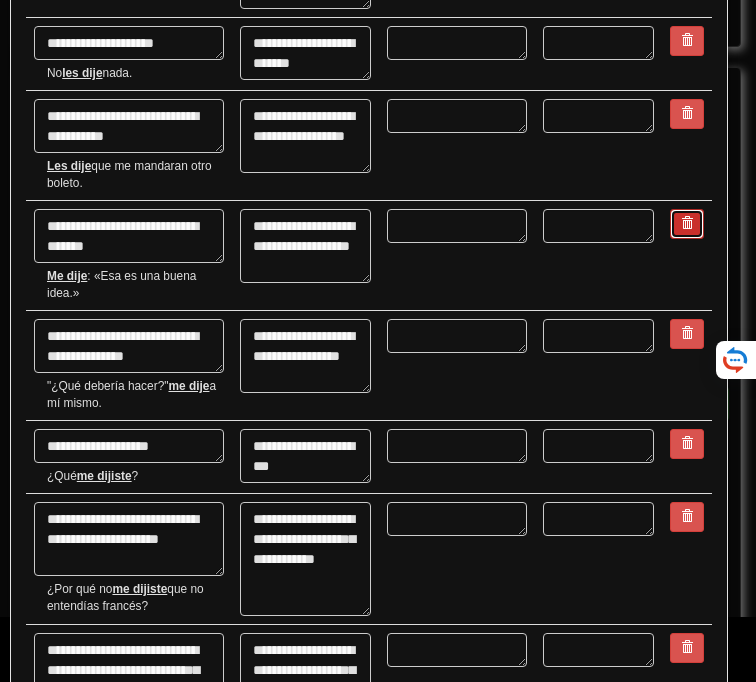 click at bounding box center (687, 223) 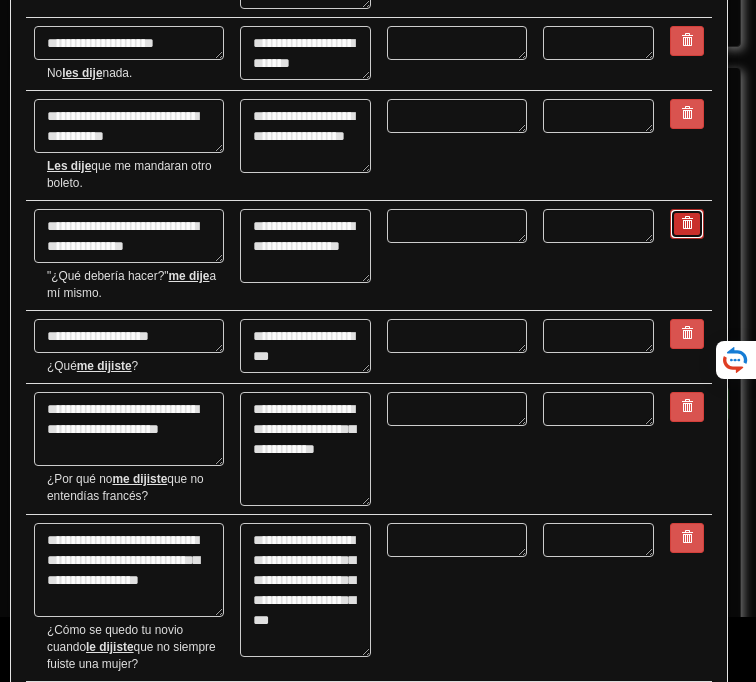 click at bounding box center [687, 224] 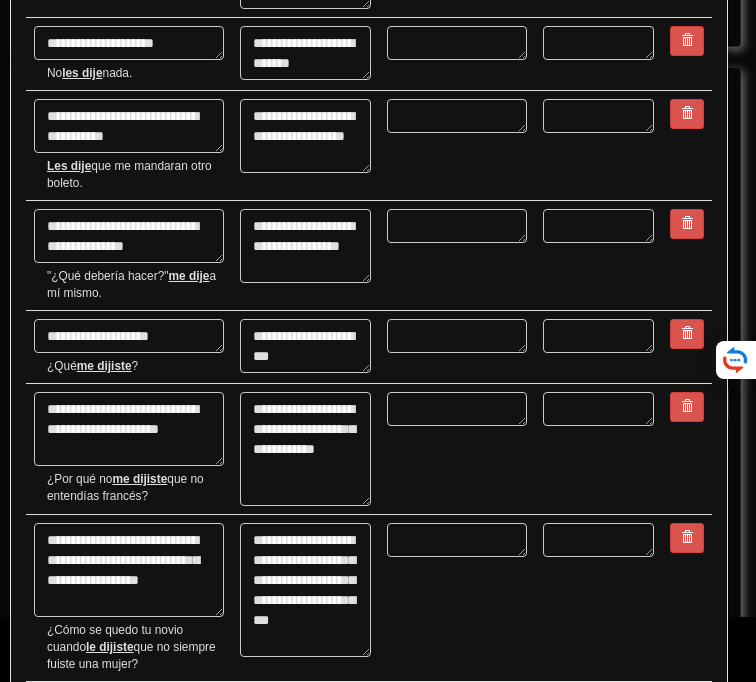 type on "*" 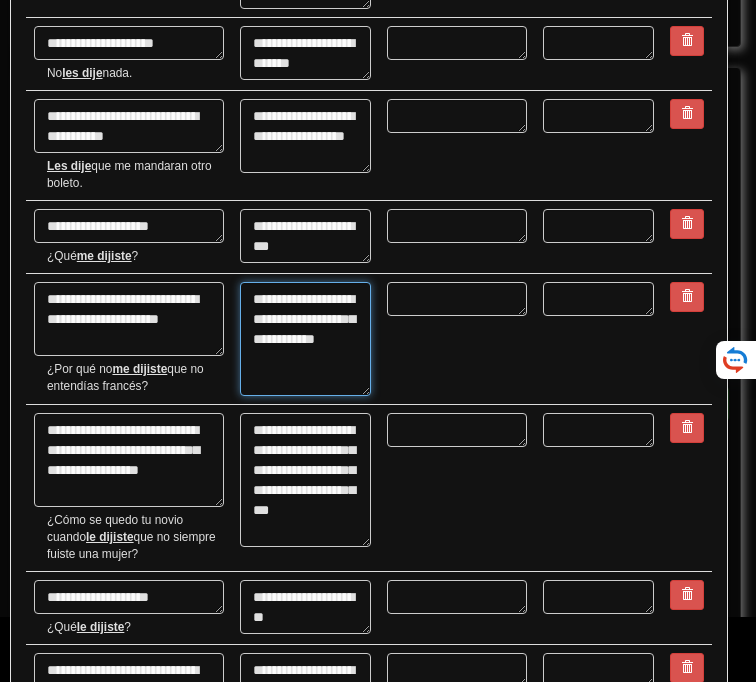 drag, startPoint x: 253, startPoint y: 304, endPoint x: 336, endPoint y: 349, distance: 94.41398 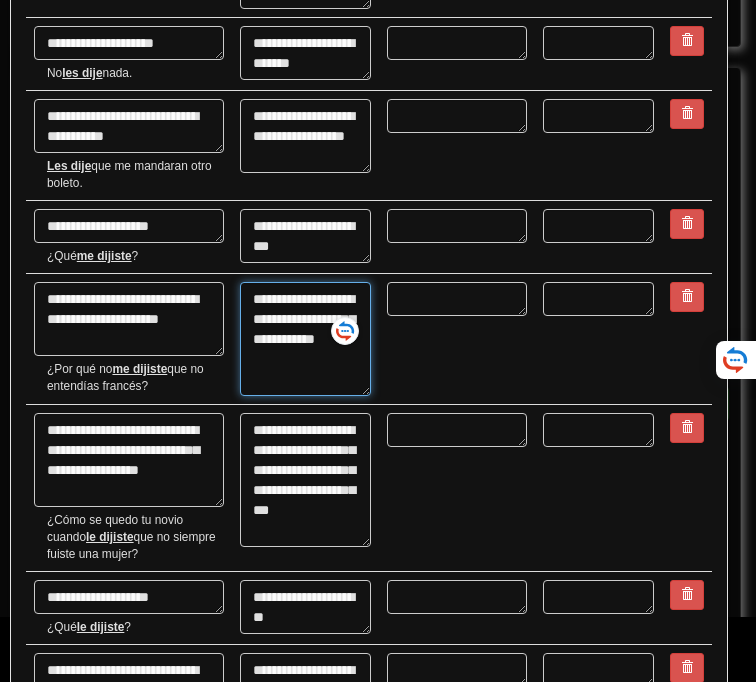 click on "**********" at bounding box center (305, 339) 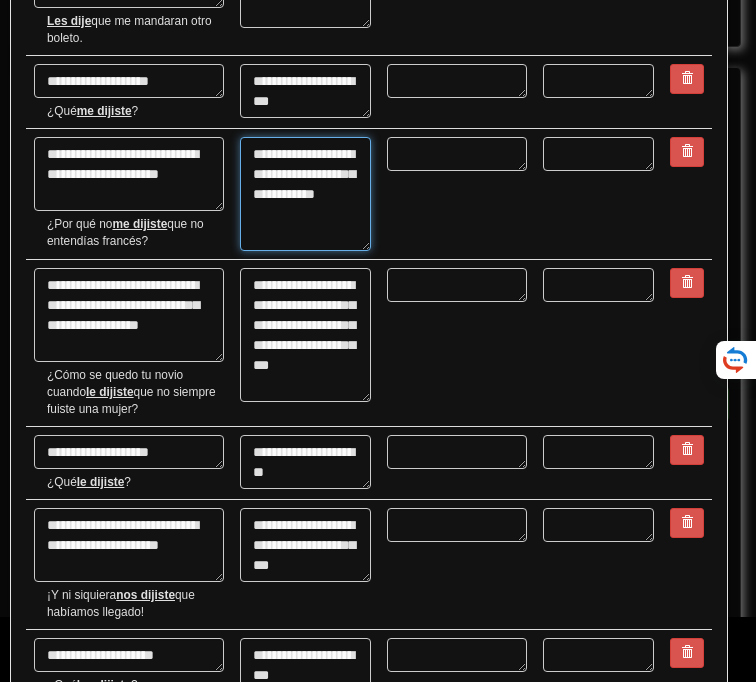 scroll, scrollTop: 734, scrollLeft: 0, axis: vertical 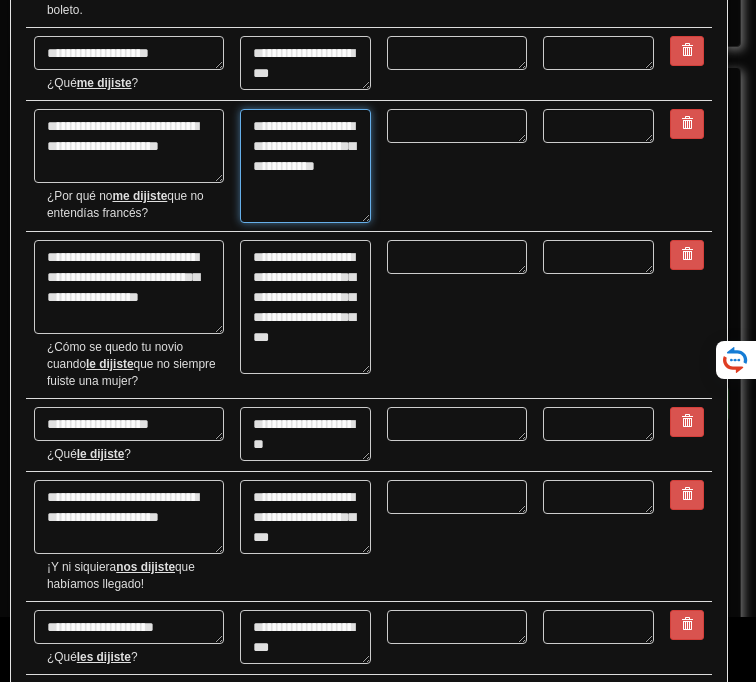 click on "**********" at bounding box center (305, 166) 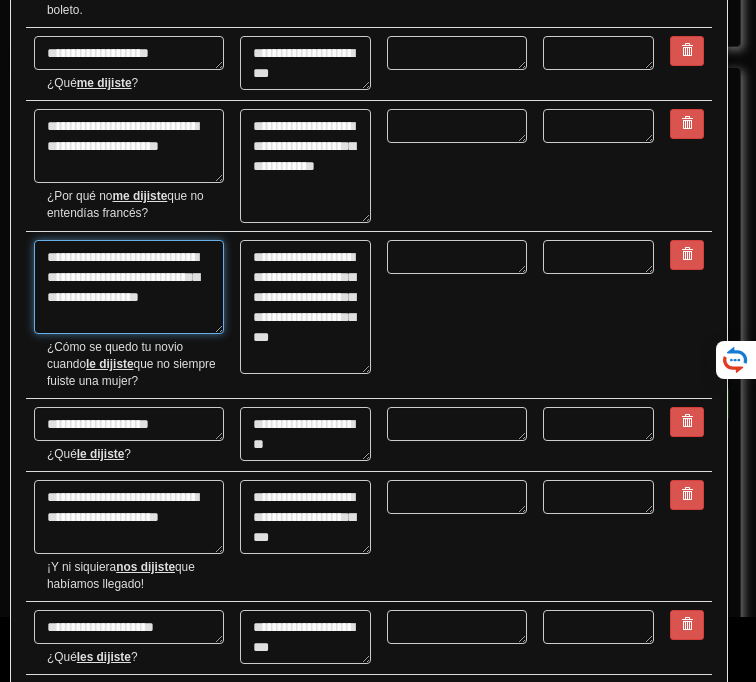 click on "**********" at bounding box center [129, 287] 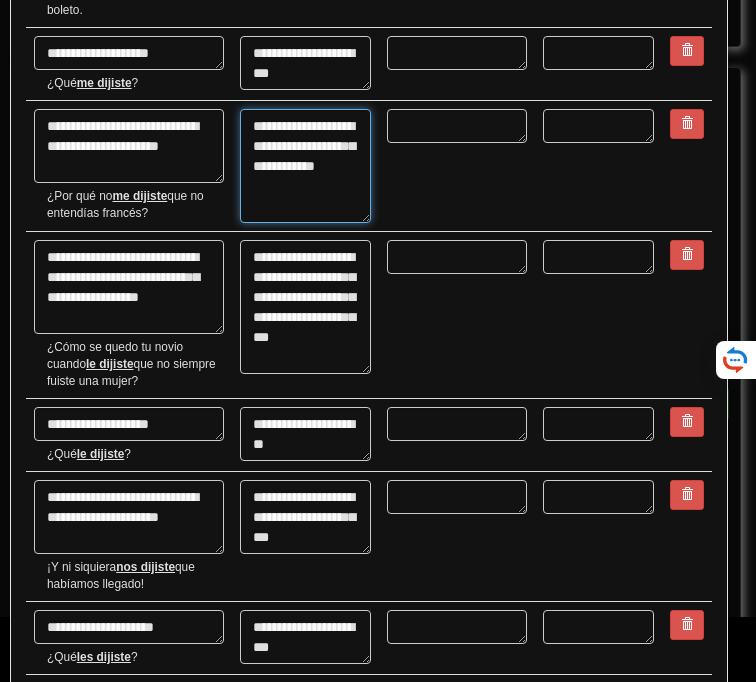 click on "**********" at bounding box center [305, 166] 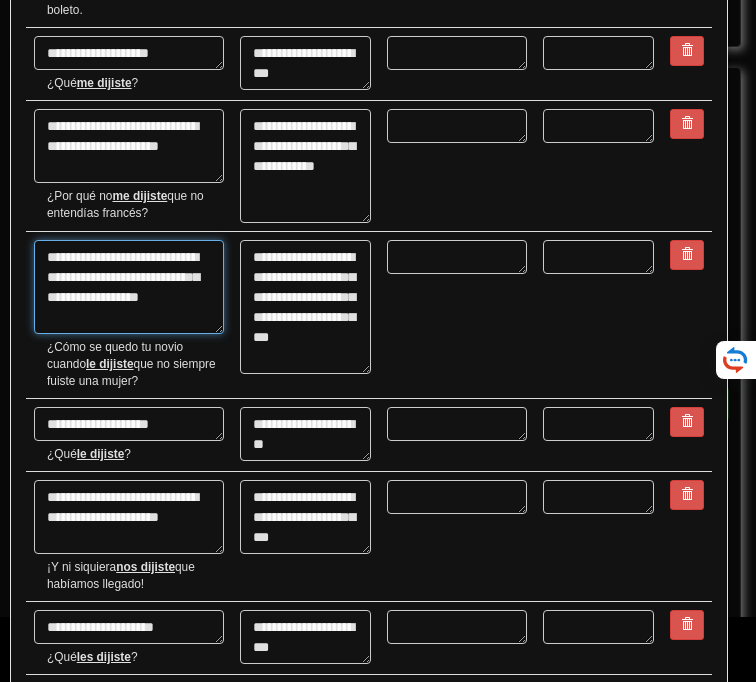 drag, startPoint x: 106, startPoint y: 261, endPoint x: 205, endPoint y: 268, distance: 99.24717 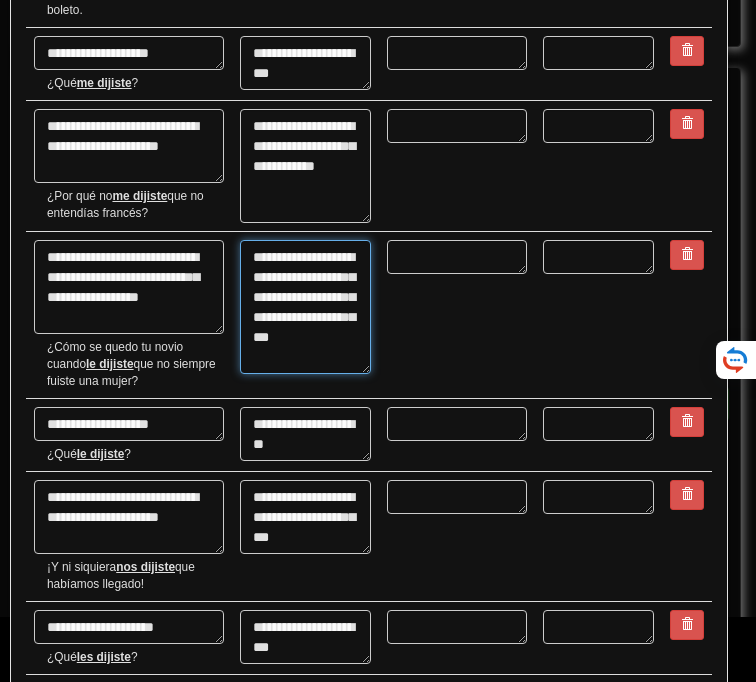 click on "**********" at bounding box center [305, 307] 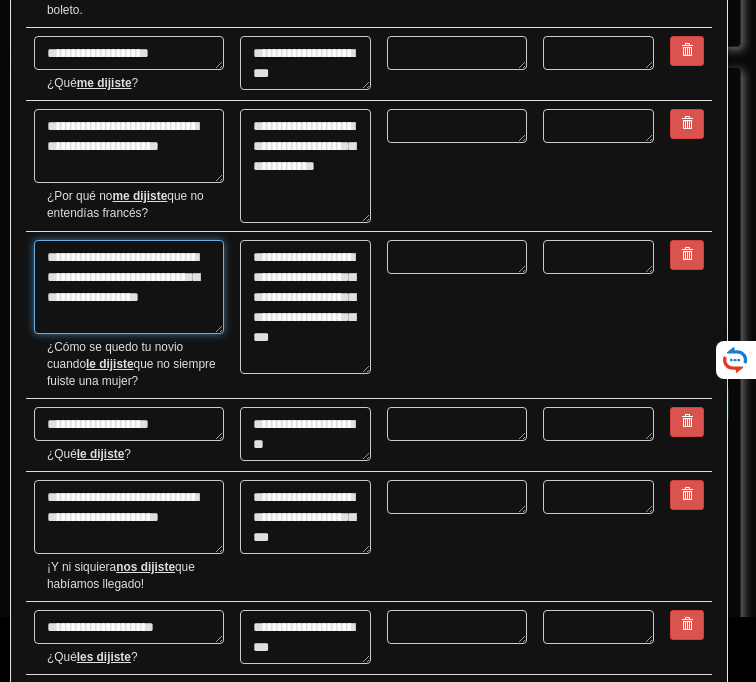 click on "**********" at bounding box center (129, 287) 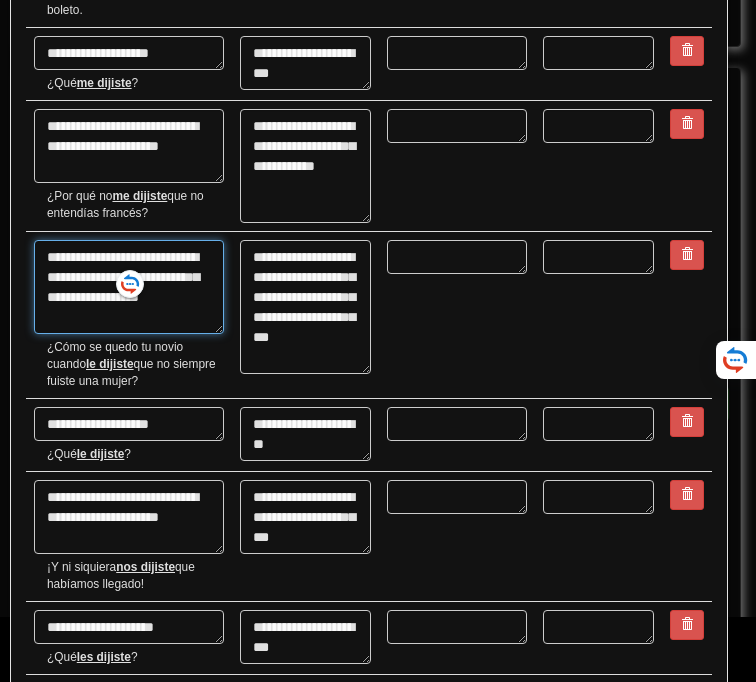 type on "**********" 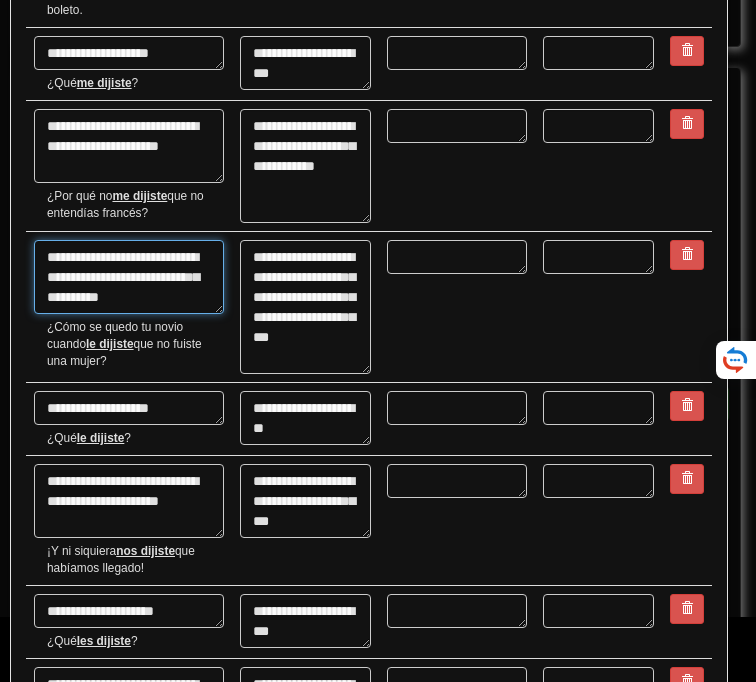 type on "*" 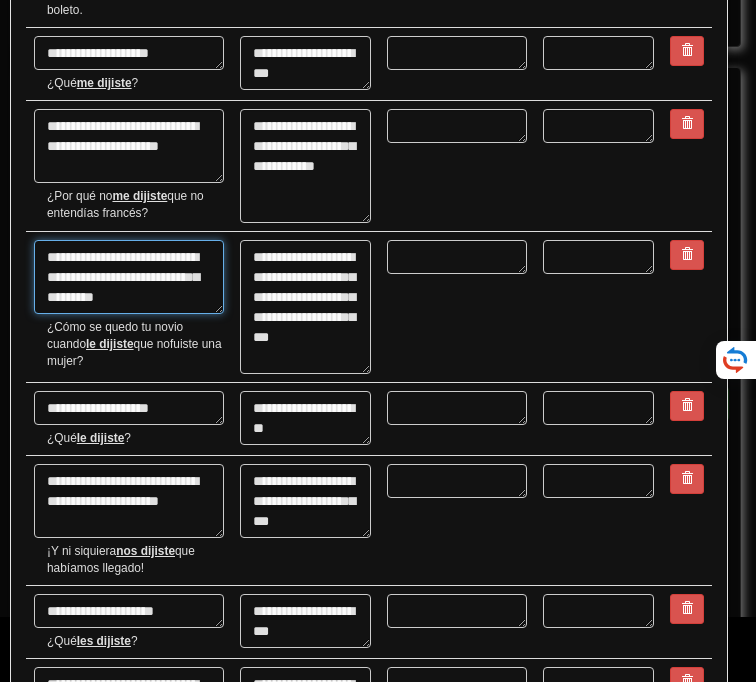 type on "**********" 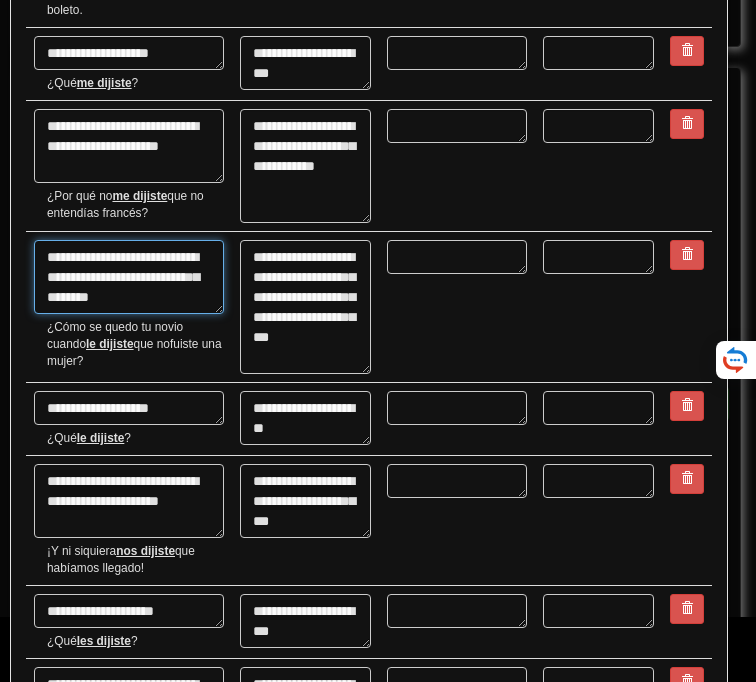 type on "*" 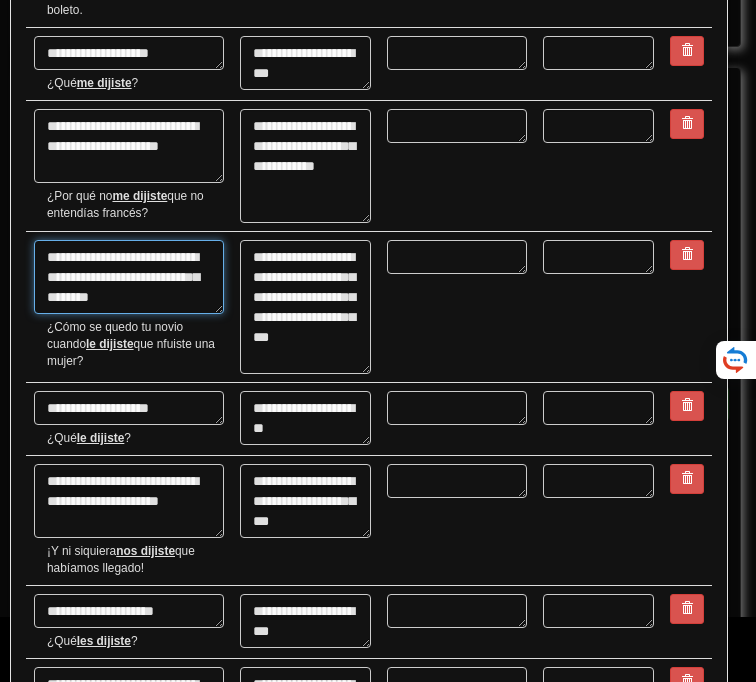 type on "**********" 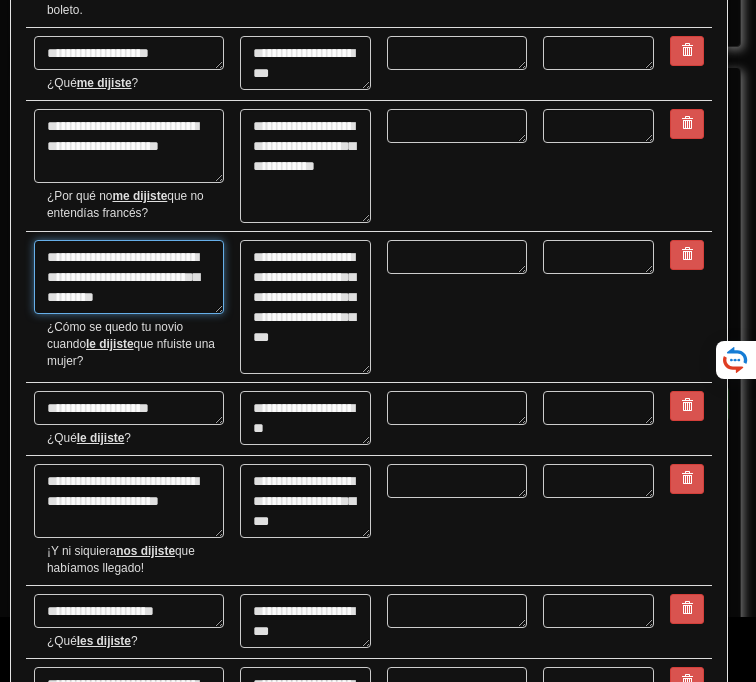 type on "*" 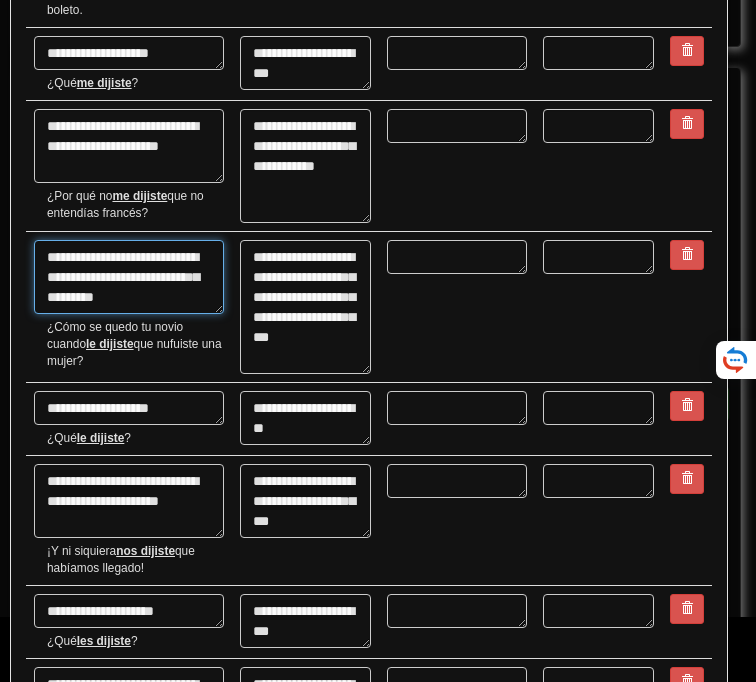 type on "**********" 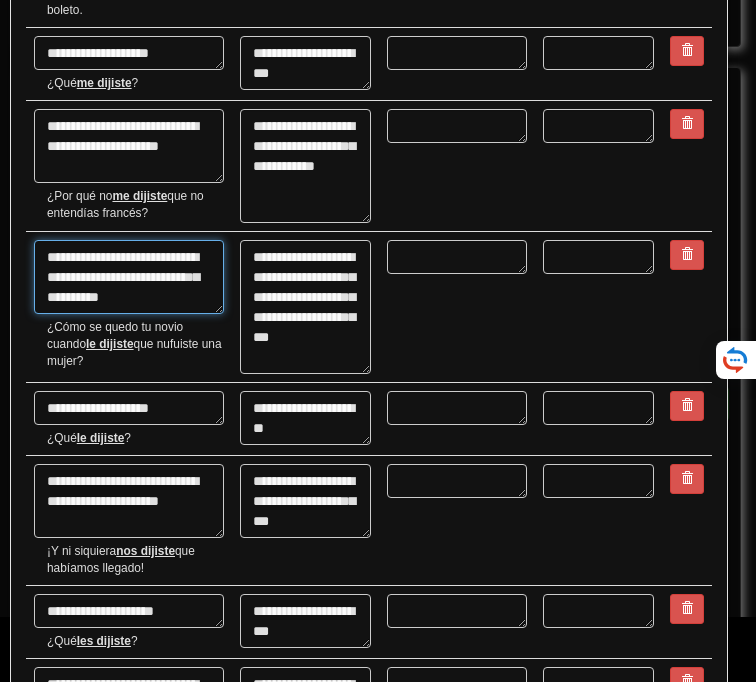 type on "*" 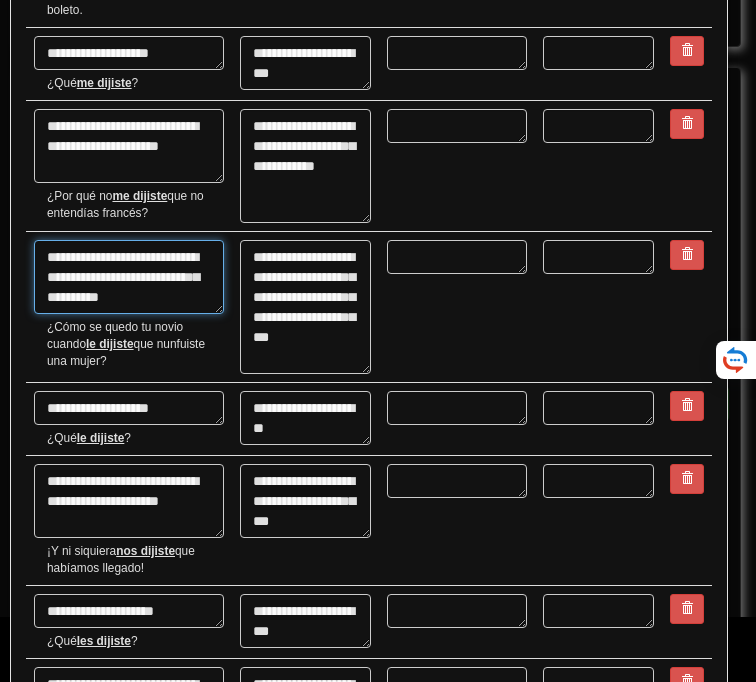 type on "**********" 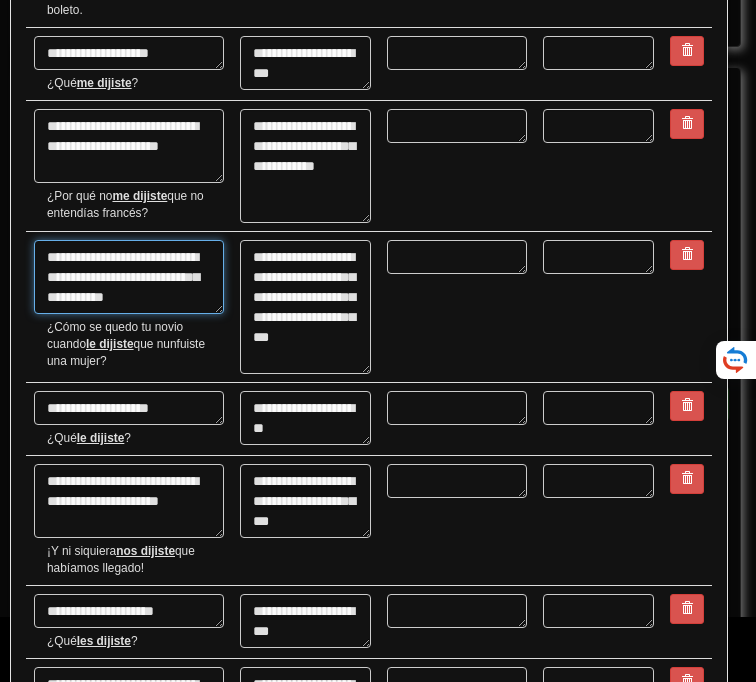 type on "*" 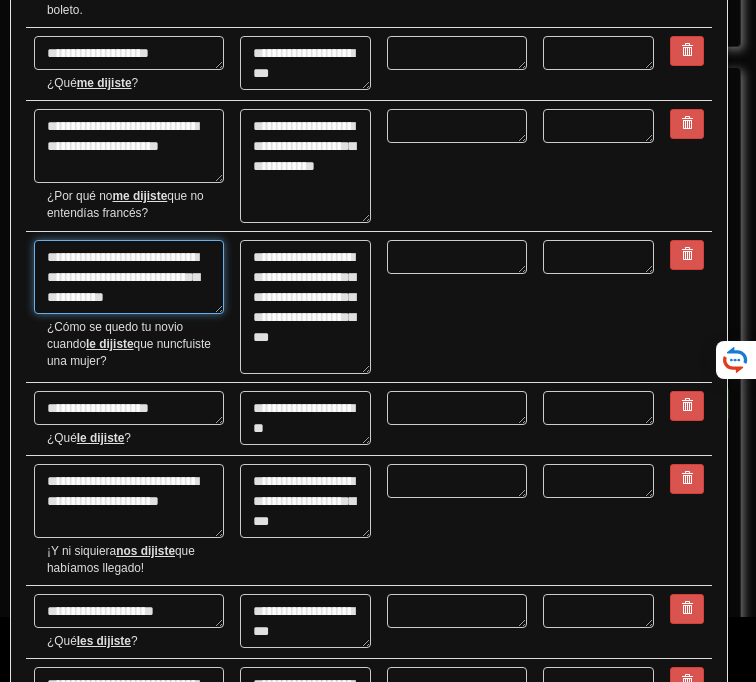 type on "**********" 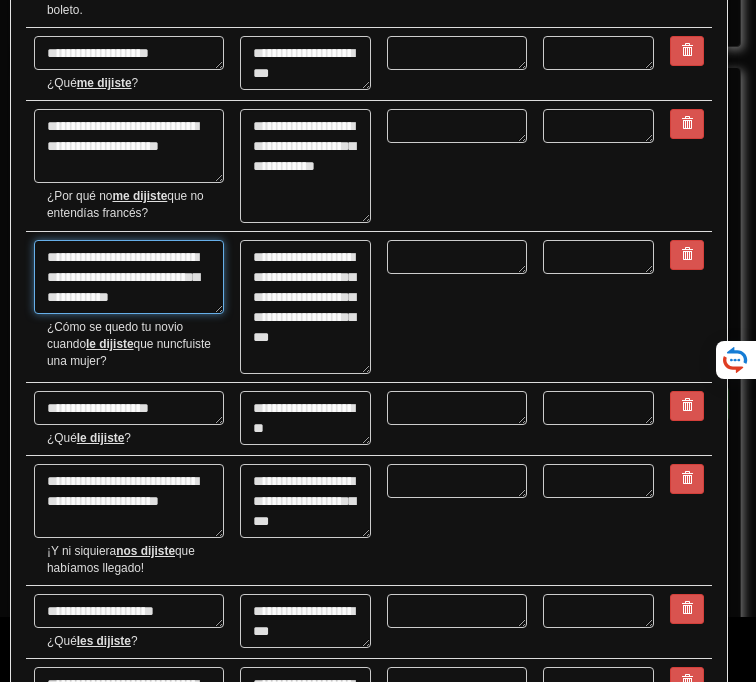 type on "*" 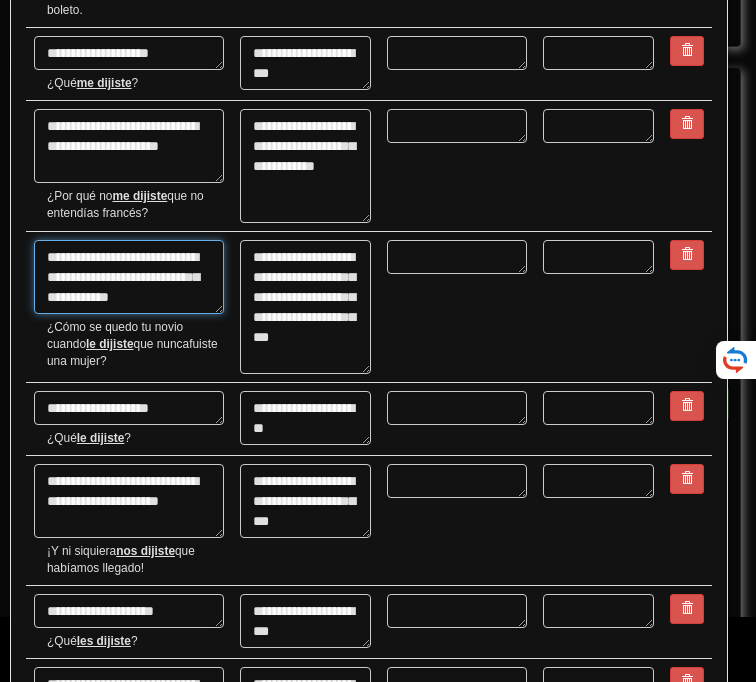 type on "**********" 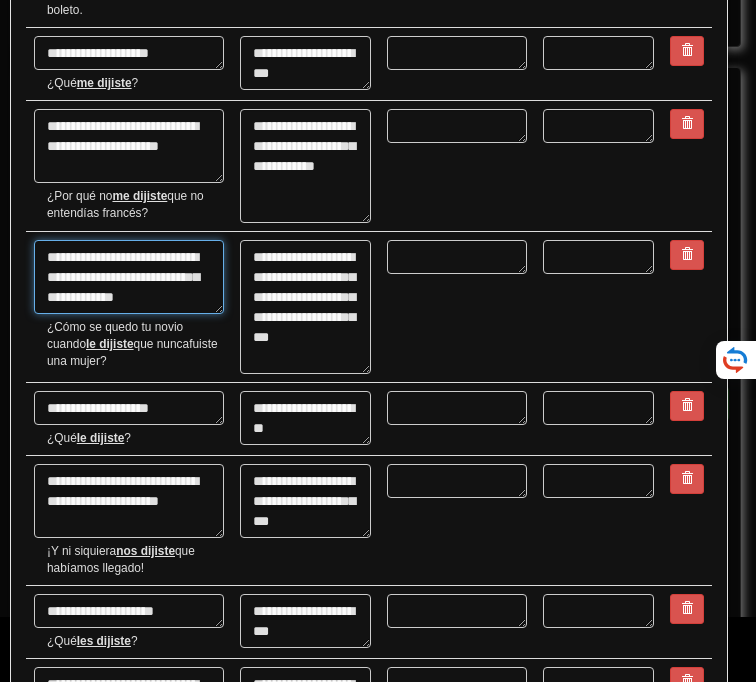 type on "*" 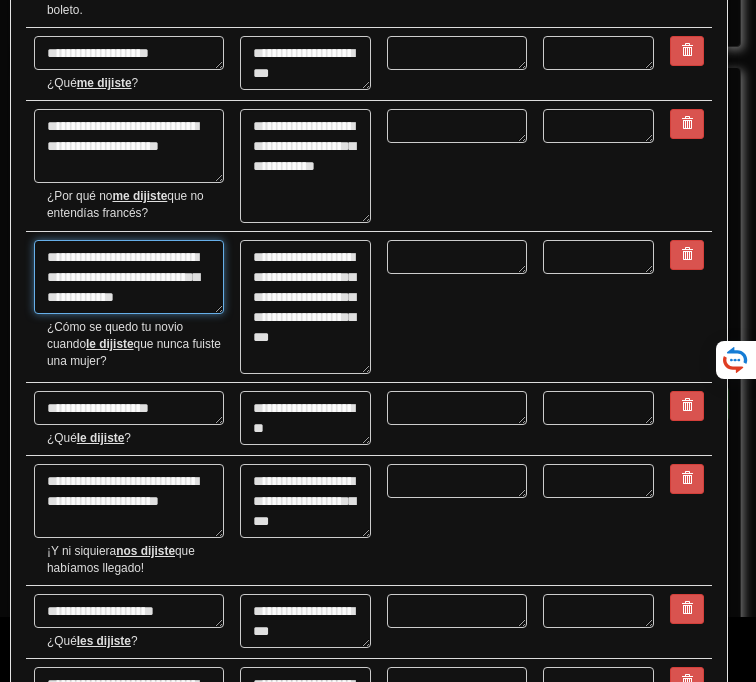 type on "**********" 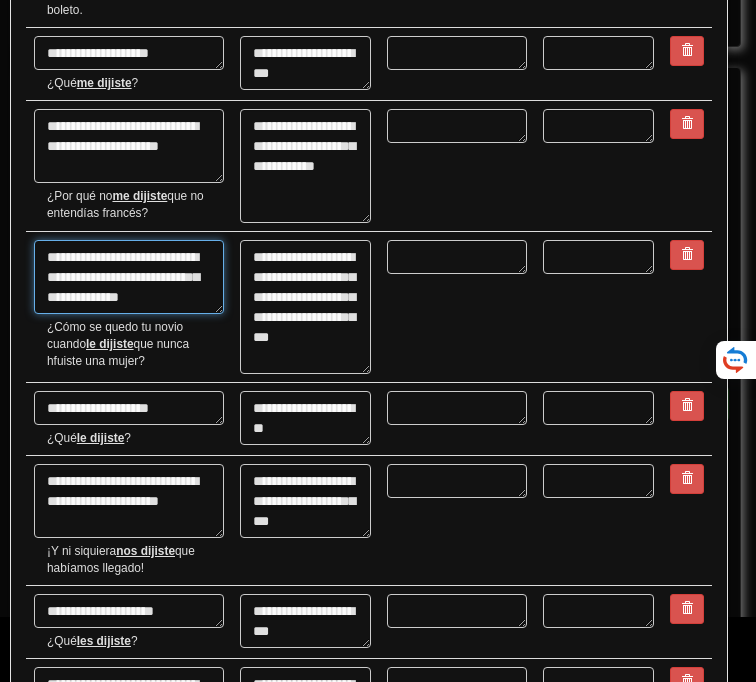 type on "*" 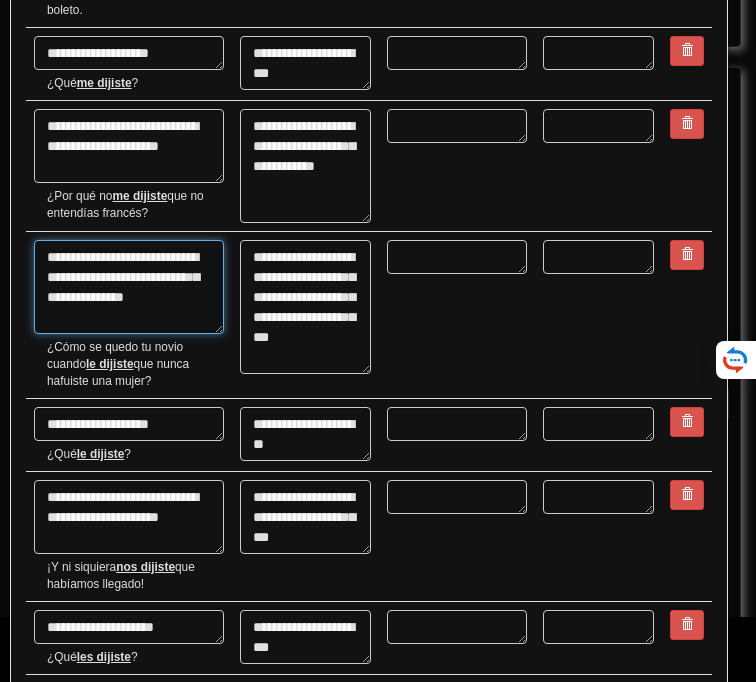 type on "*" 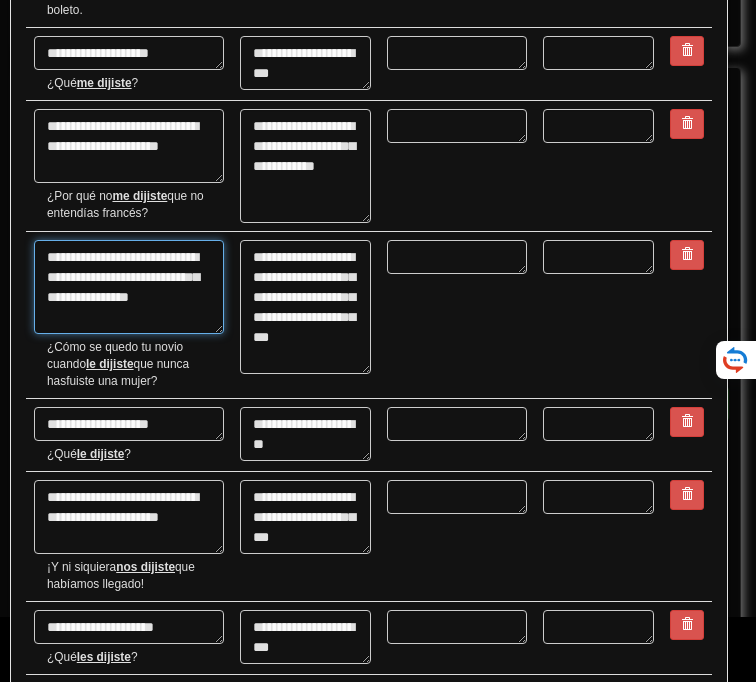 type on "**********" 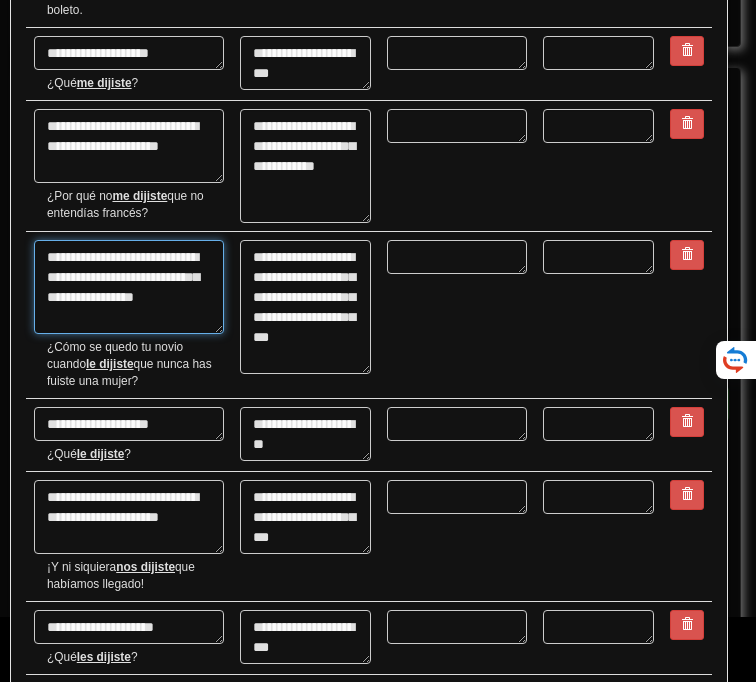 type on "*" 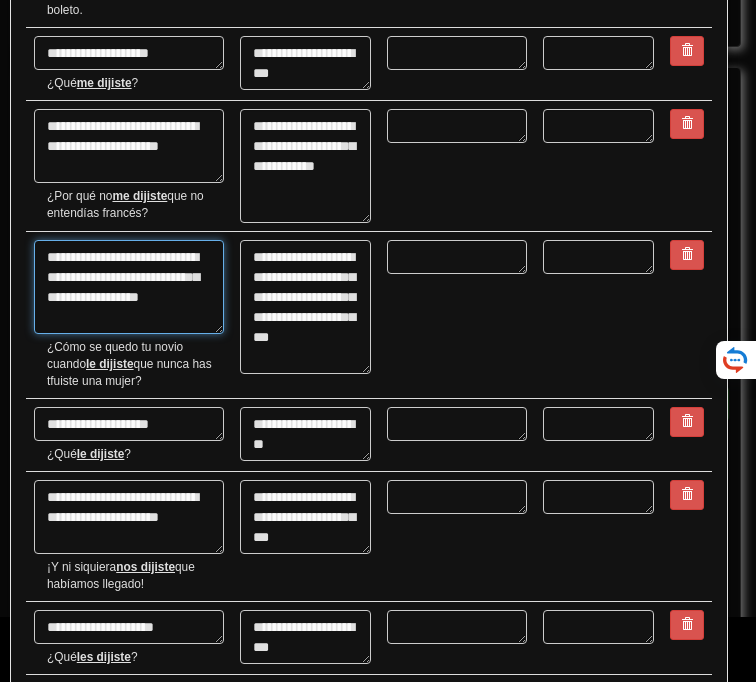 type on "**********" 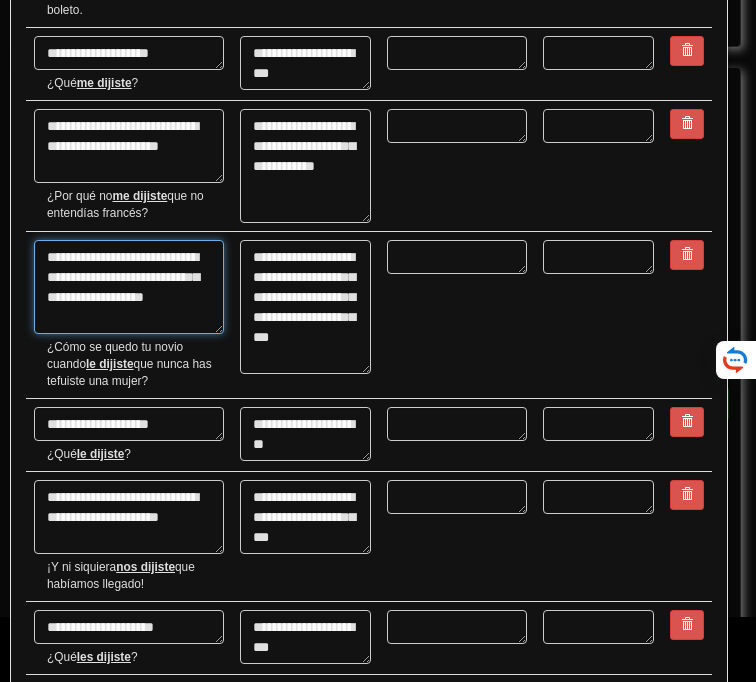 type on "*" 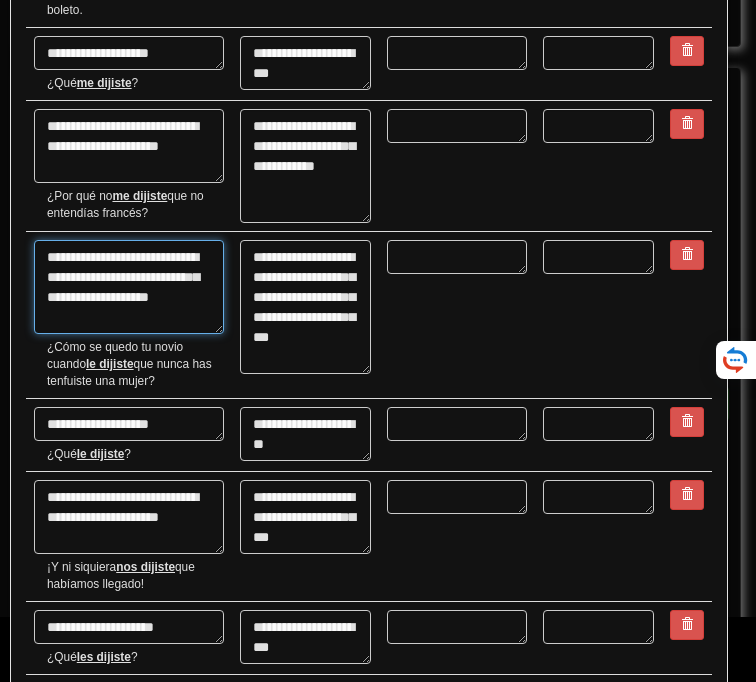 type on "**********" 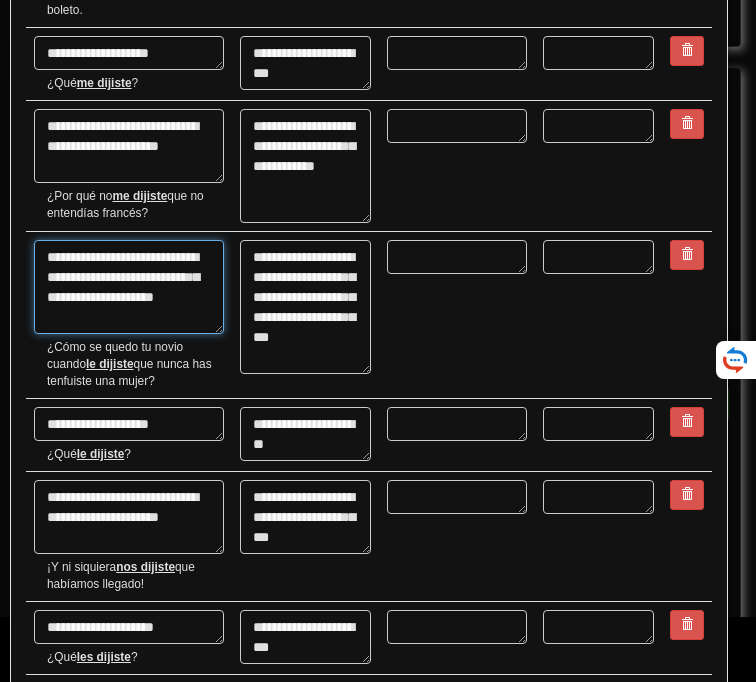 type on "*" 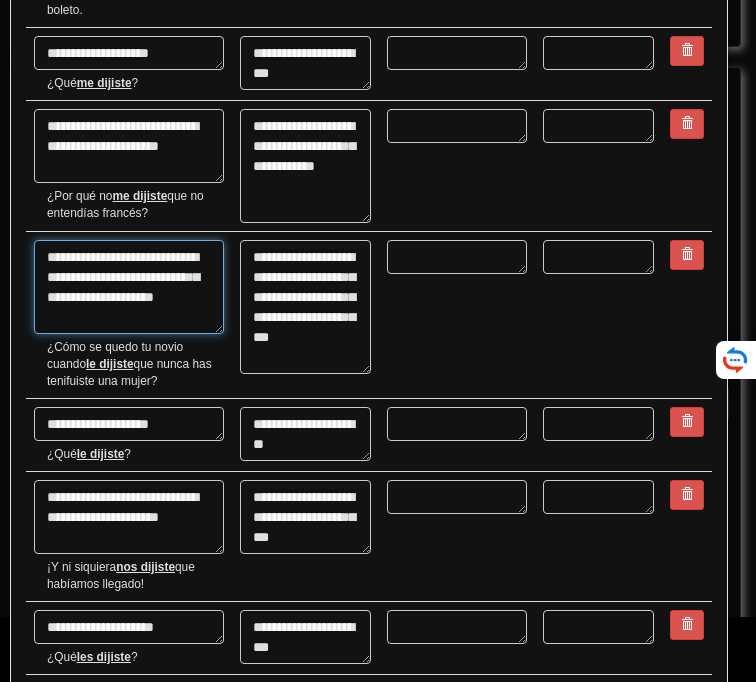 type on "**********" 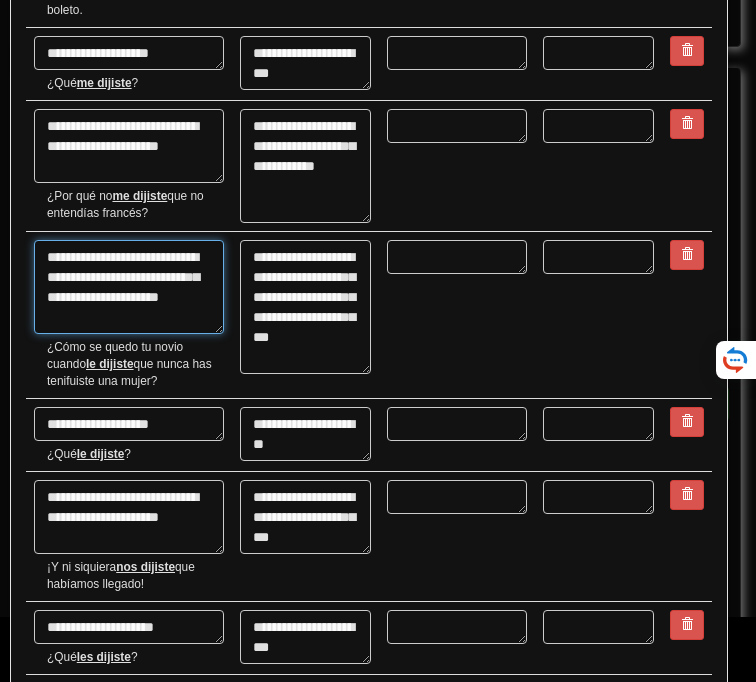 type on "*" 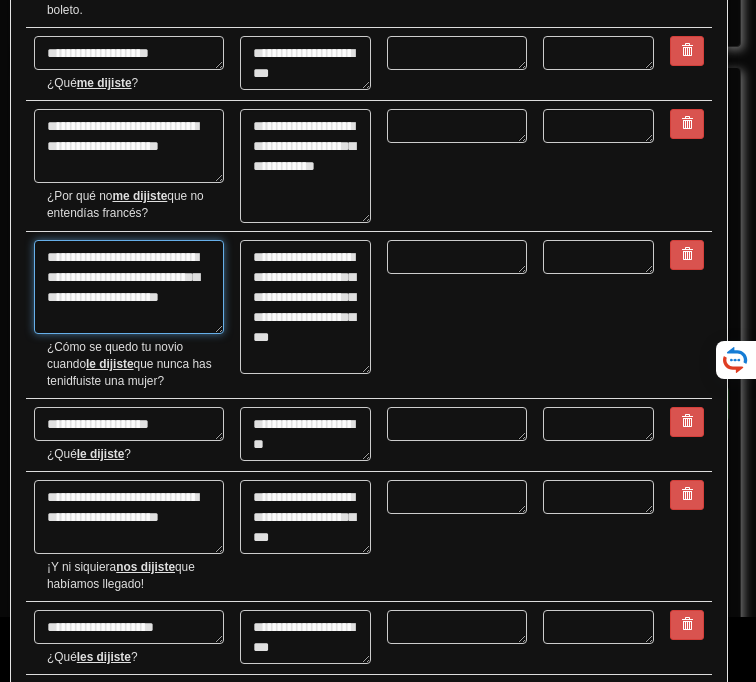 type on "**********" 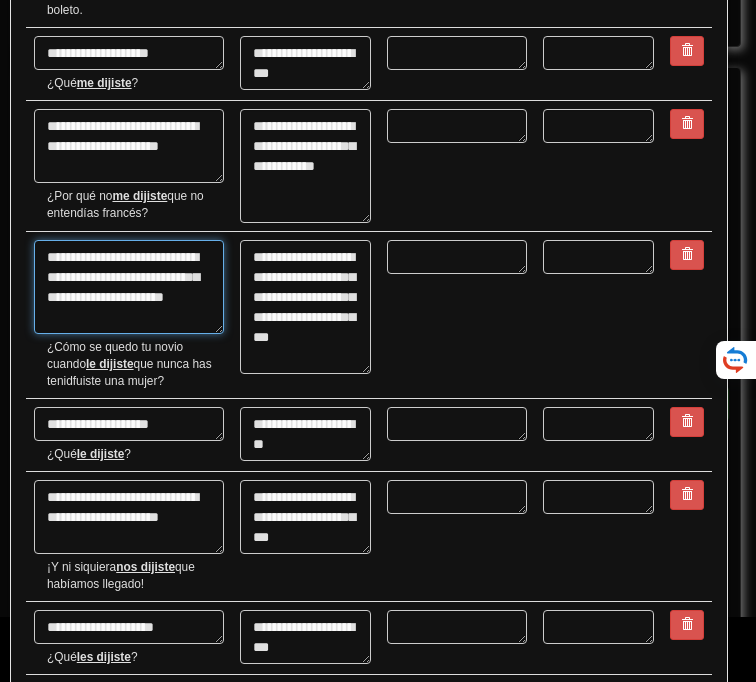 type on "*" 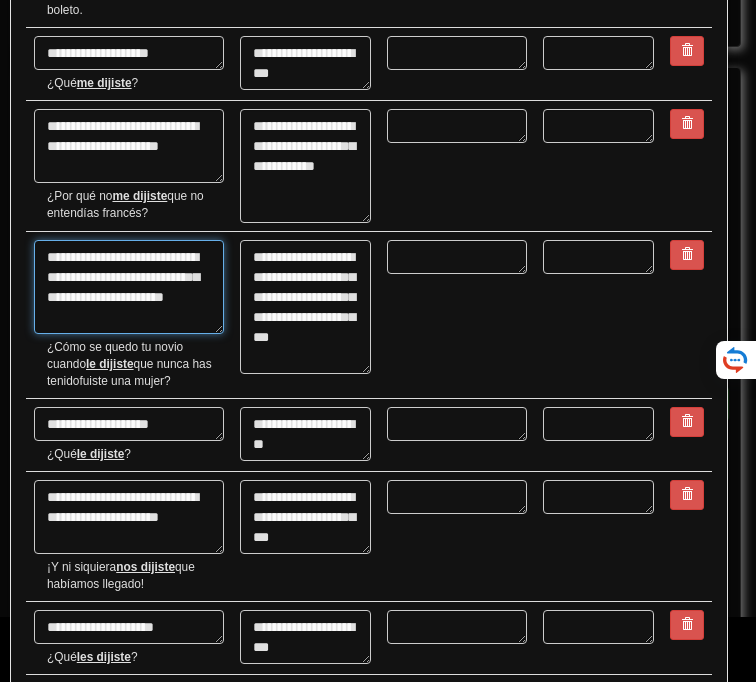 type on "**********" 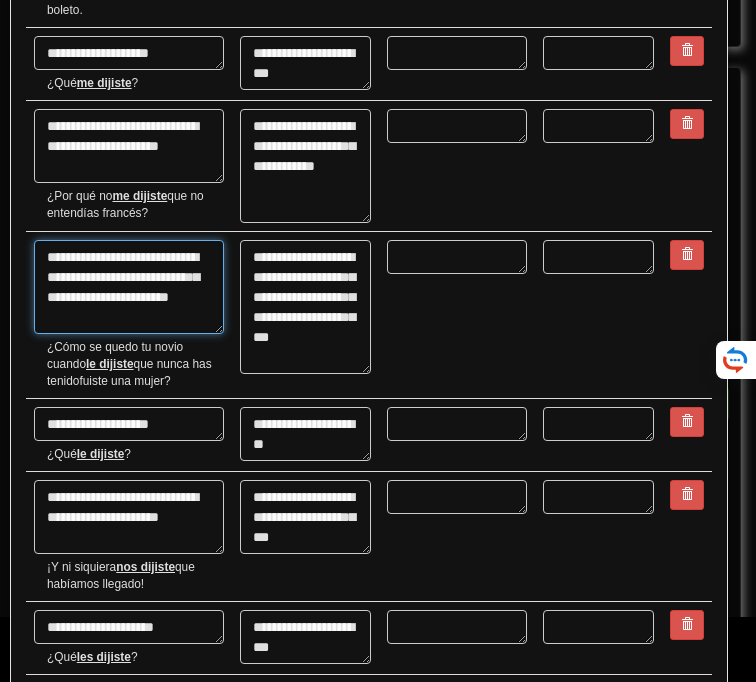 type on "*" 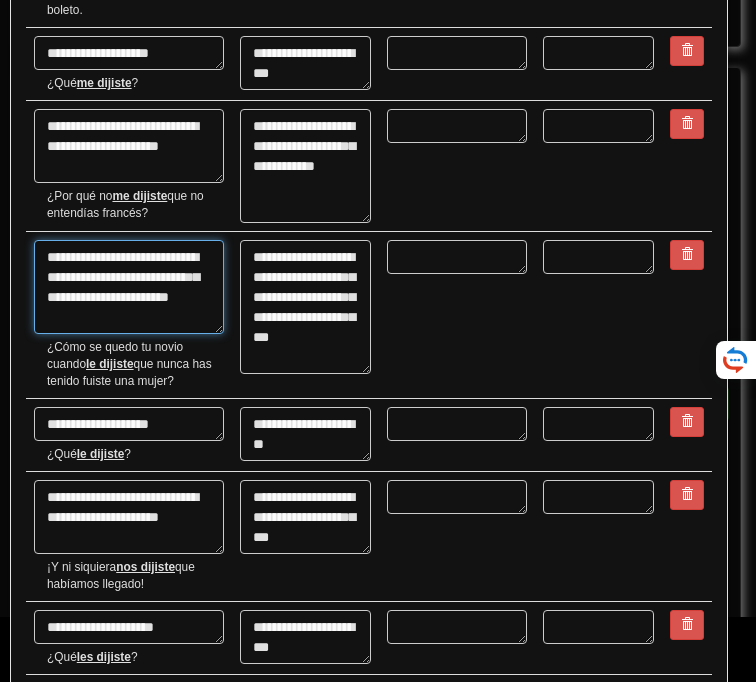 type on "**********" 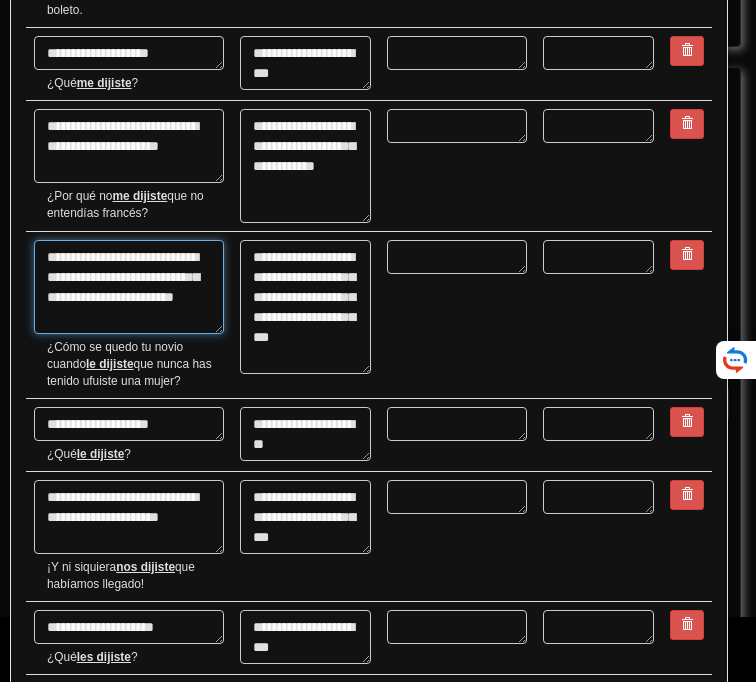 type on "*" 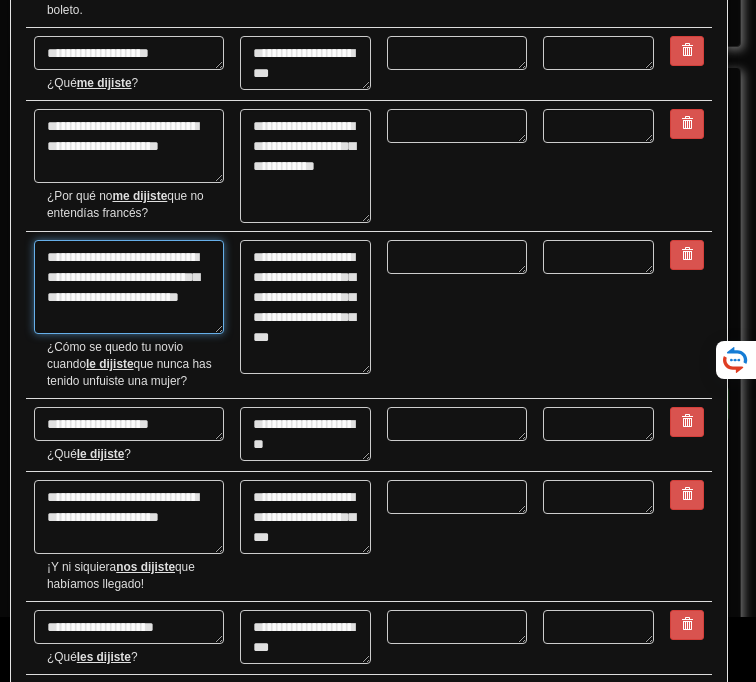 type on "**********" 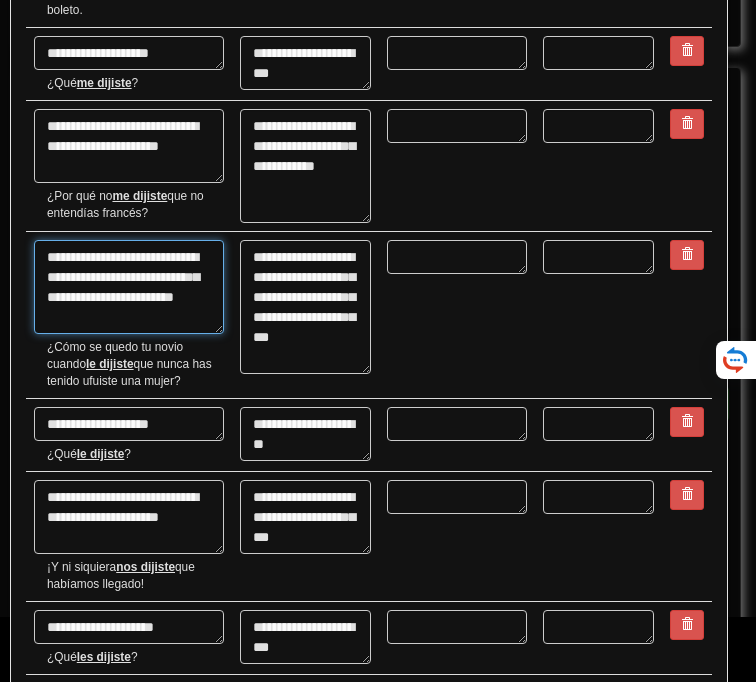 drag, startPoint x: 148, startPoint y: 319, endPoint x: 159, endPoint y: 301, distance: 21.095022 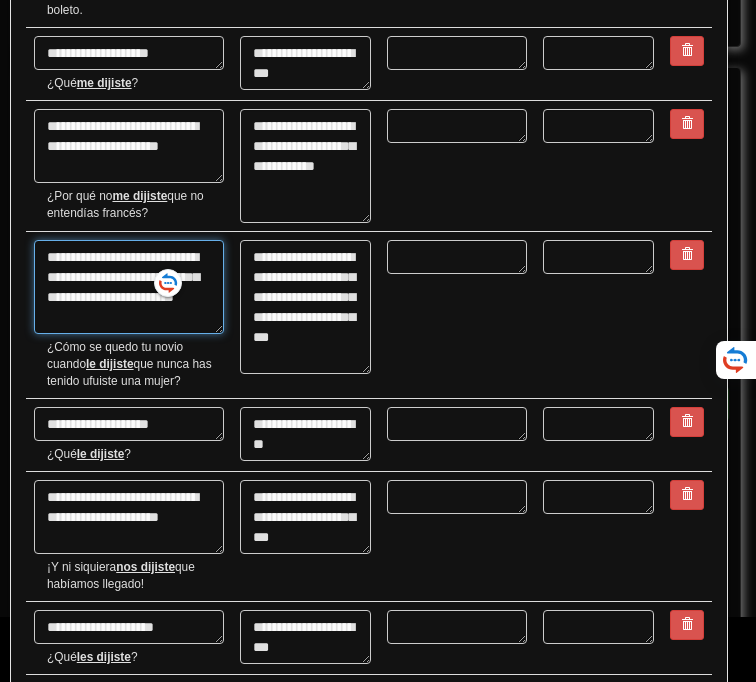 type on "*" 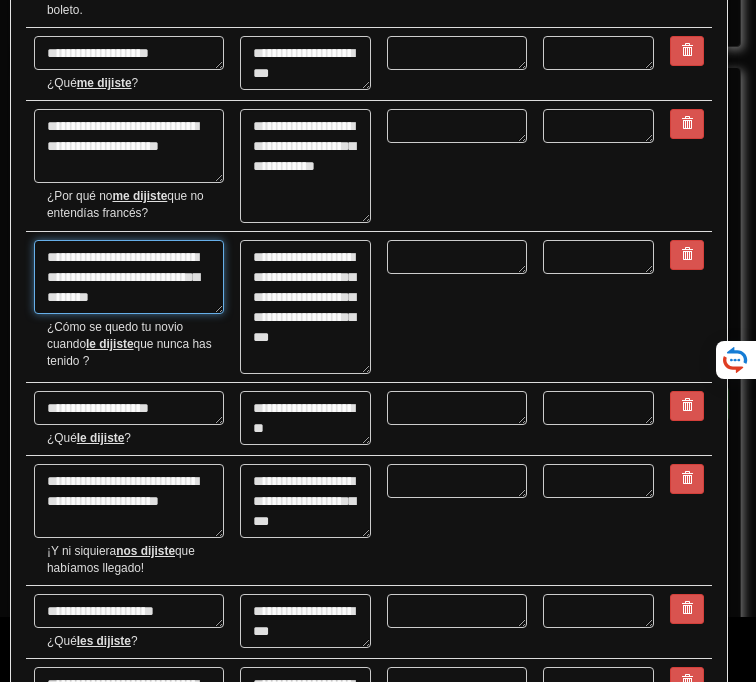 click on "**********" at bounding box center (129, 277) 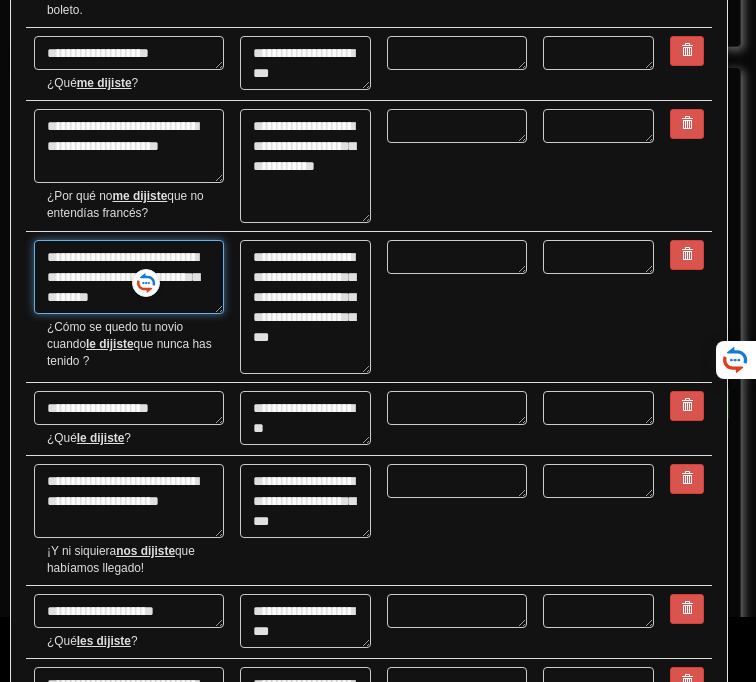 type on "**********" 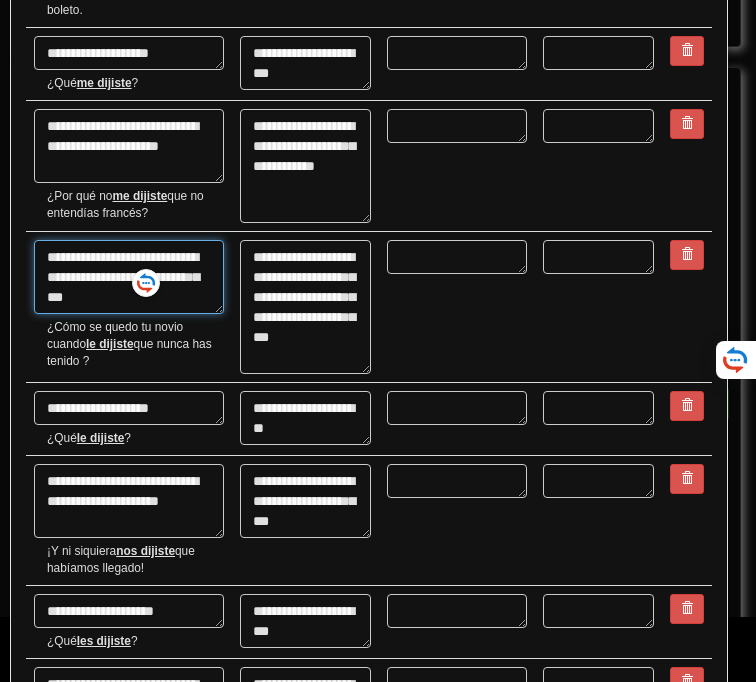 type on "*" 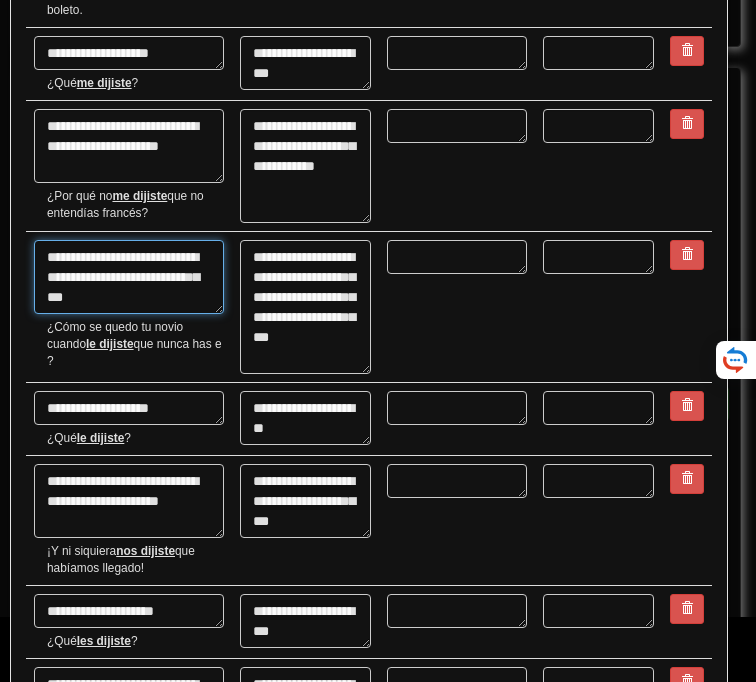 type on "**********" 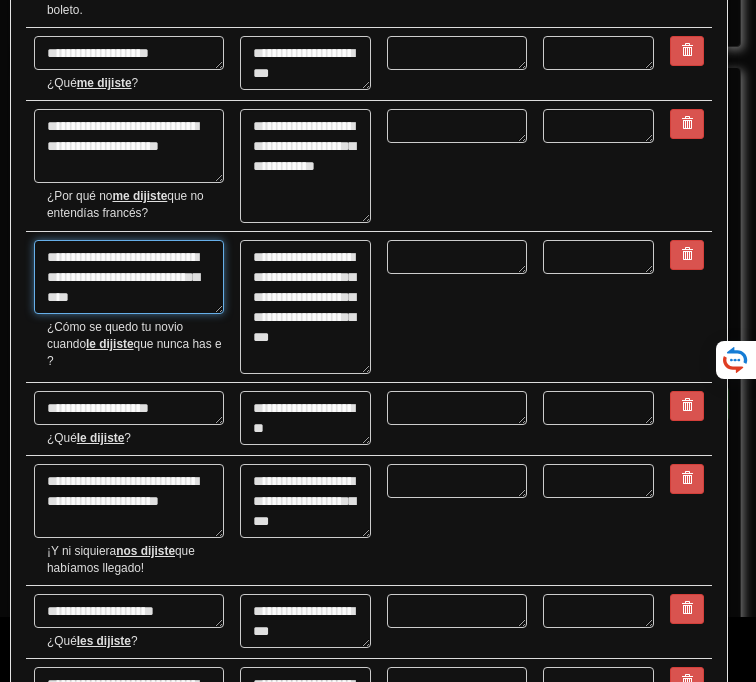 type on "*" 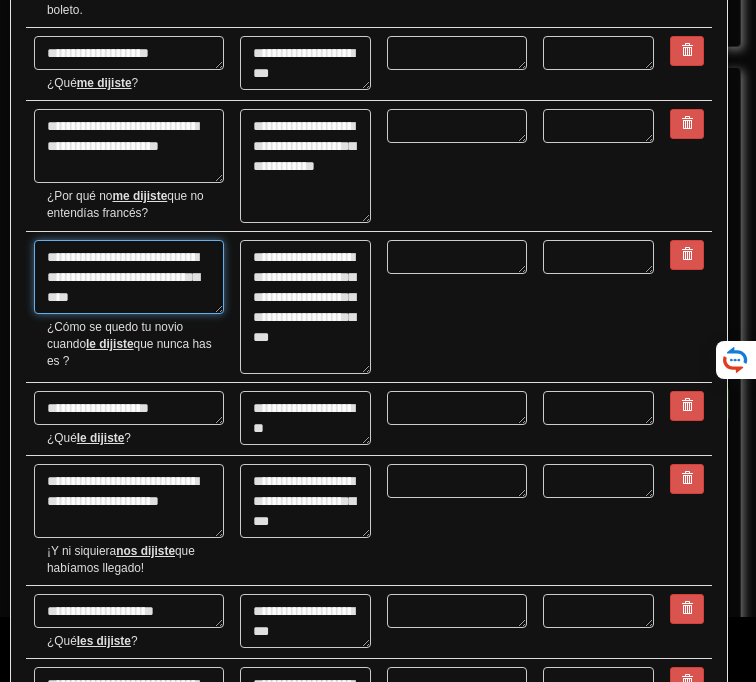 type on "**********" 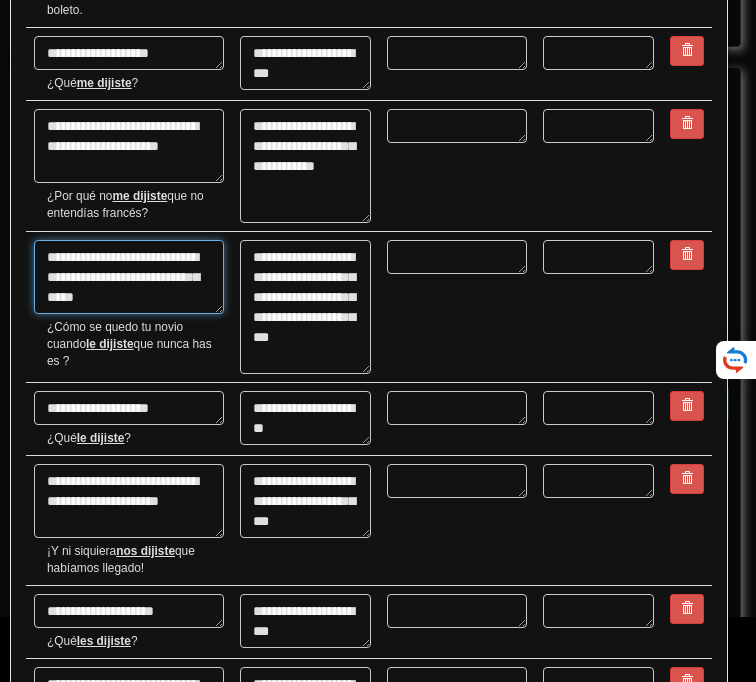 type on "*" 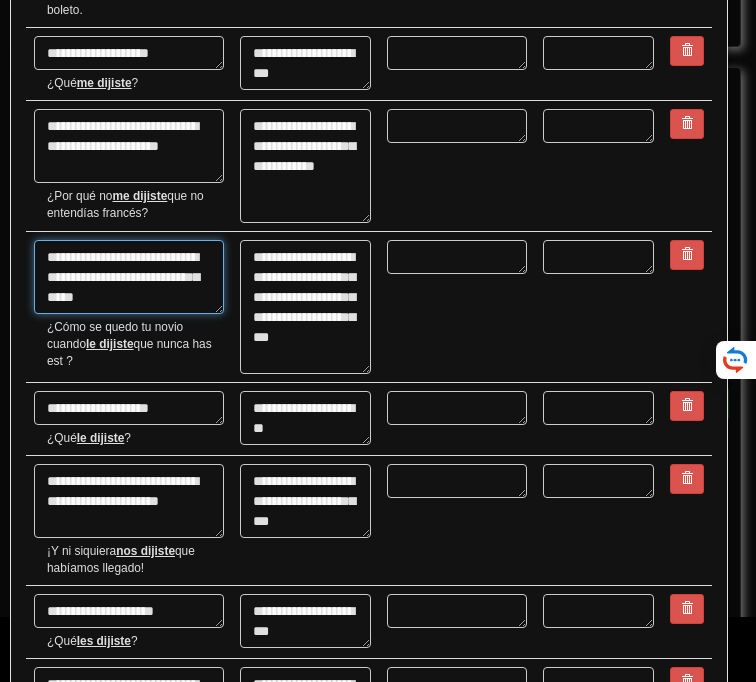 type on "**********" 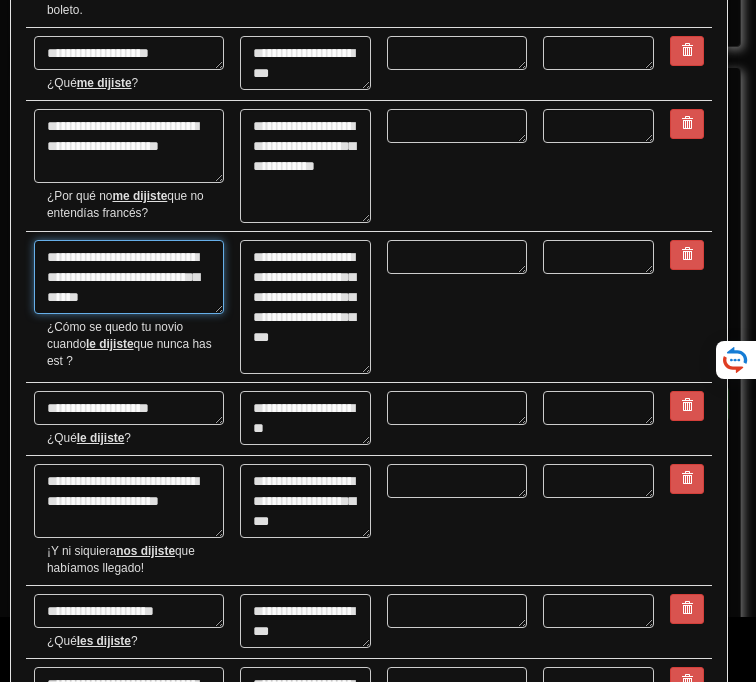 type on "*" 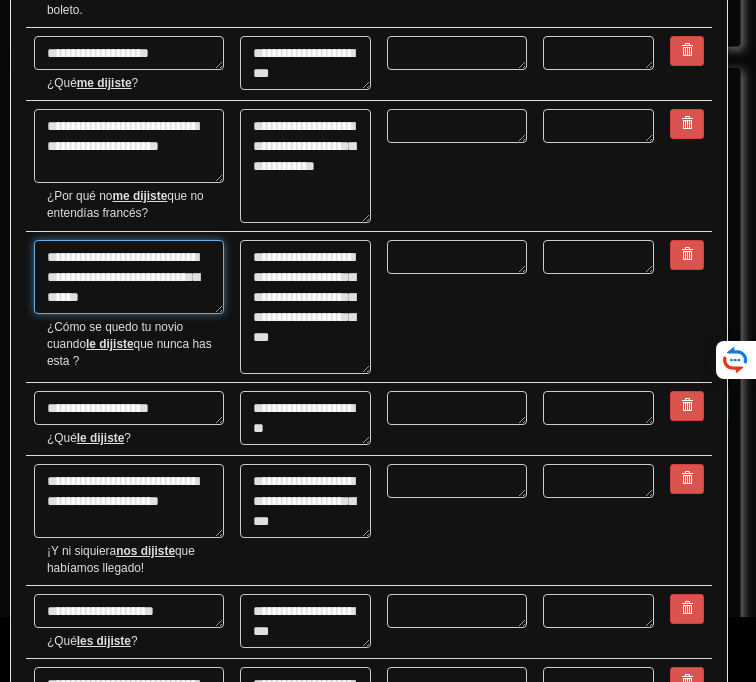 type on "**********" 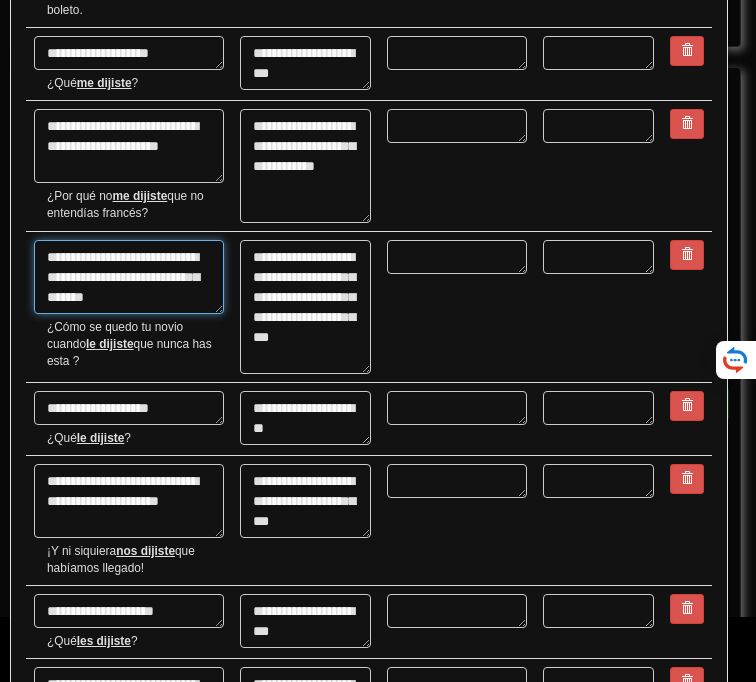 type on "*" 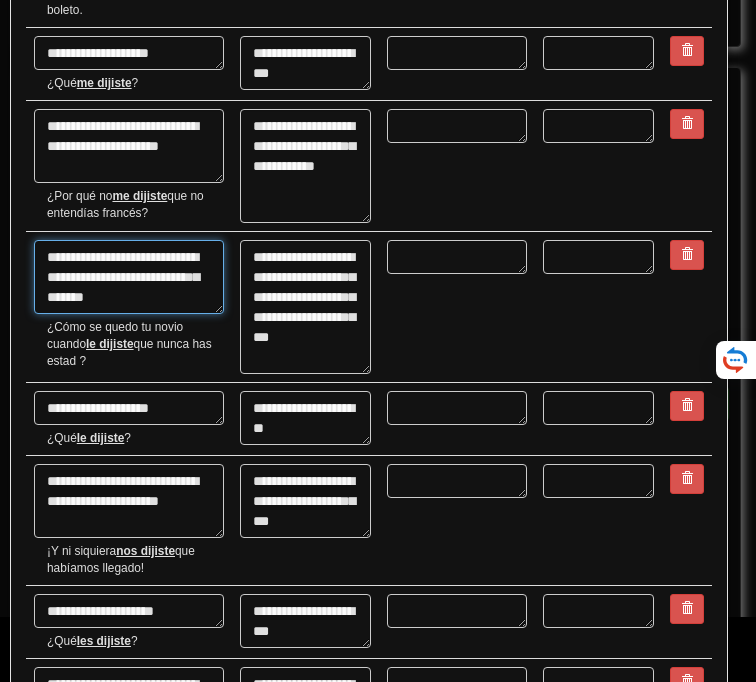 type on "**********" 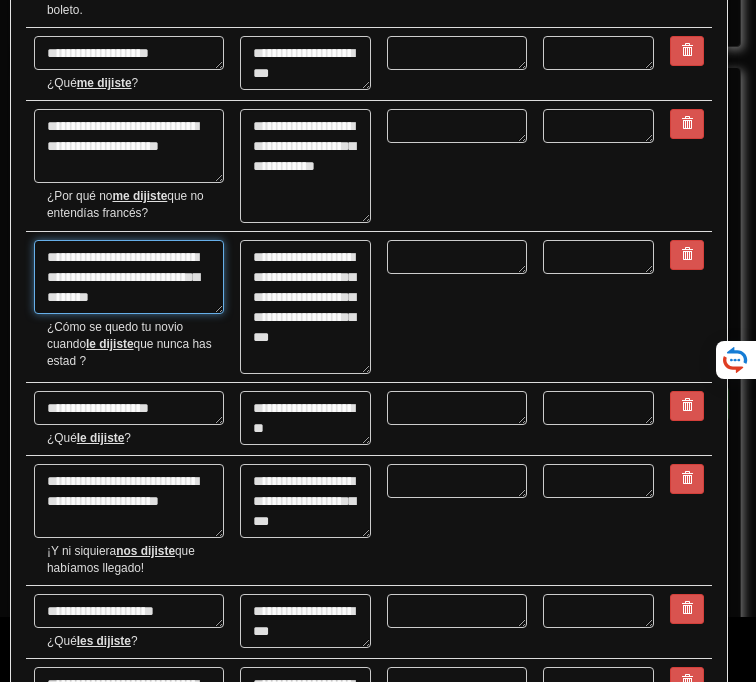 type on "*" 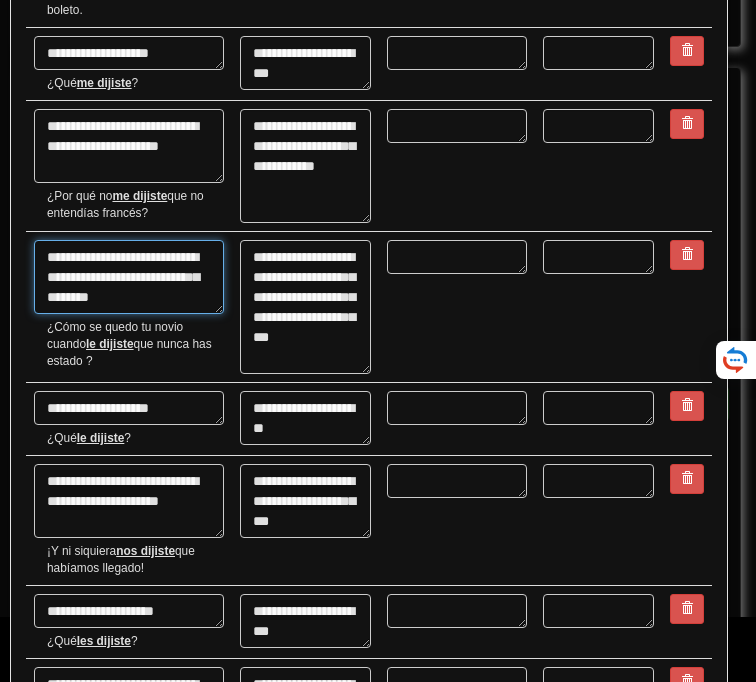 drag, startPoint x: 158, startPoint y: 304, endPoint x: 116, endPoint y: 303, distance: 42.0119 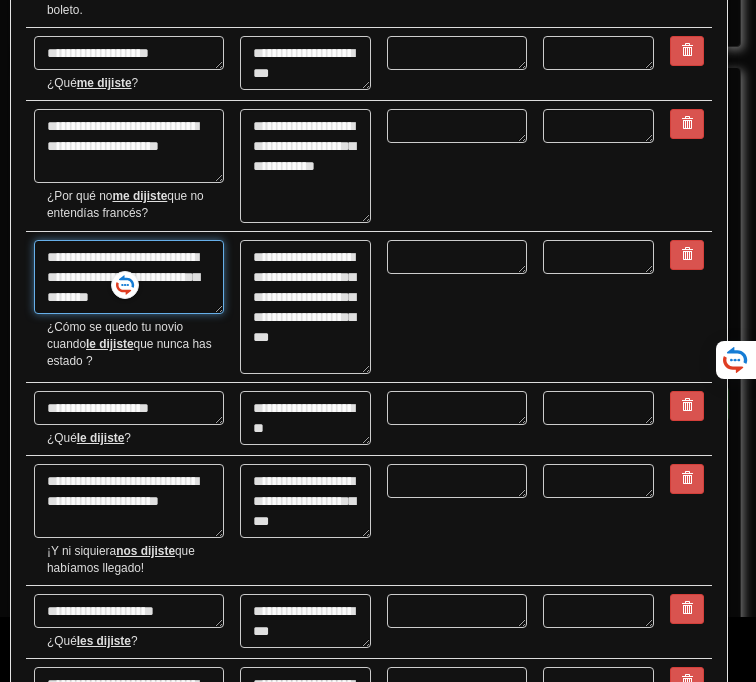 type on "**********" 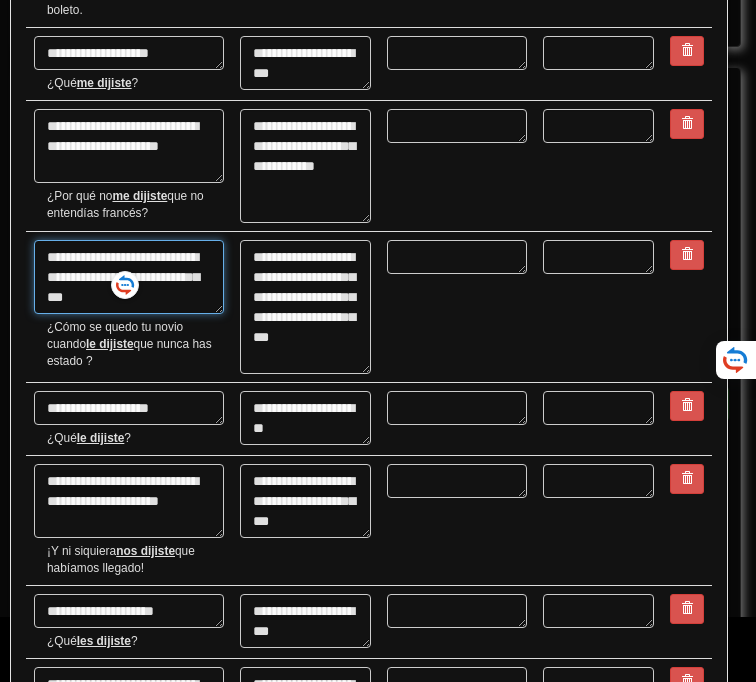 type on "*" 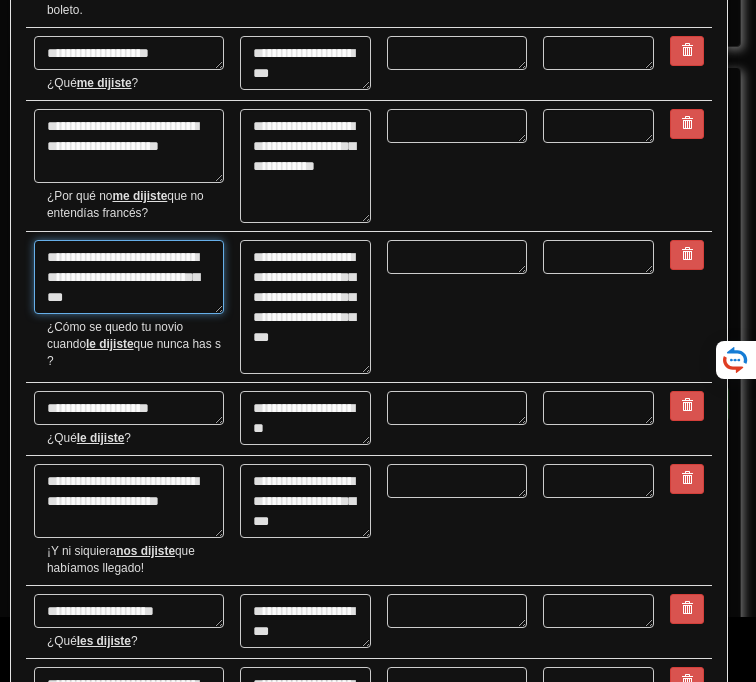 type on "**********" 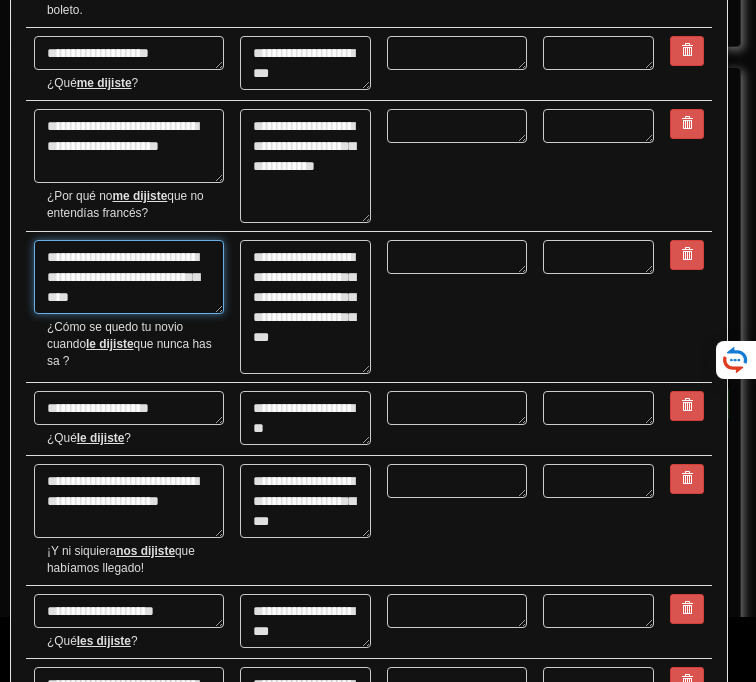type on "*" 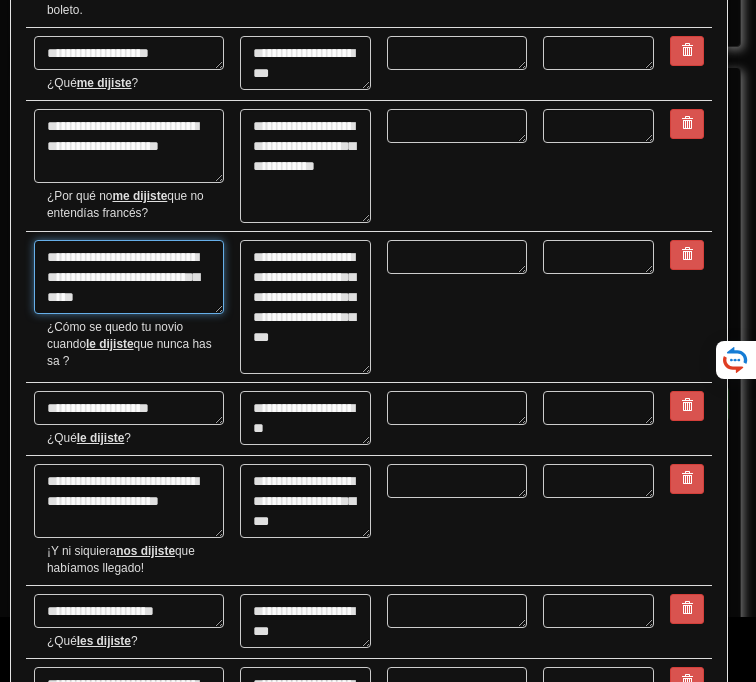 type on "*" 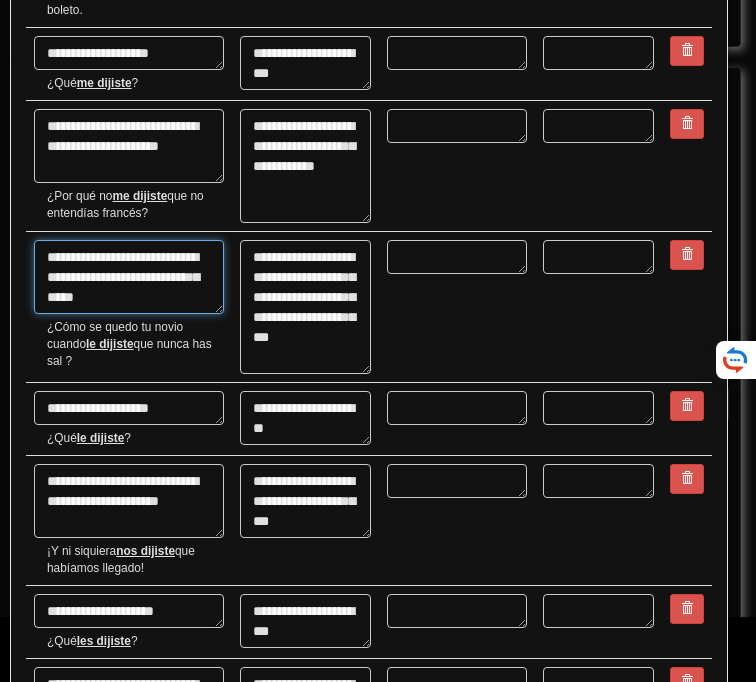 type on "**********" 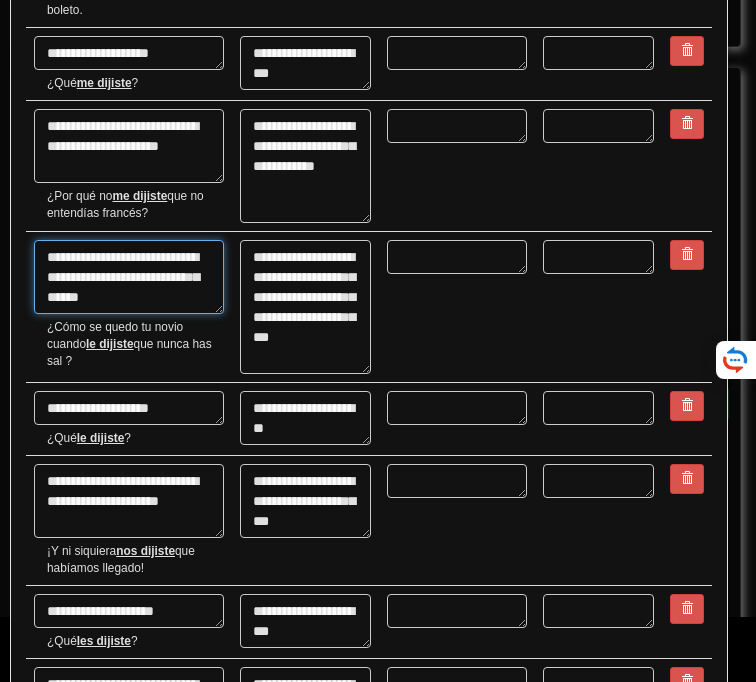 type on "*" 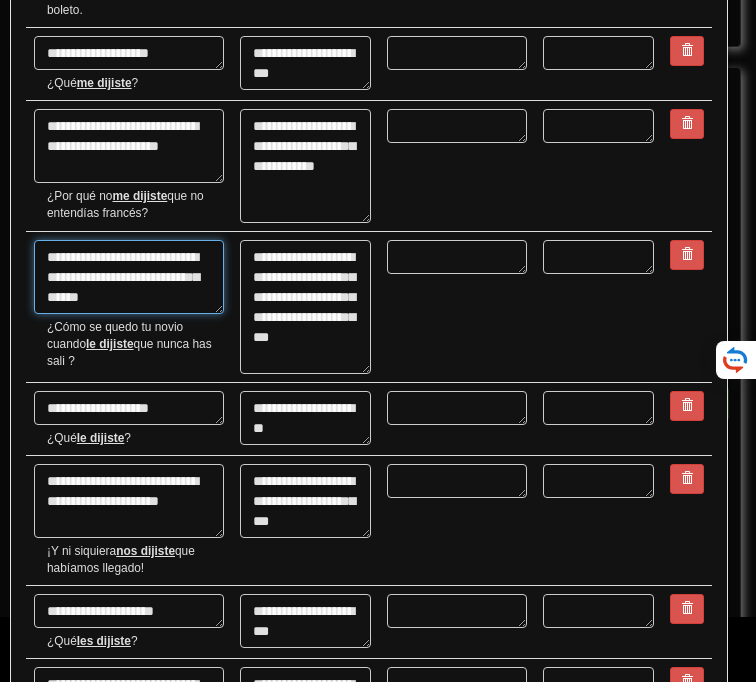 type on "**********" 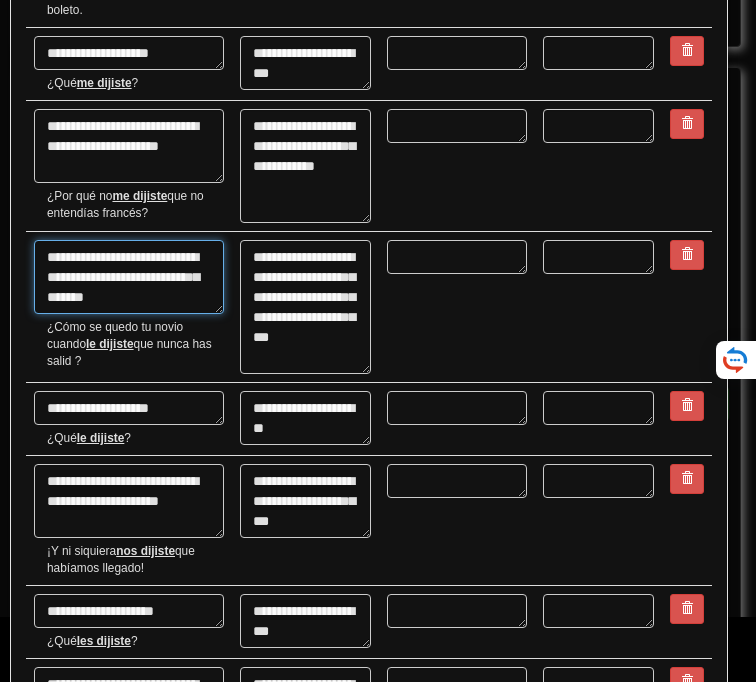 type on "*" 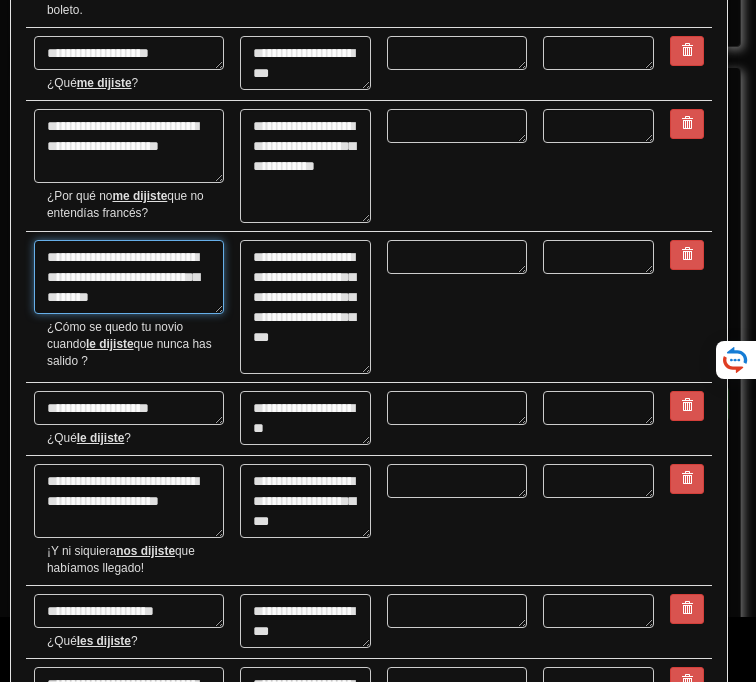 type on "**********" 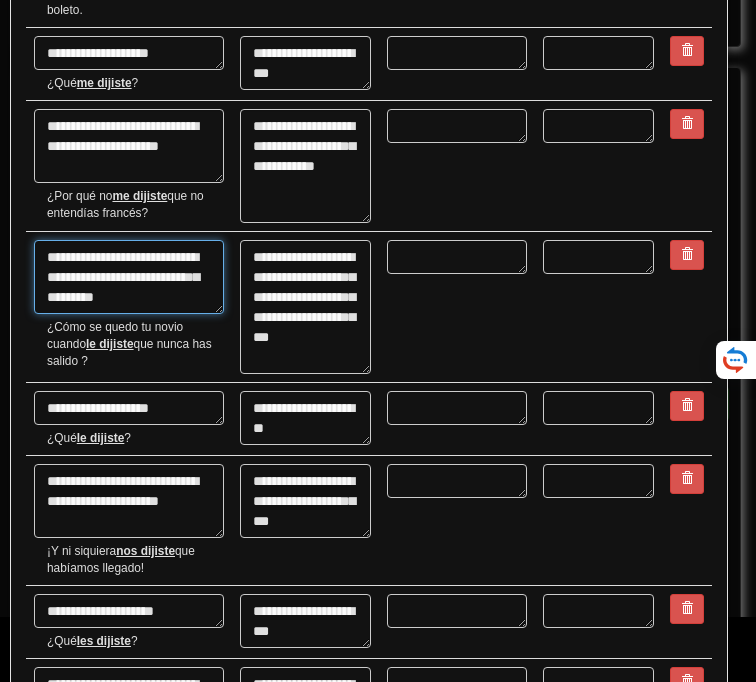 type on "*" 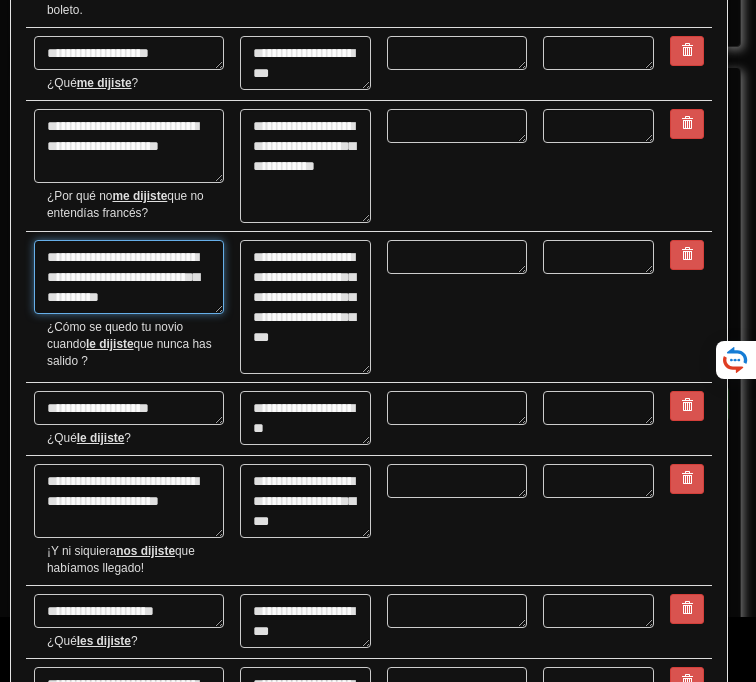 type on "*" 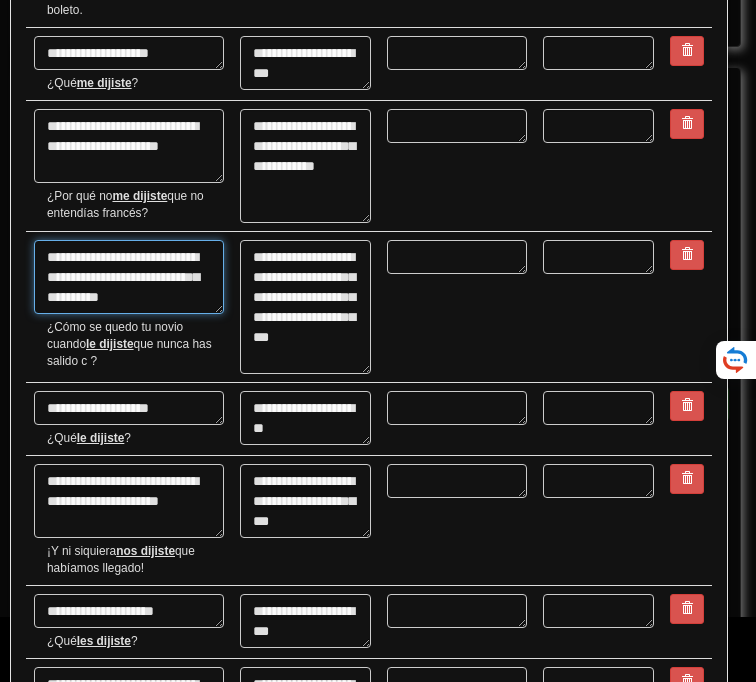 type on "**********" 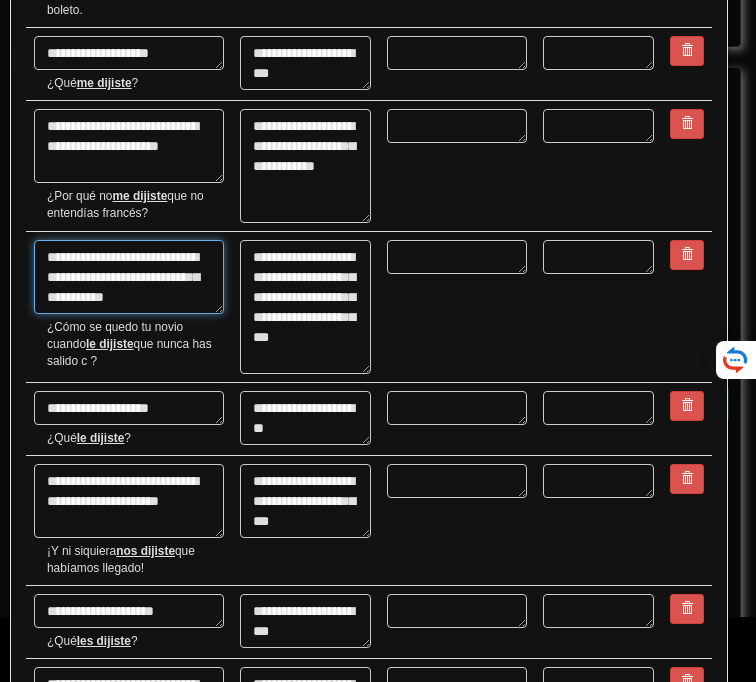type on "*" 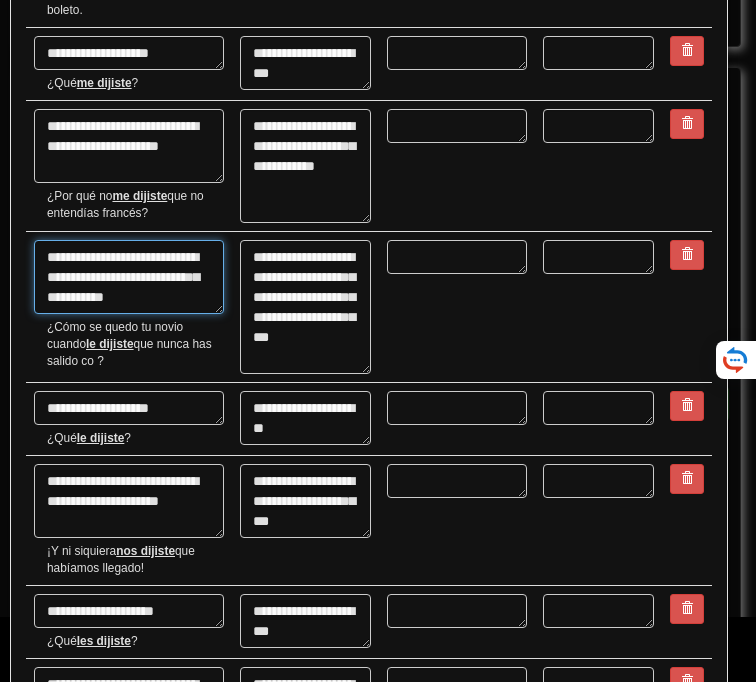 type on "**********" 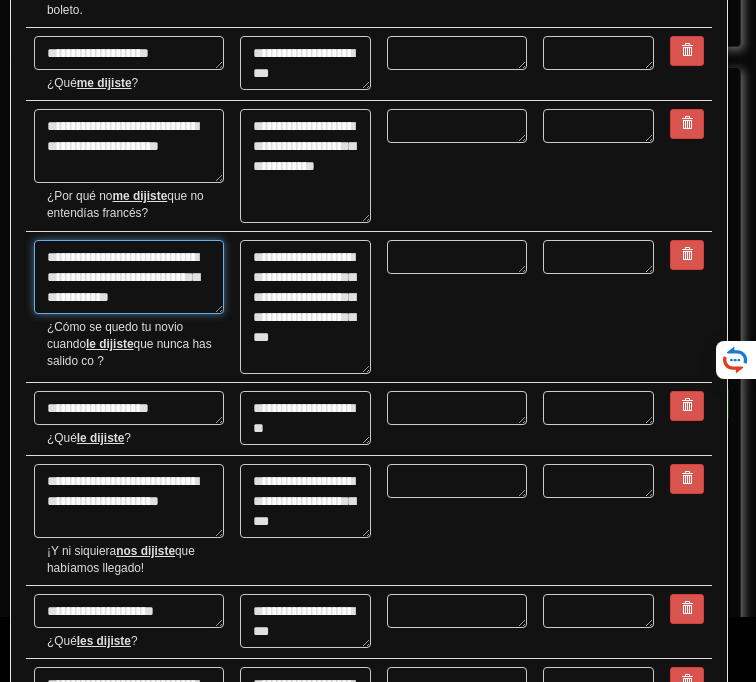 type on "*" 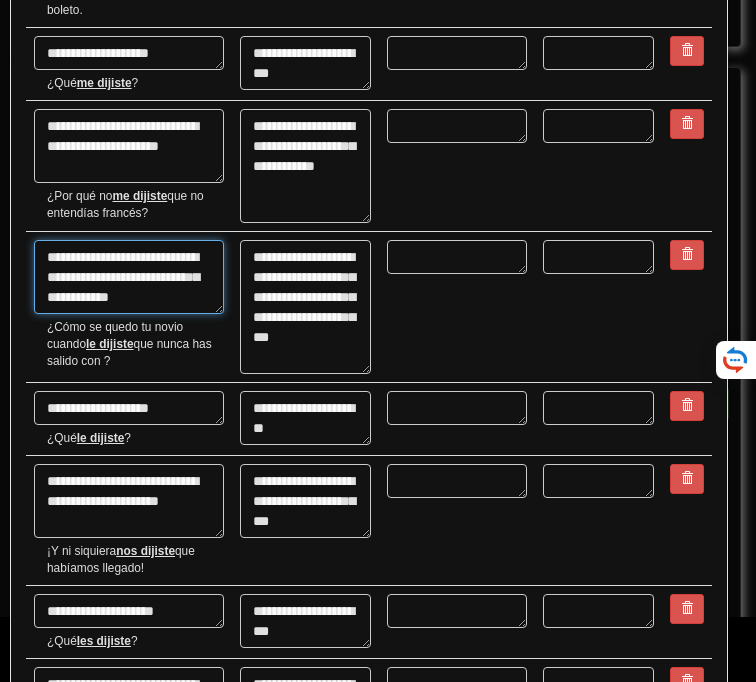 type on "**********" 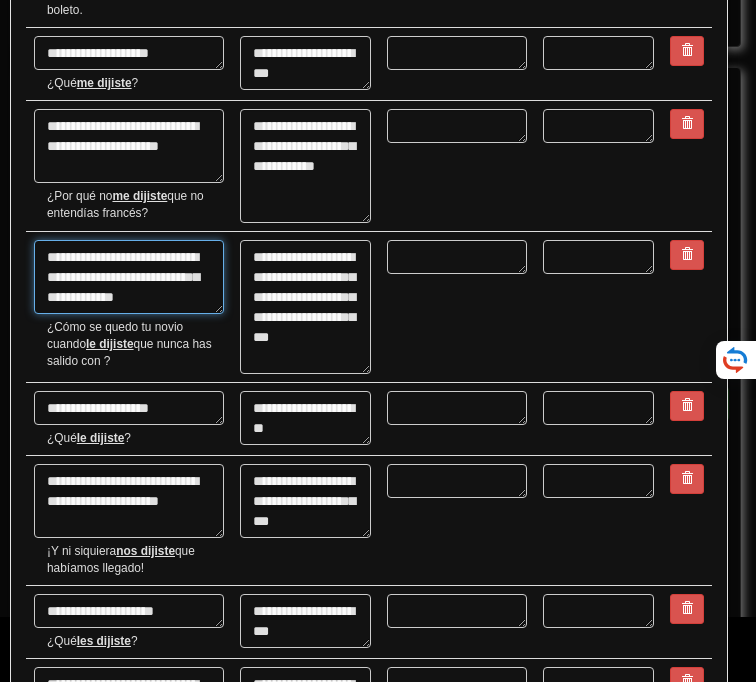 type on "*" 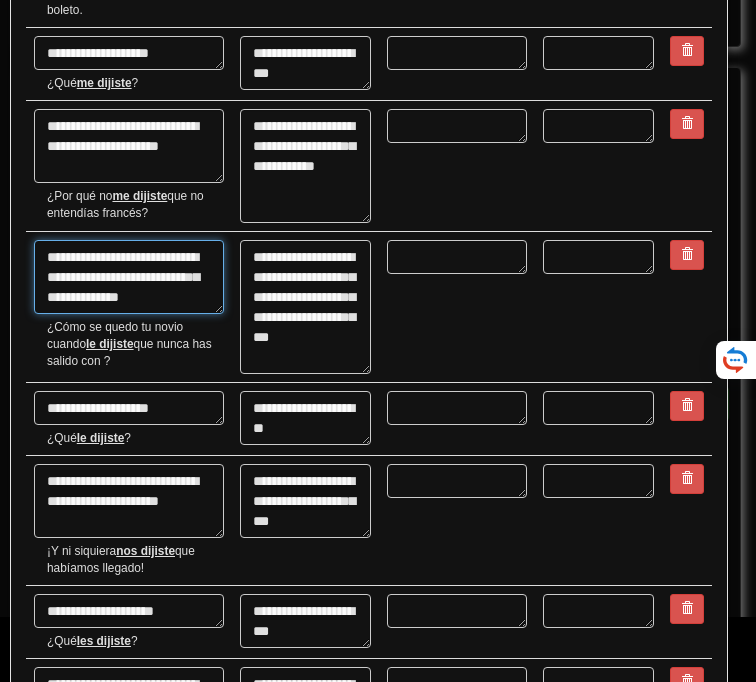 type on "**********" 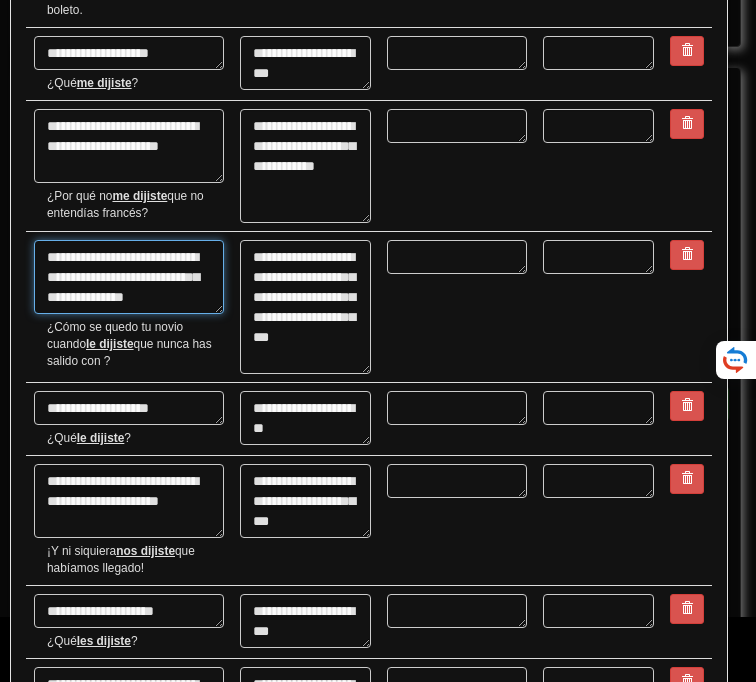type on "*" 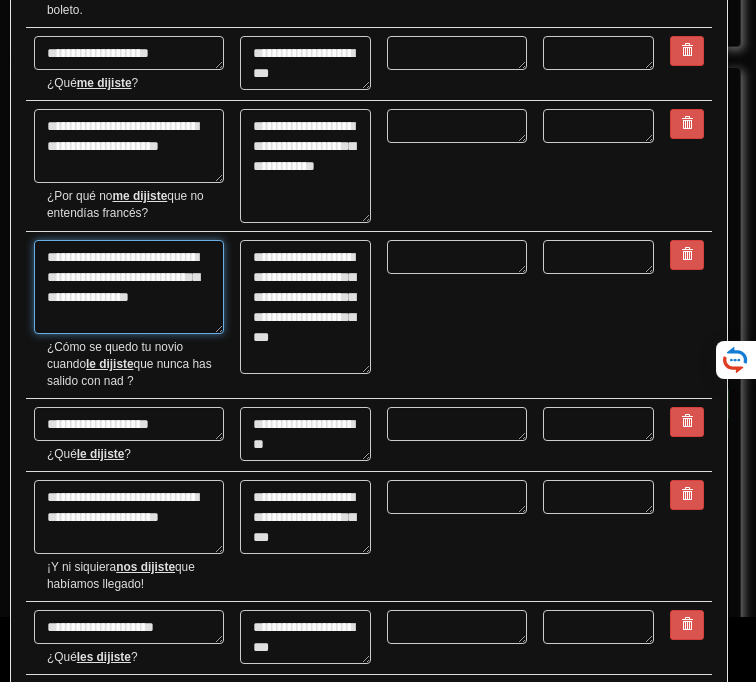 type on "**********" 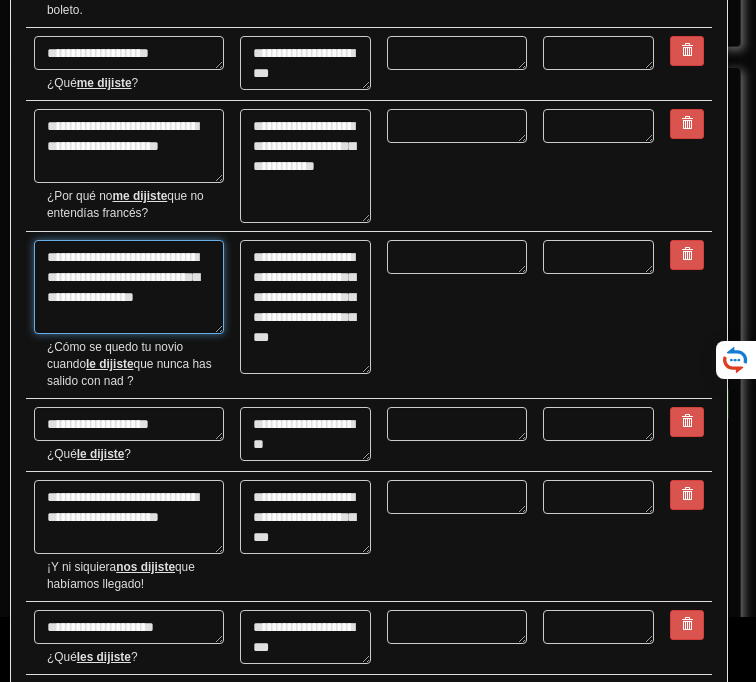 type on "*" 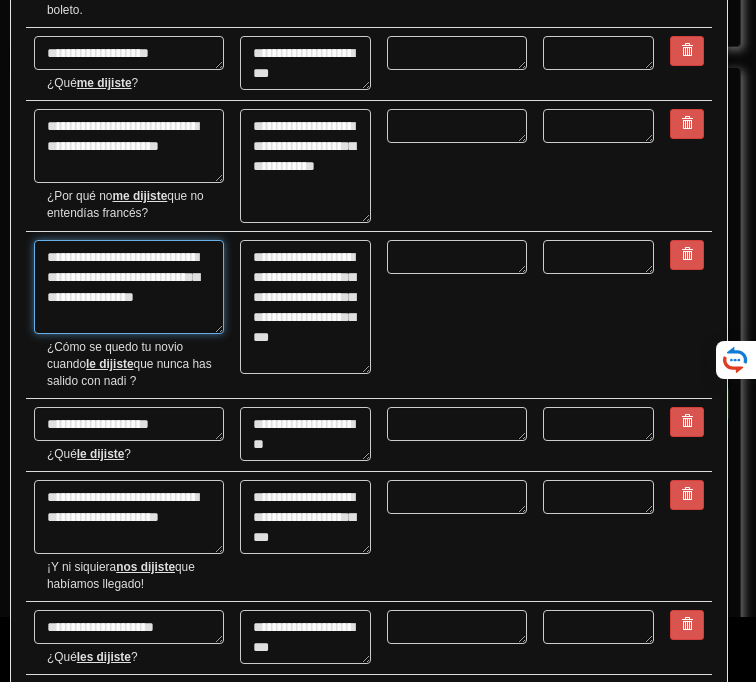 type on "**********" 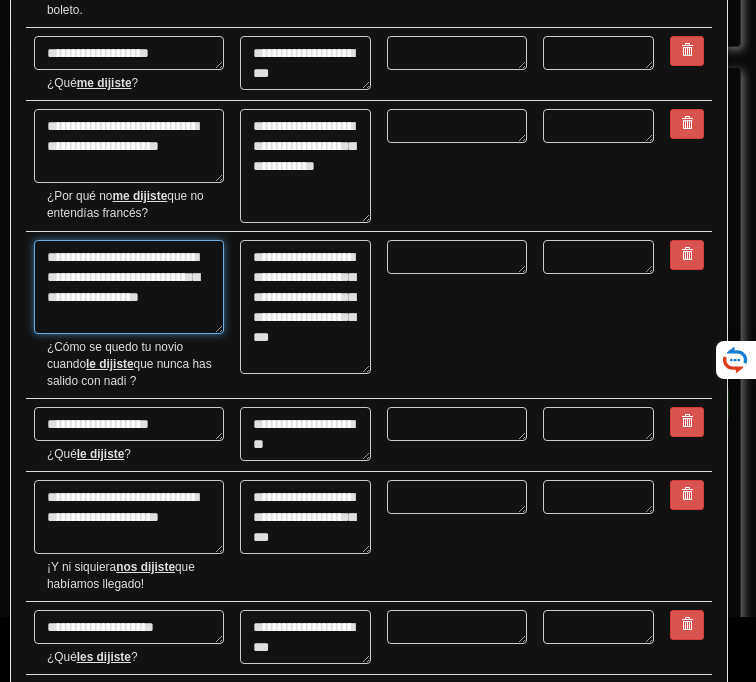 type on "*" 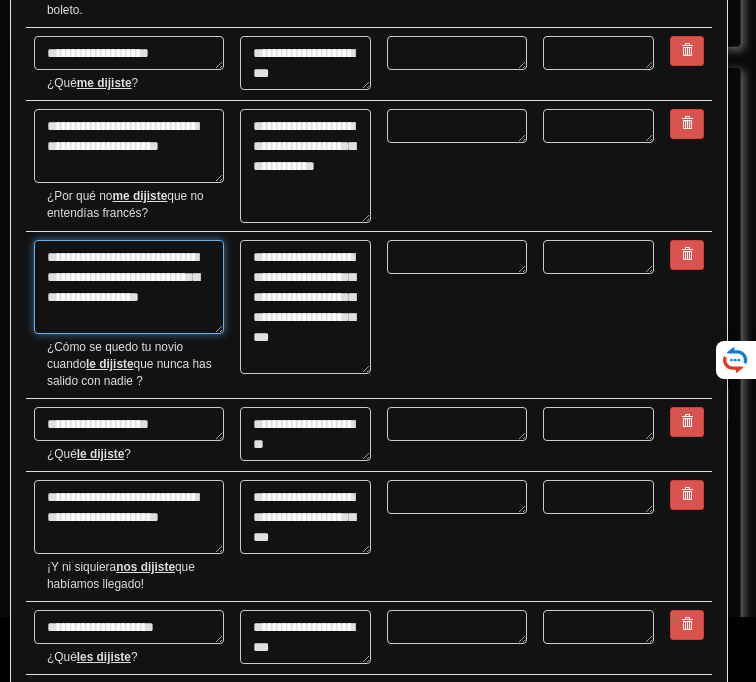 type on "**********" 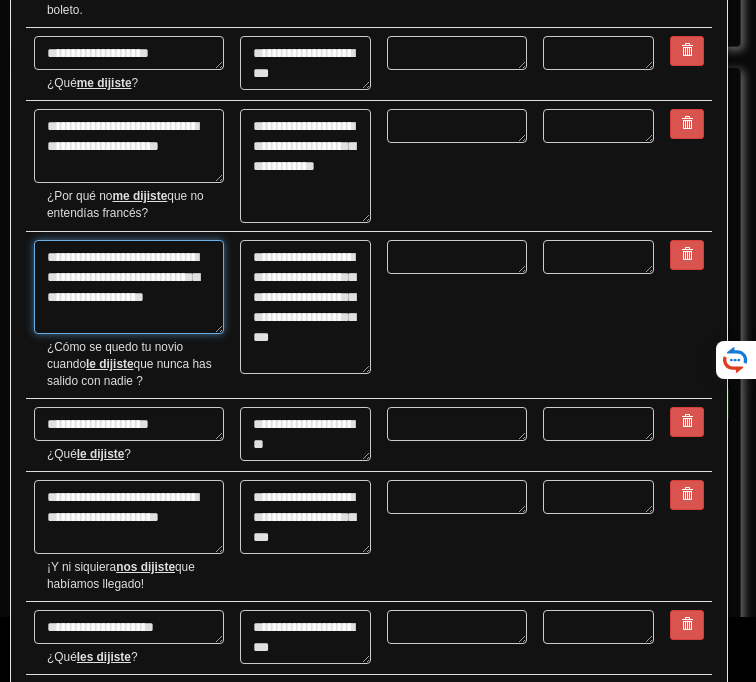type on "*" 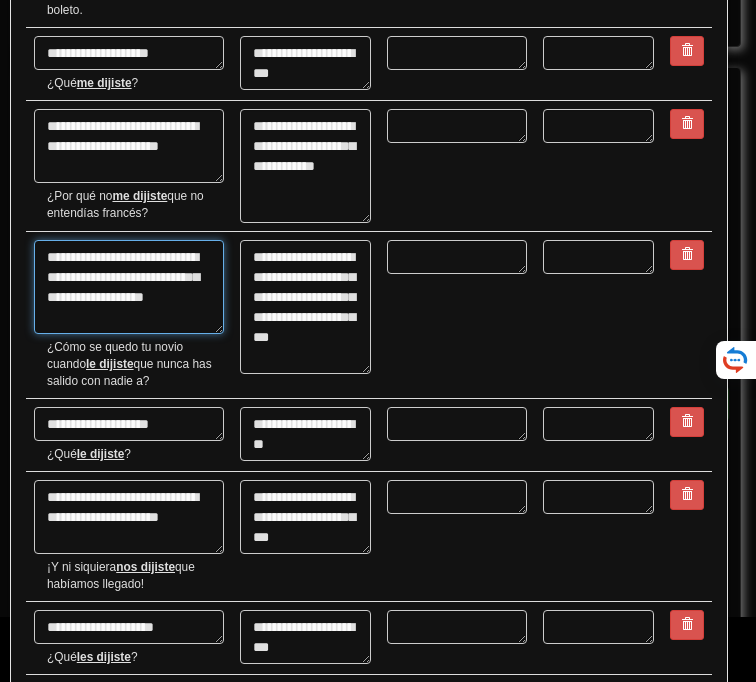 type on "**********" 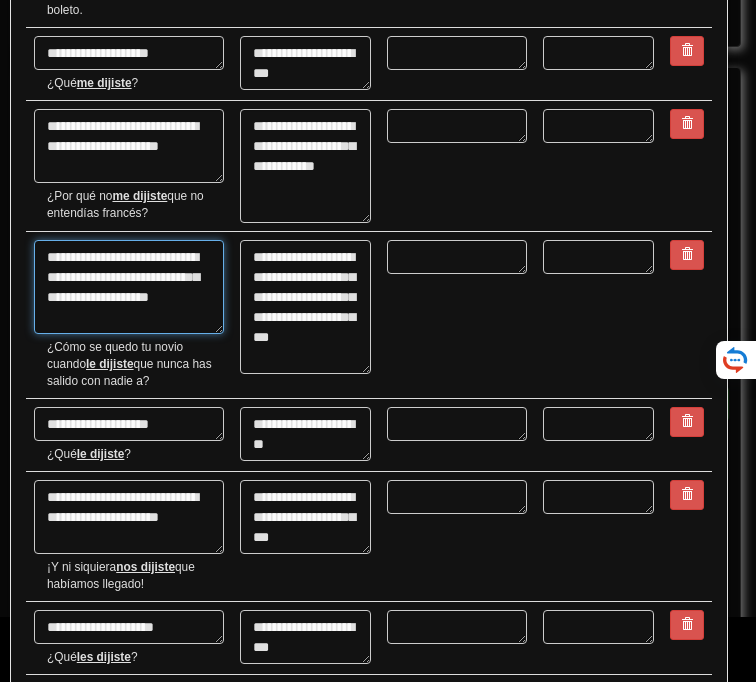 type on "*" 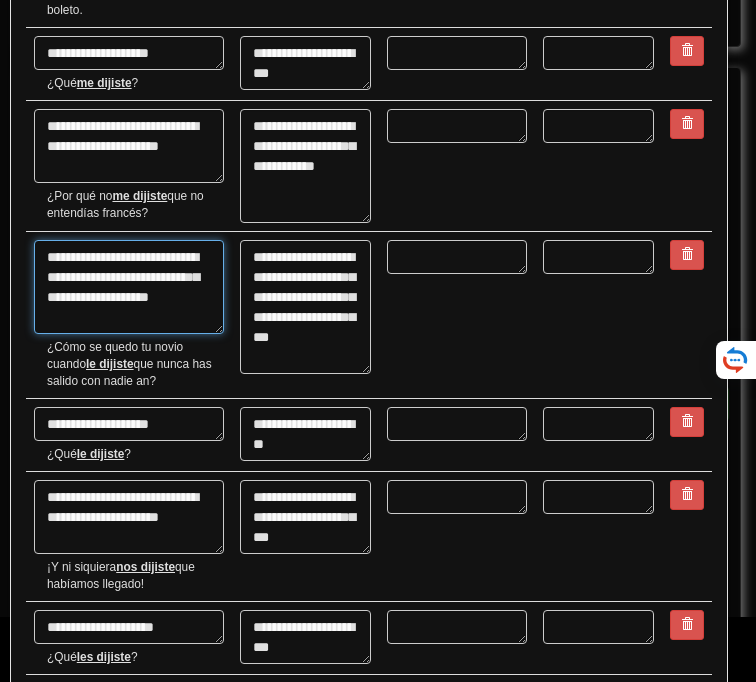 type on "**********" 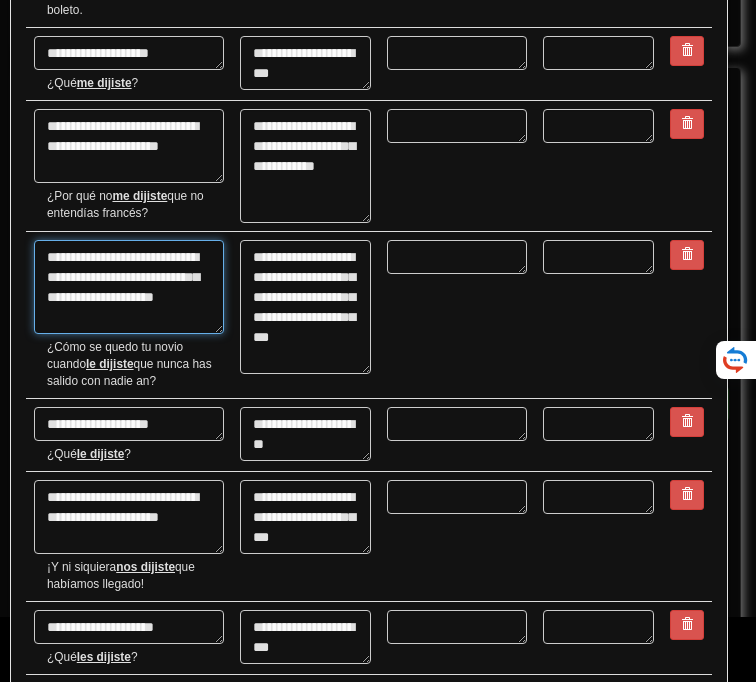 type on "*" 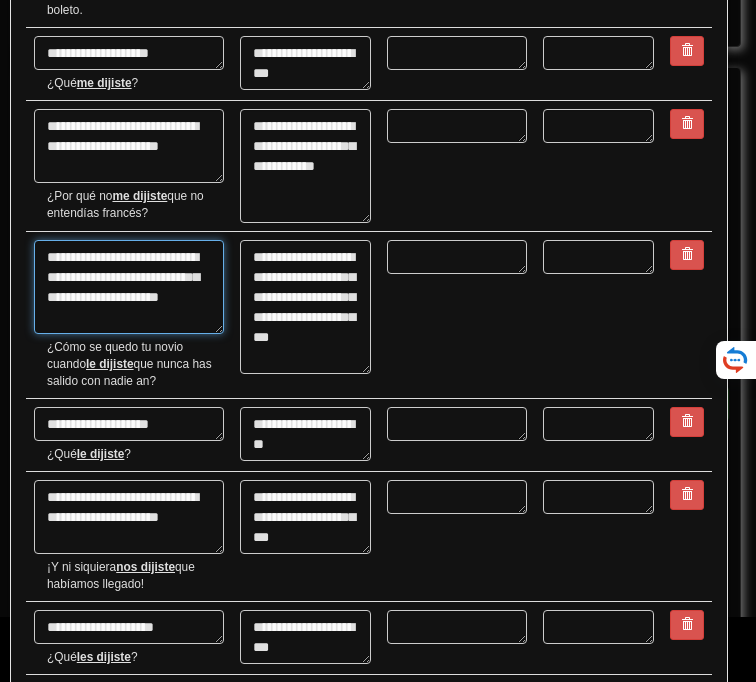 type on "*" 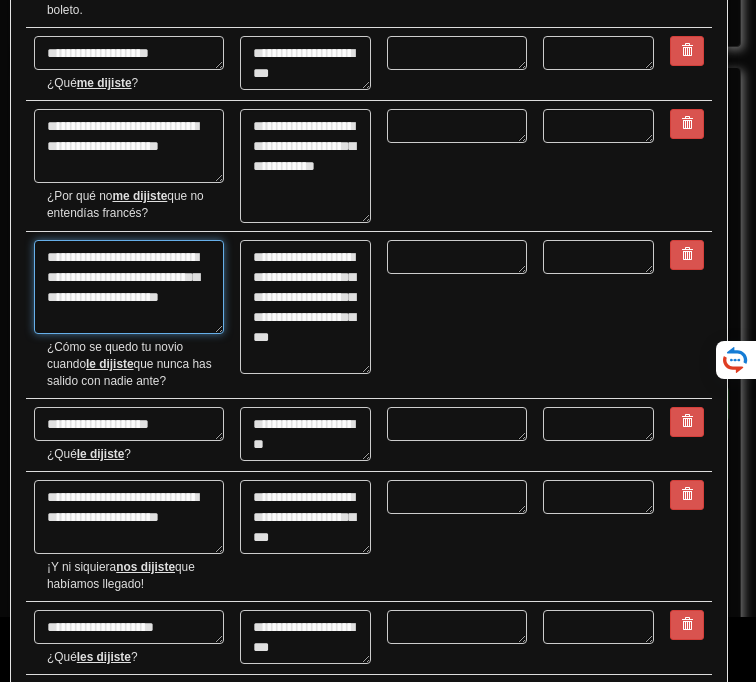 type on "**********" 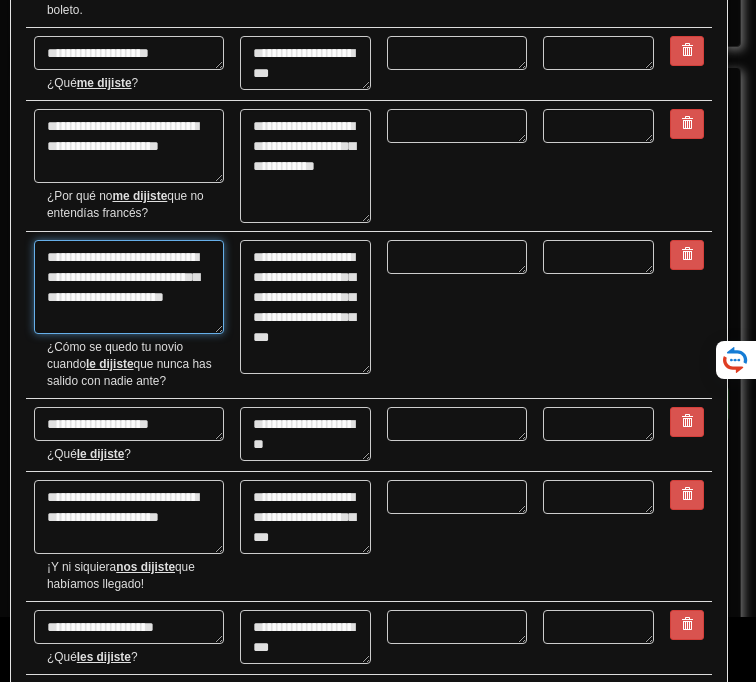 type on "*" 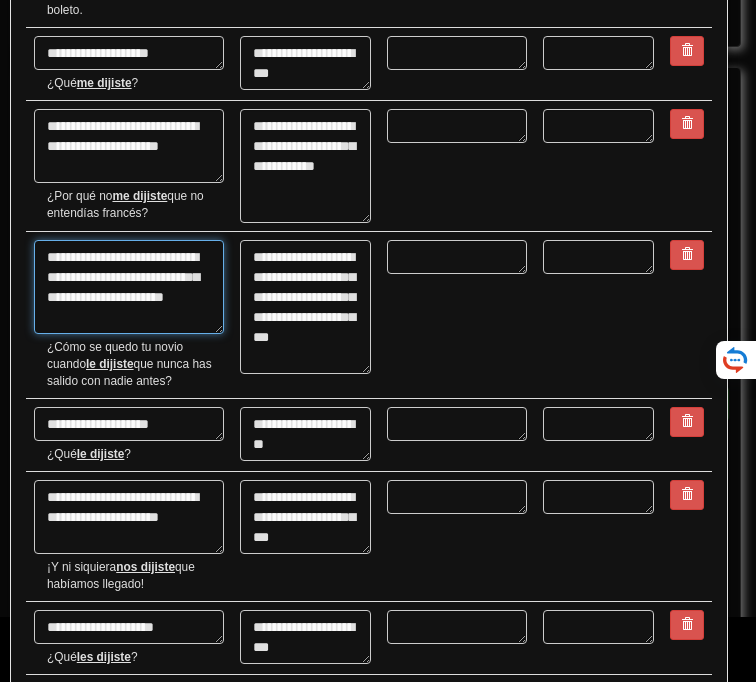 drag, startPoint x: 135, startPoint y: 321, endPoint x: 43, endPoint y: 271, distance: 104.70912 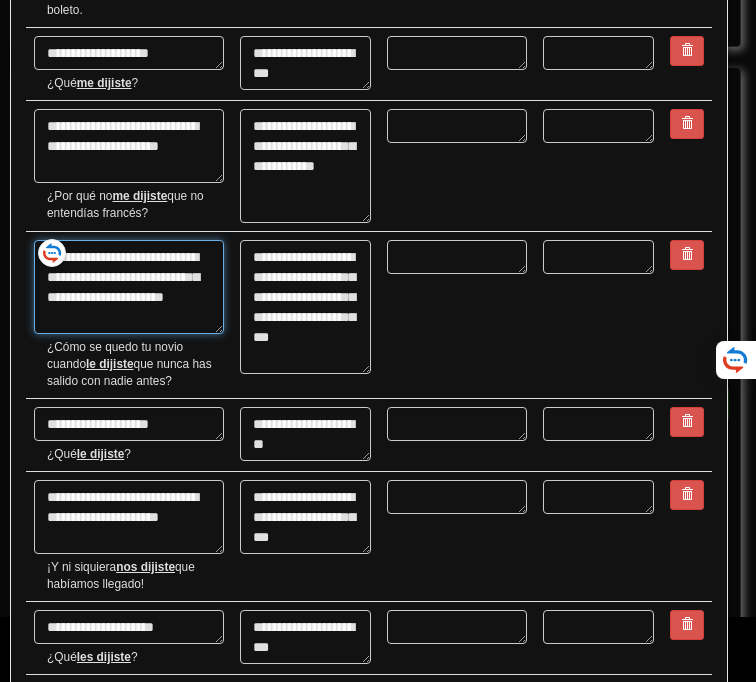 type on "**********" 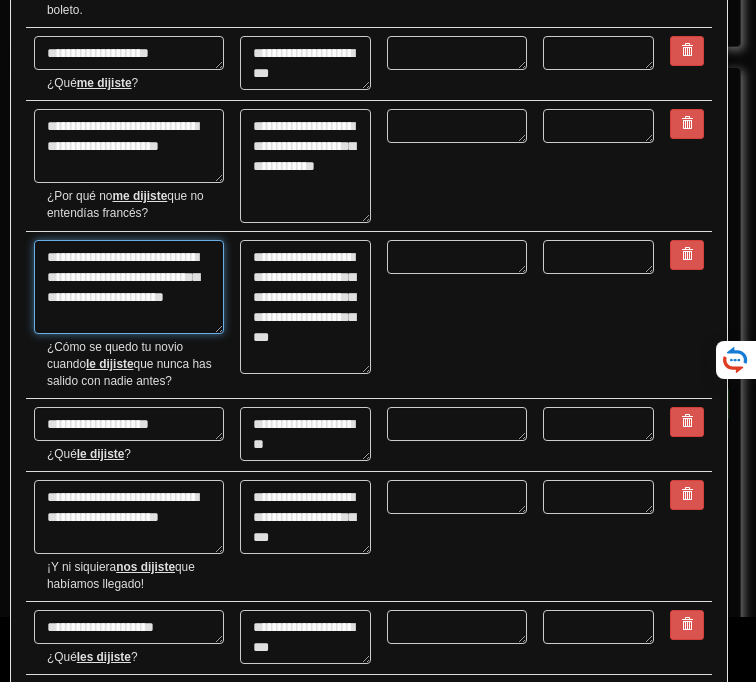 click on "**********" at bounding box center [129, 287] 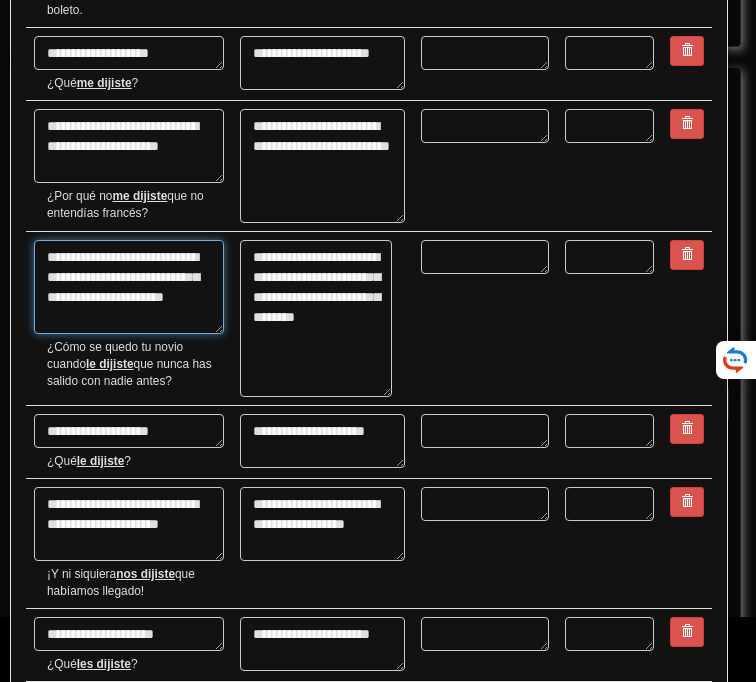 drag, startPoint x: 354, startPoint y: 367, endPoint x: 376, endPoint y: 391, distance: 32.55764 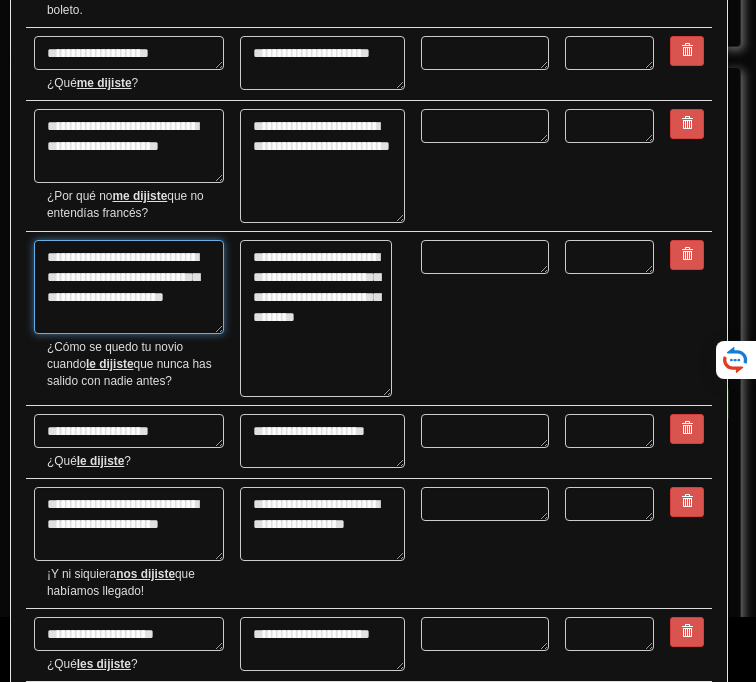 click on "**********" at bounding box center [316, 318] 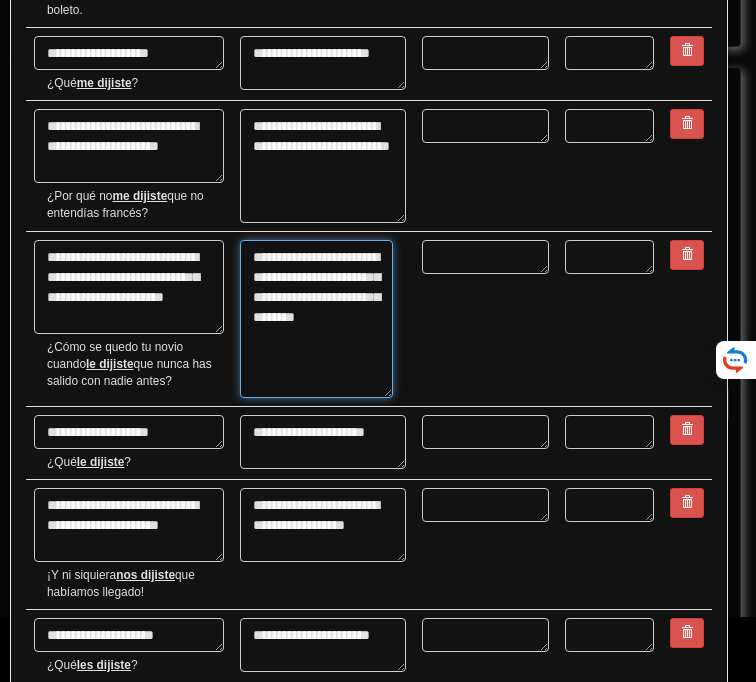 drag, startPoint x: 313, startPoint y: 363, endPoint x: 277, endPoint y: 328, distance: 50.20956 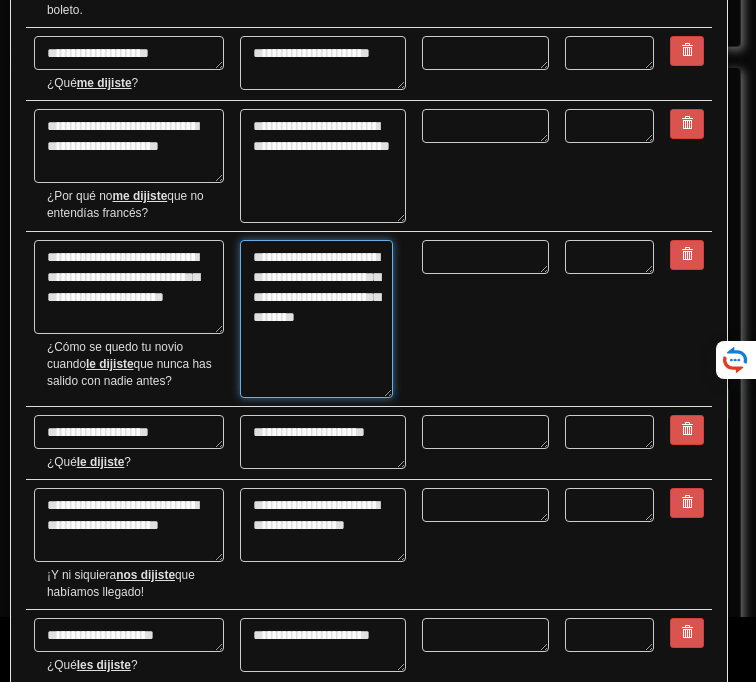 click on "**********" at bounding box center [316, 319] 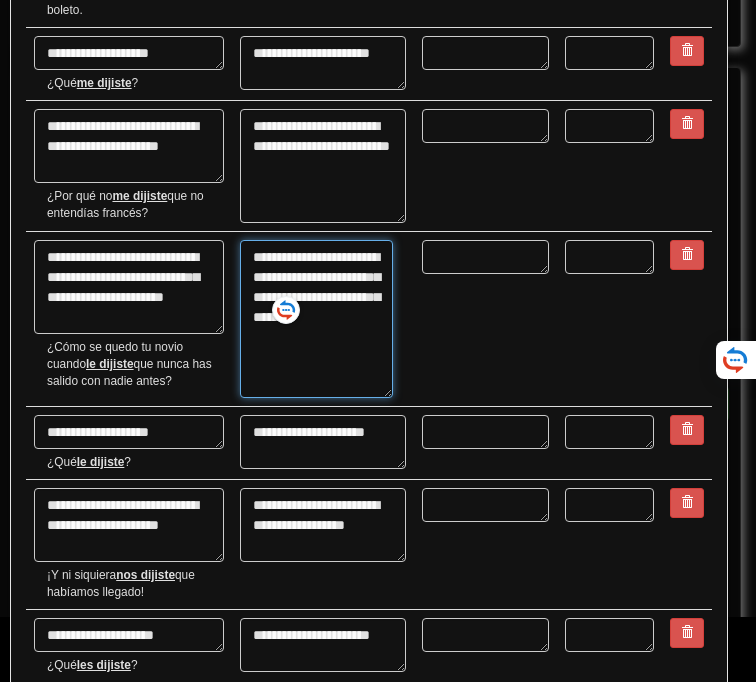 paste on "*" 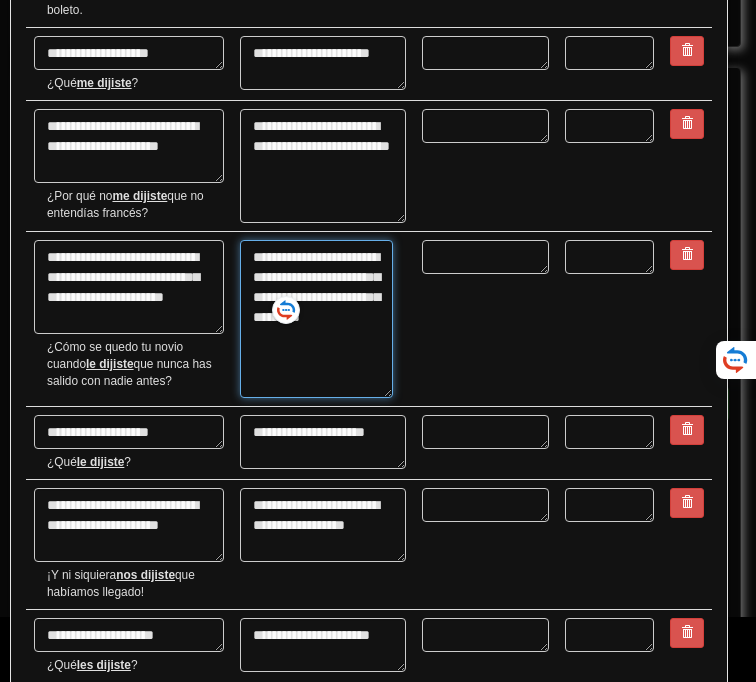 type on "*" 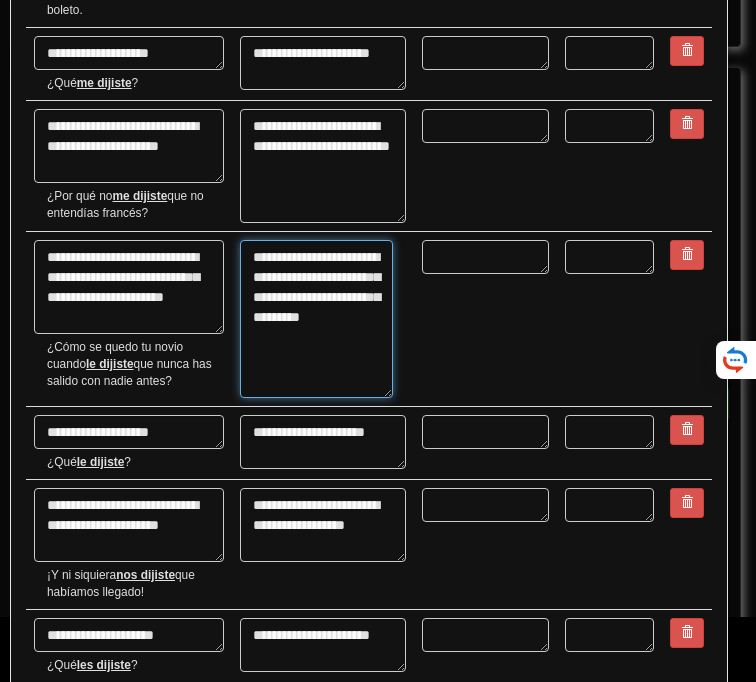 scroll, scrollTop: 717, scrollLeft: 0, axis: vertical 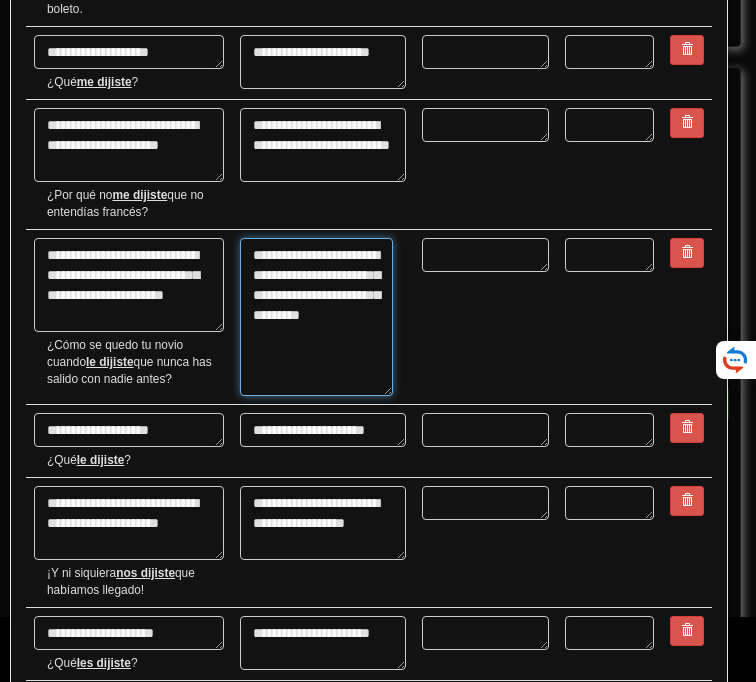 click on "**********" at bounding box center [316, 317] 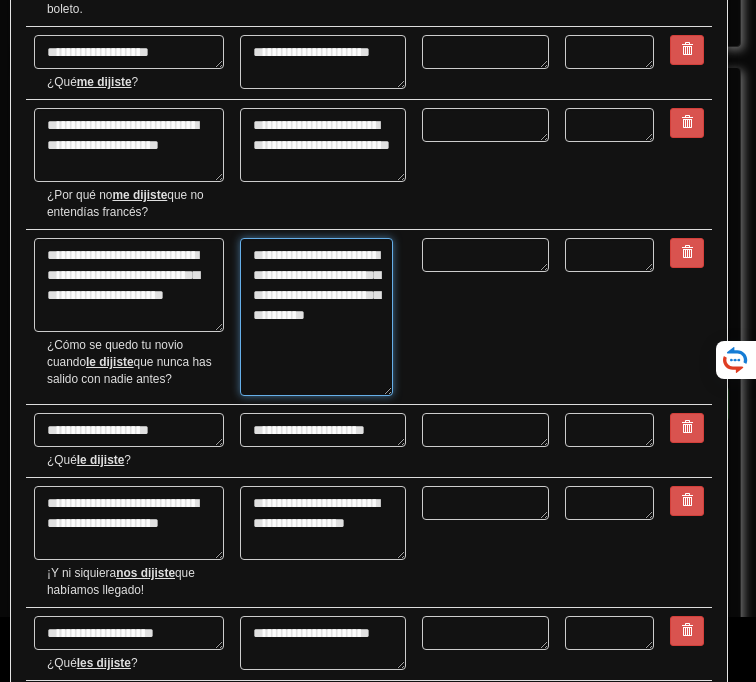 type on "*" 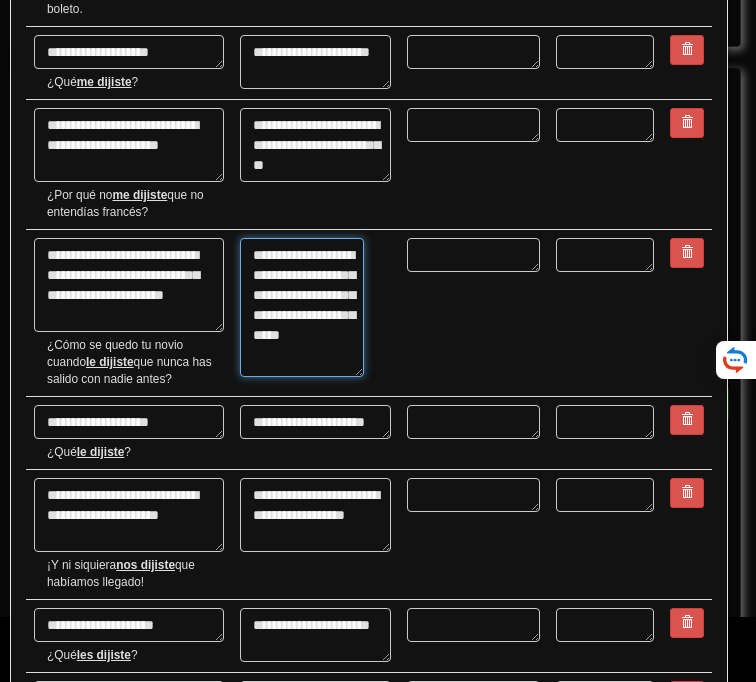 drag, startPoint x: 388, startPoint y: 399, endPoint x: 359, endPoint y: 380, distance: 34.669872 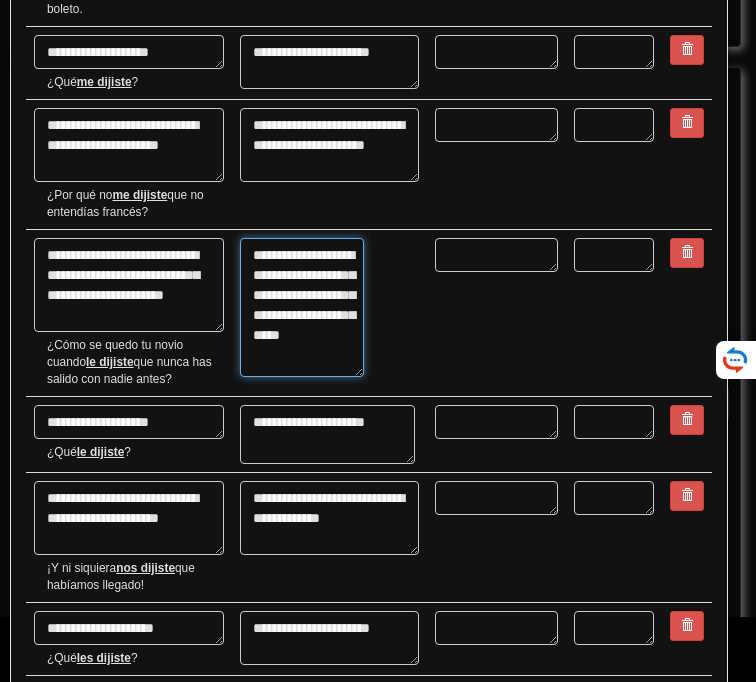 drag, startPoint x: 385, startPoint y: 444, endPoint x: 409, endPoint y: 469, distance: 34.655445 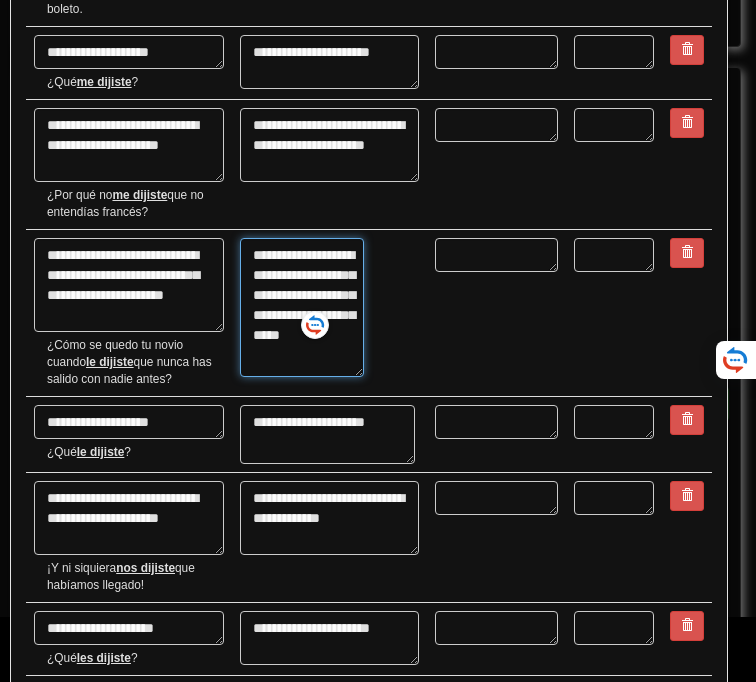 type on "**********" 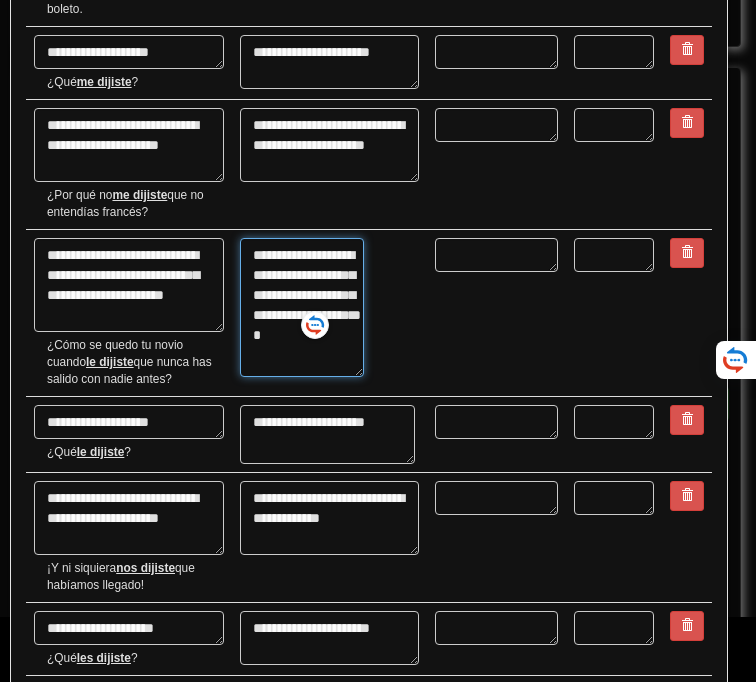 type on "*" 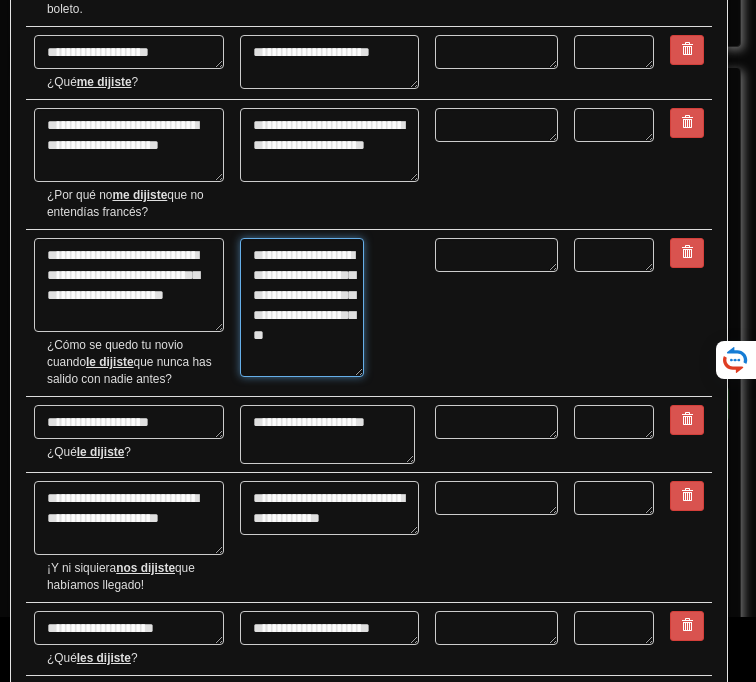 type on "*" 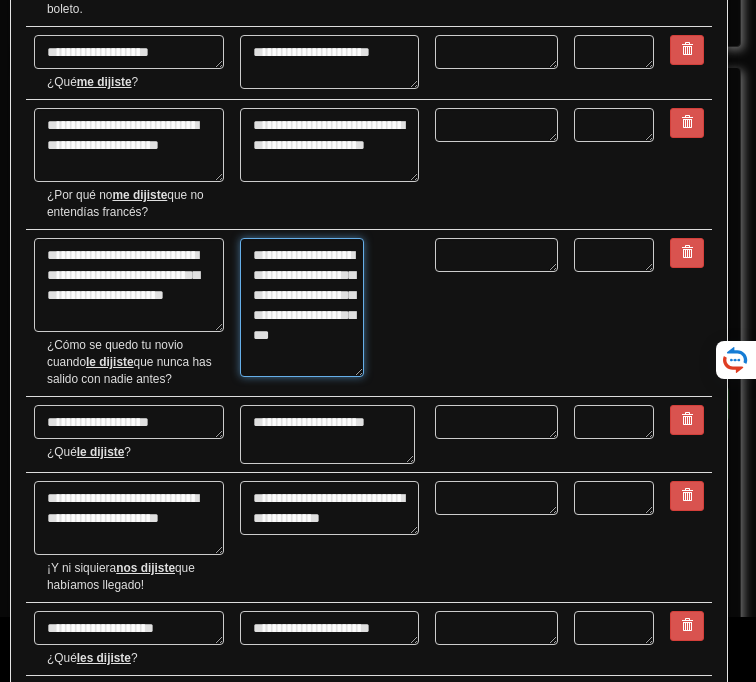 type on "*" 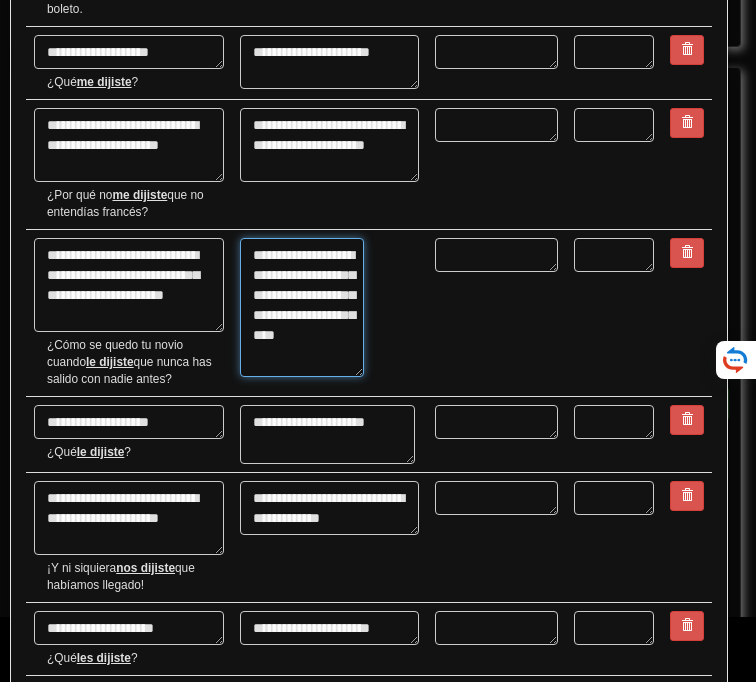 type on "*" 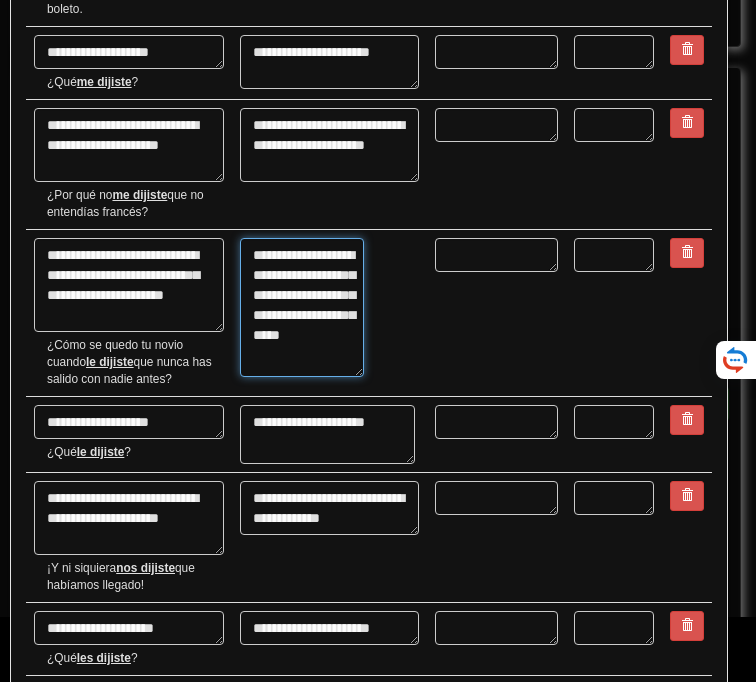 type on "*" 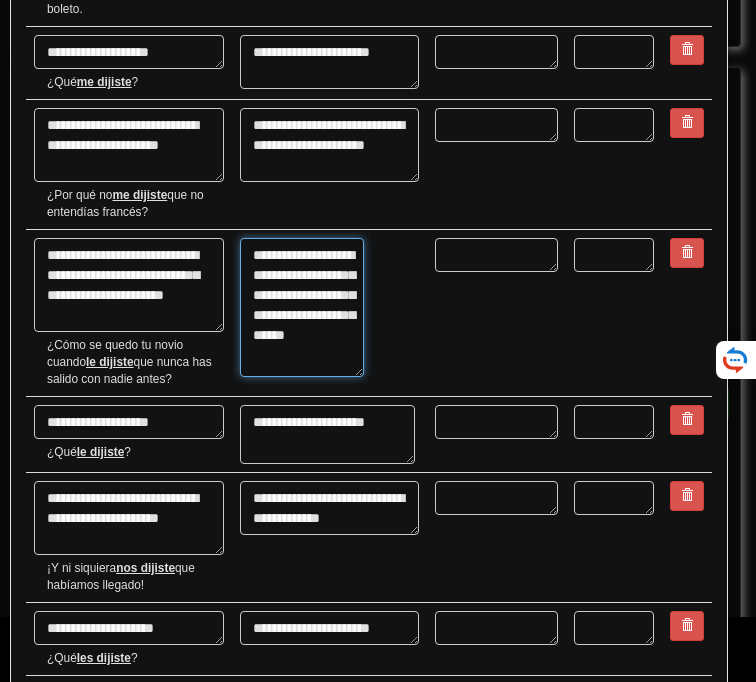 type on "*" 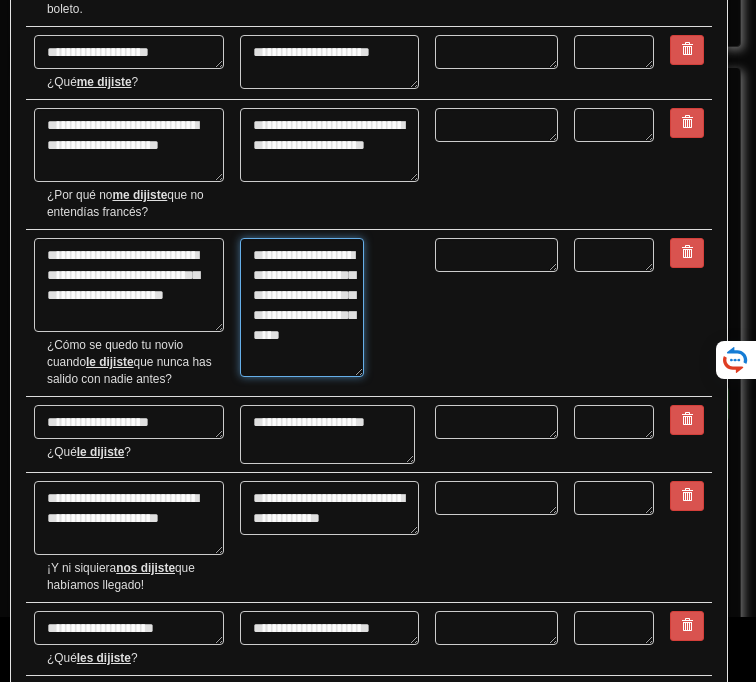 type on "*" 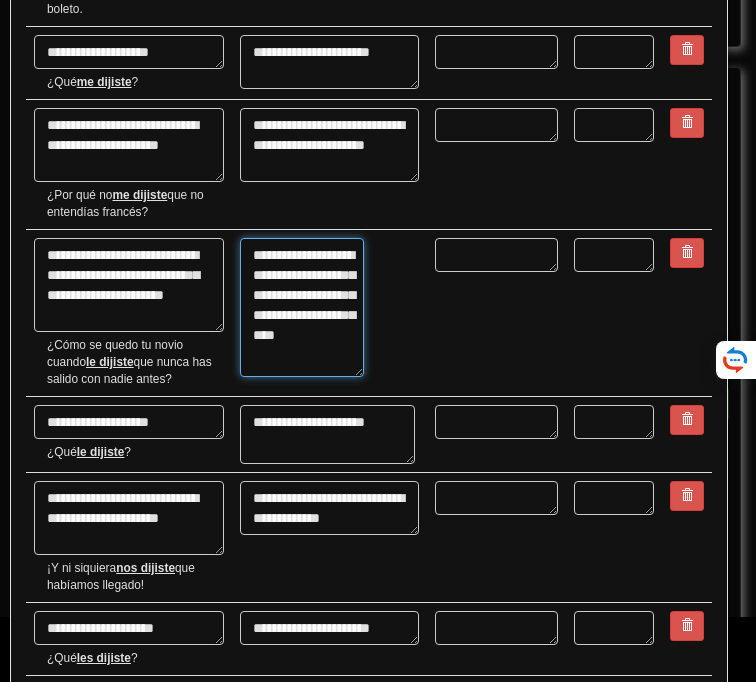 type on "**********" 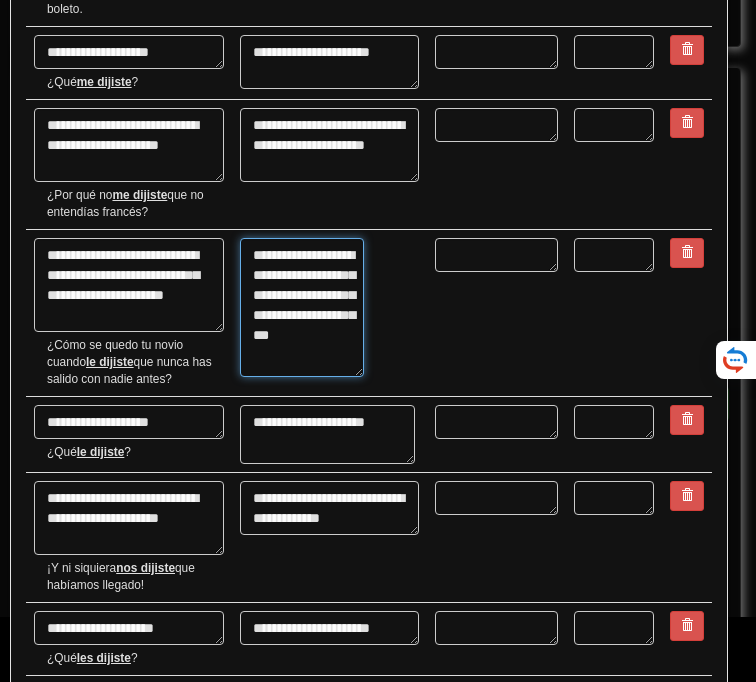 type on "*" 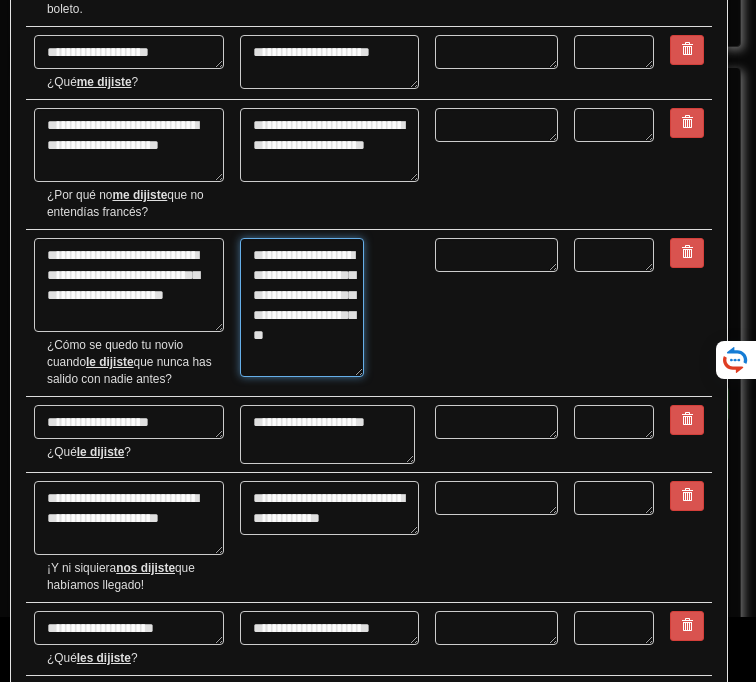type on "*" 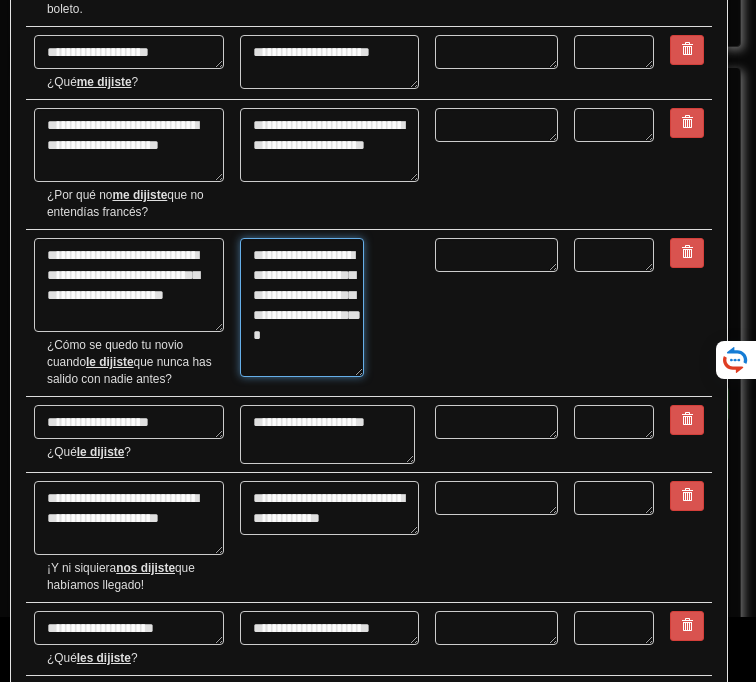 type on "**********" 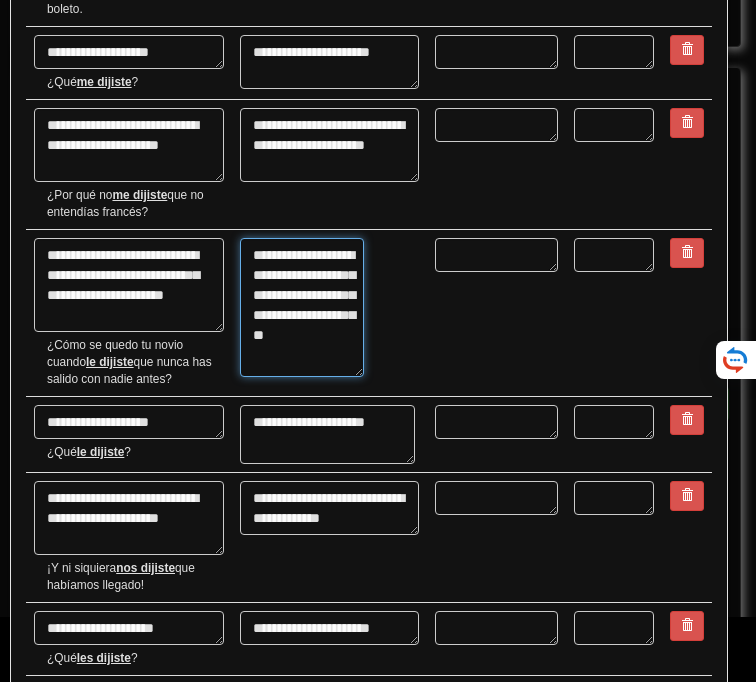 type on "*" 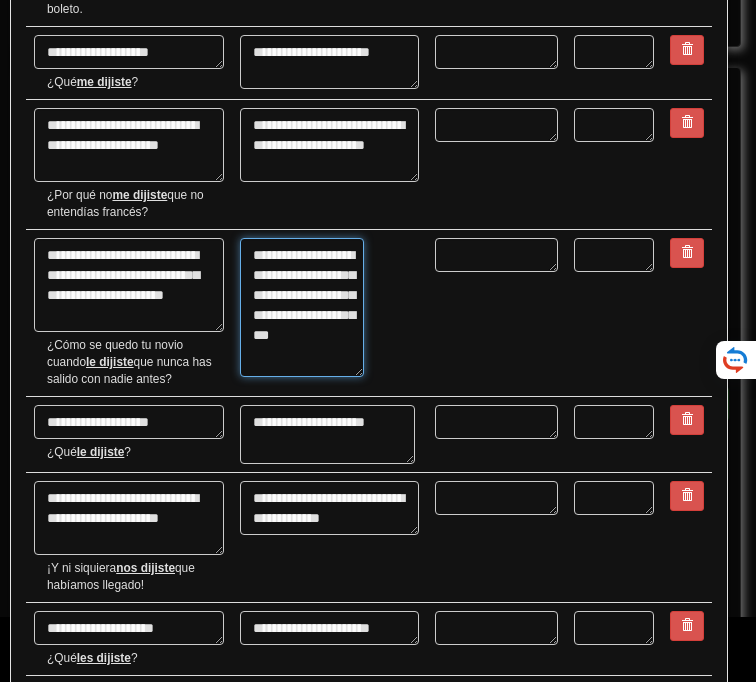type on "*" 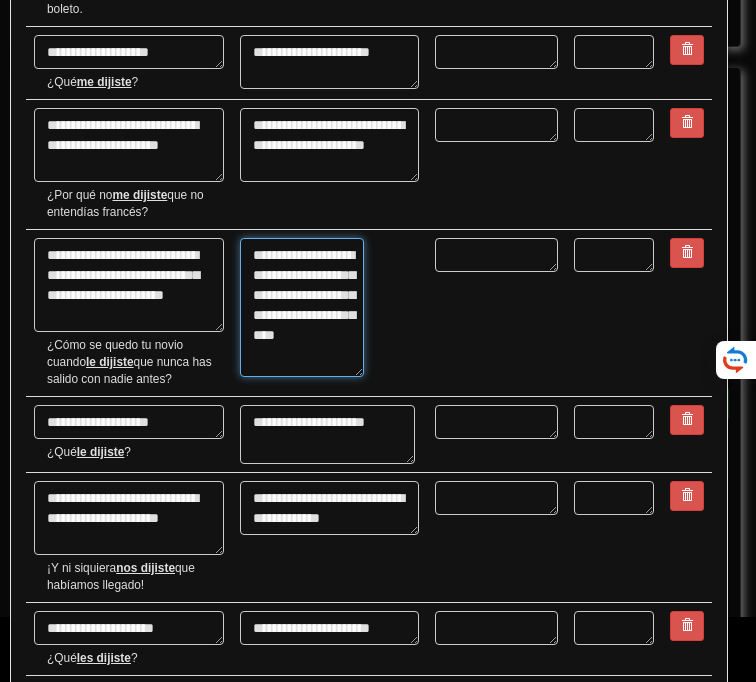 type on "*" 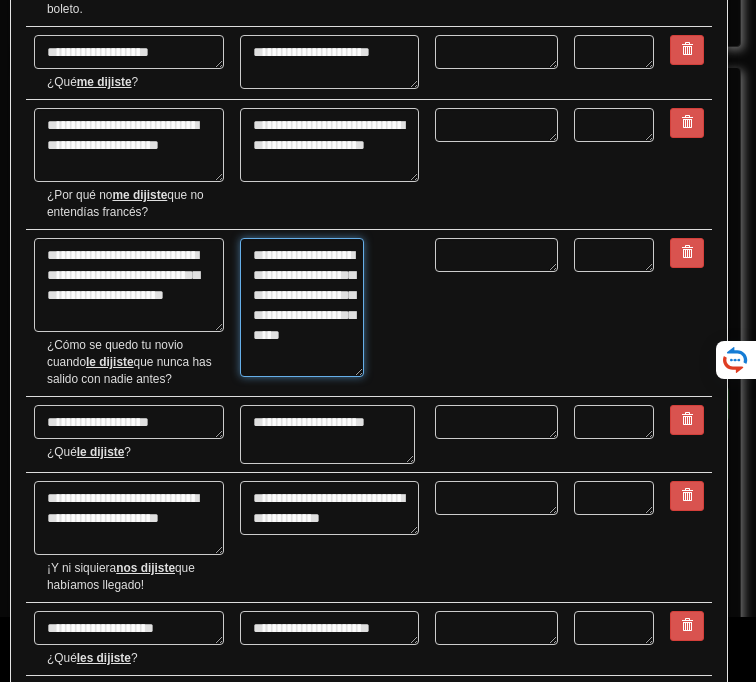type on "*" 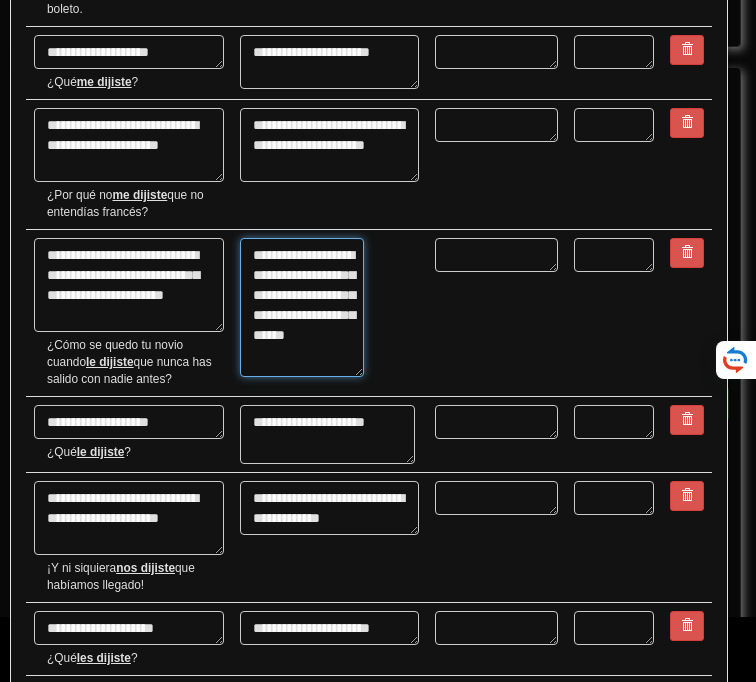 type on "*" 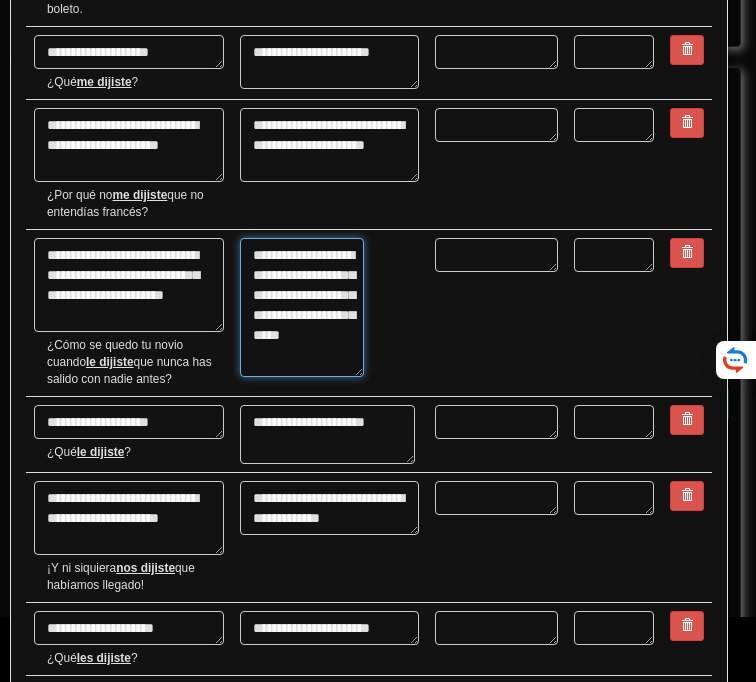 type on "*" 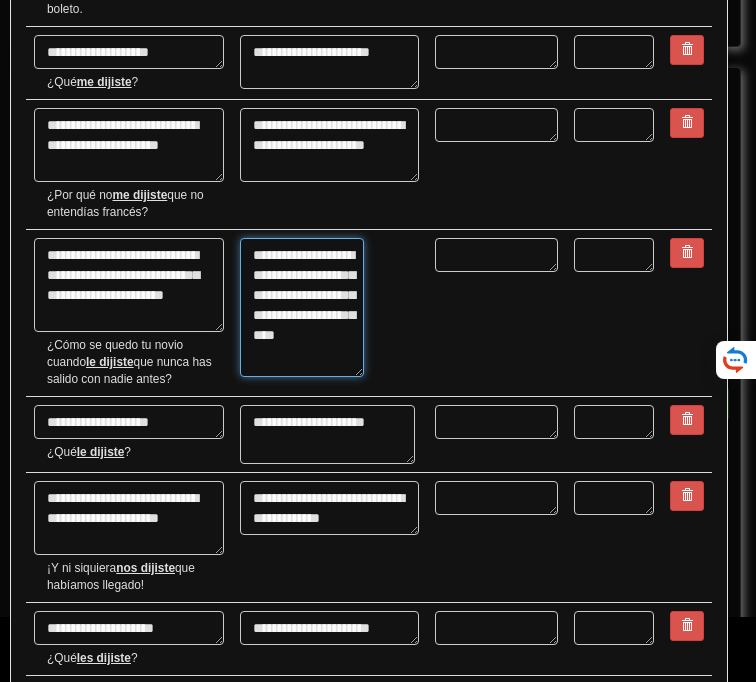 type on "*" 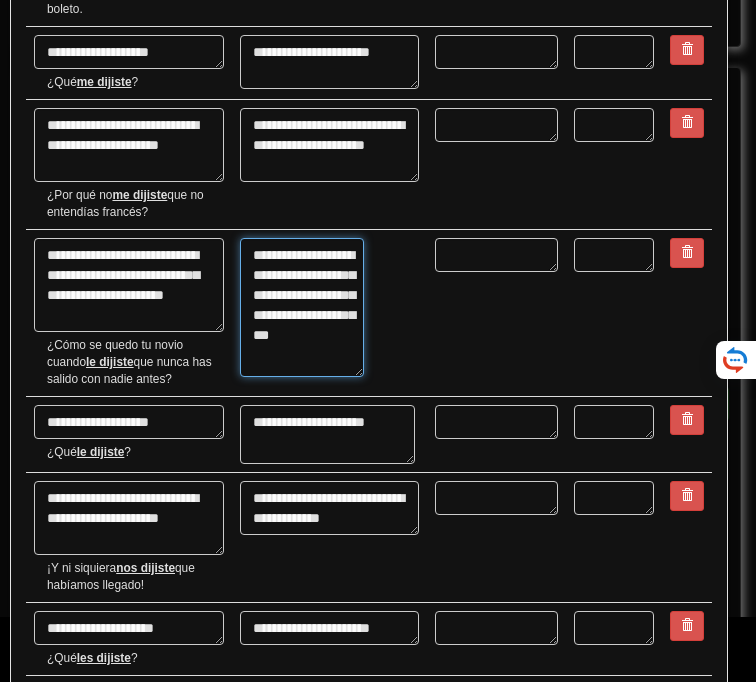 type on "*" 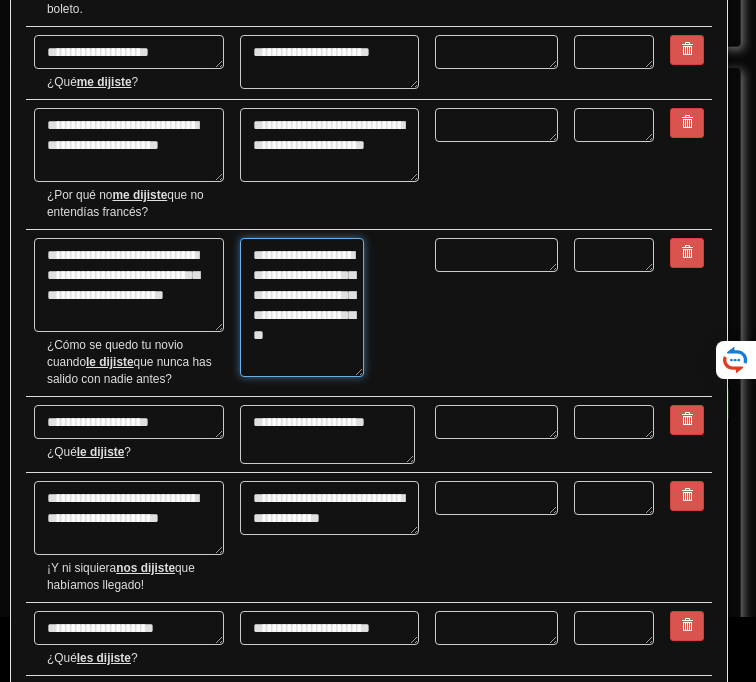 type on "*" 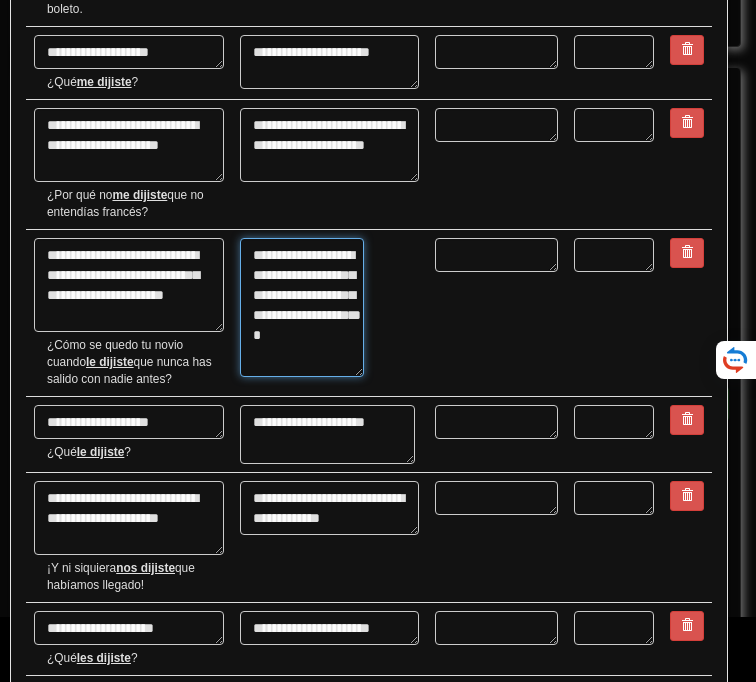 type on "*" 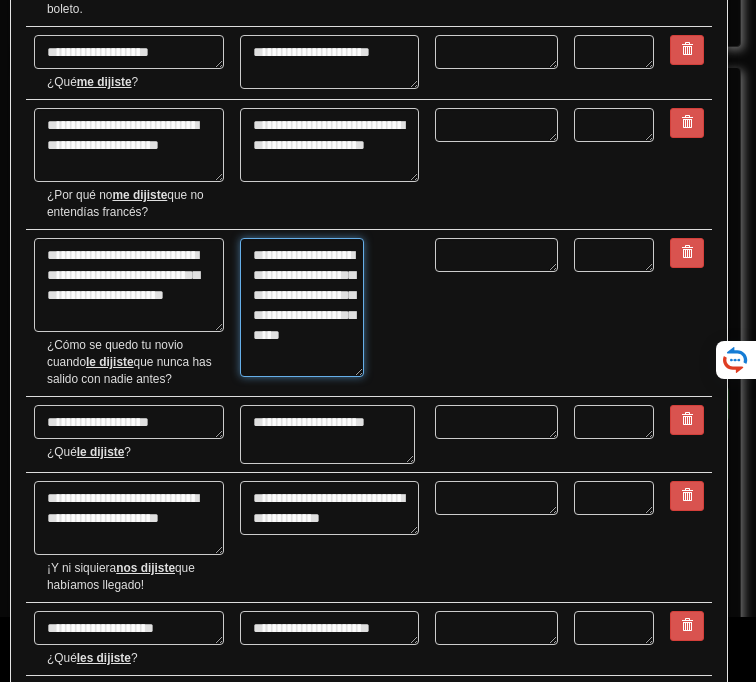 type on "**********" 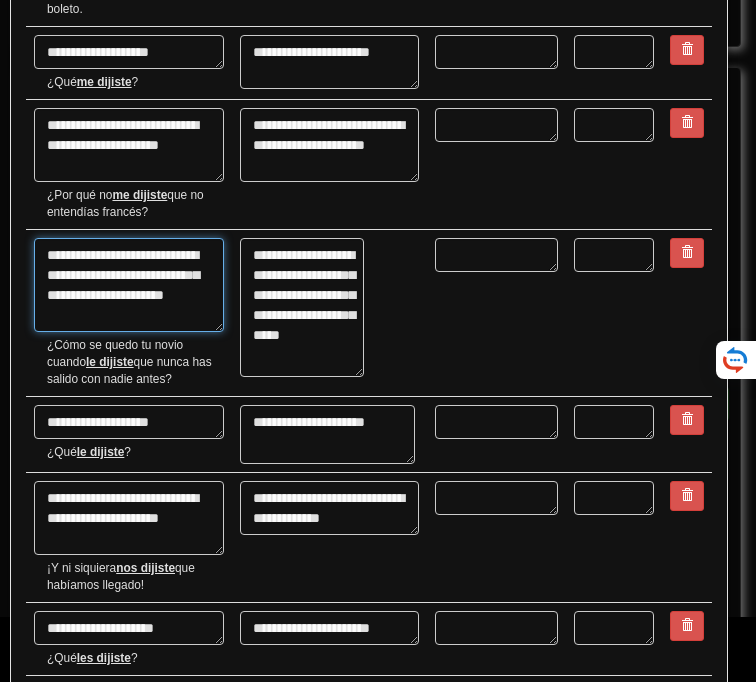 click on "**********" at bounding box center (129, 285) 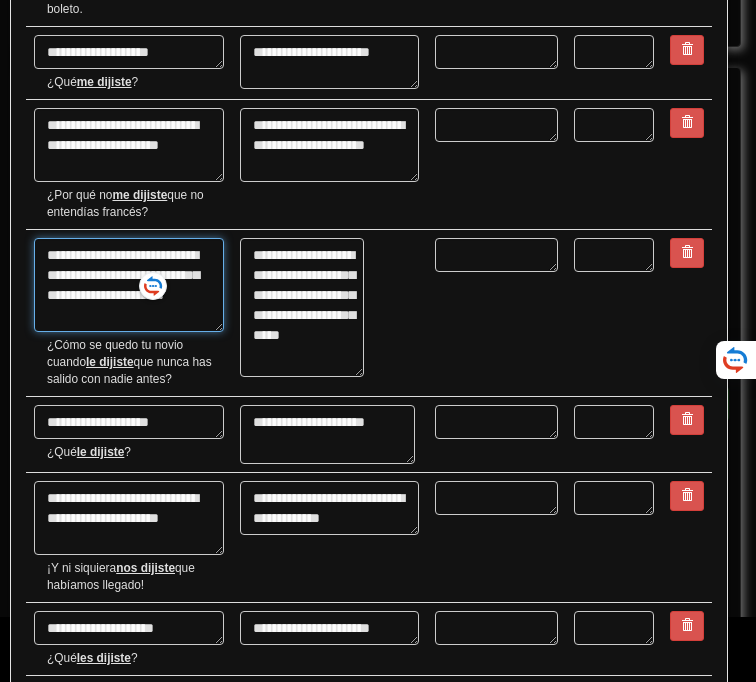 type on "**********" 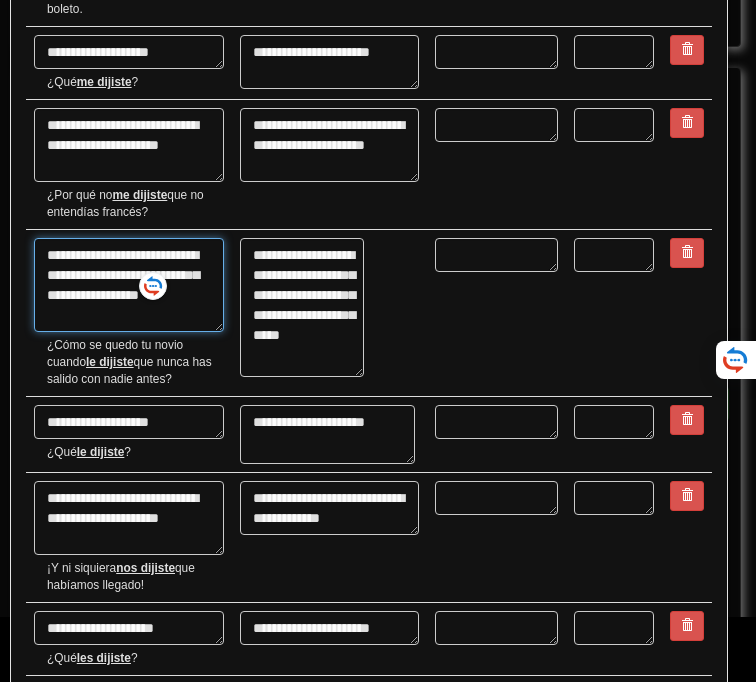type on "*" 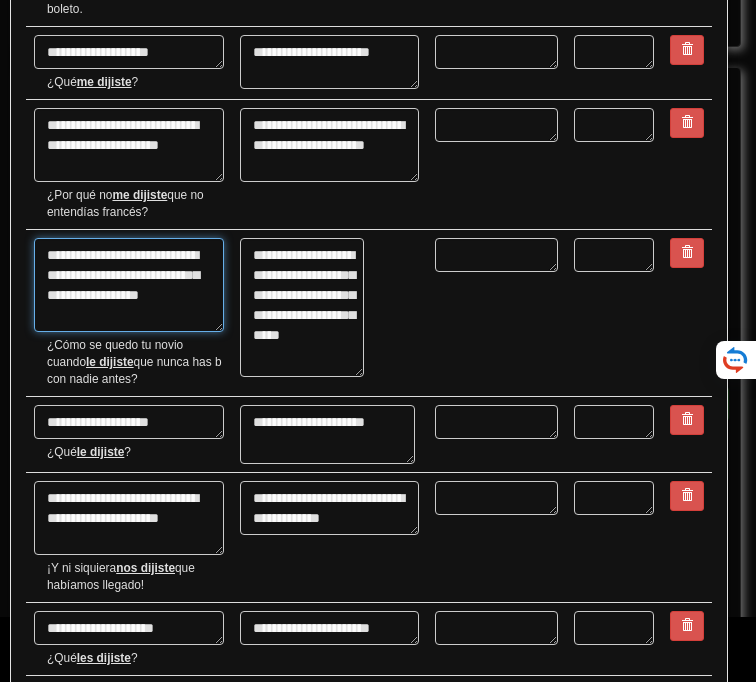 type on "**********" 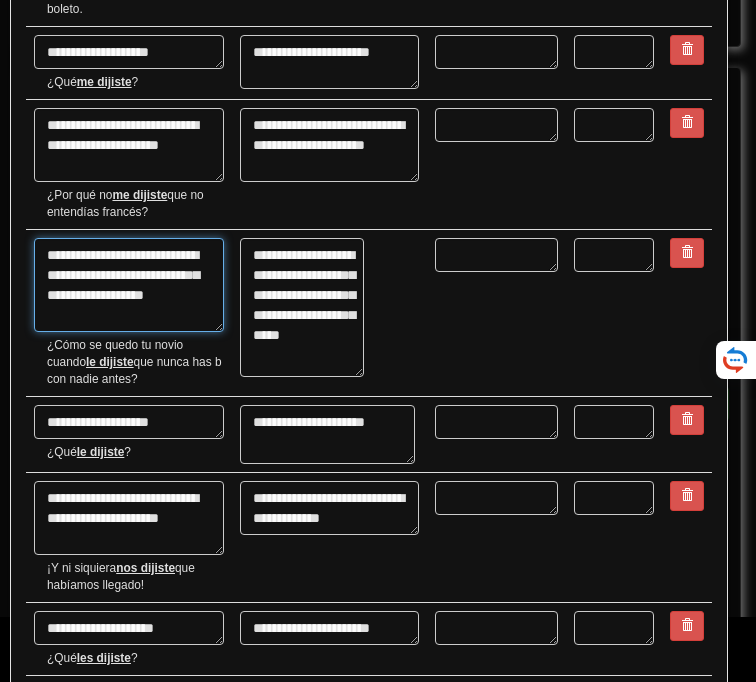 type on "*" 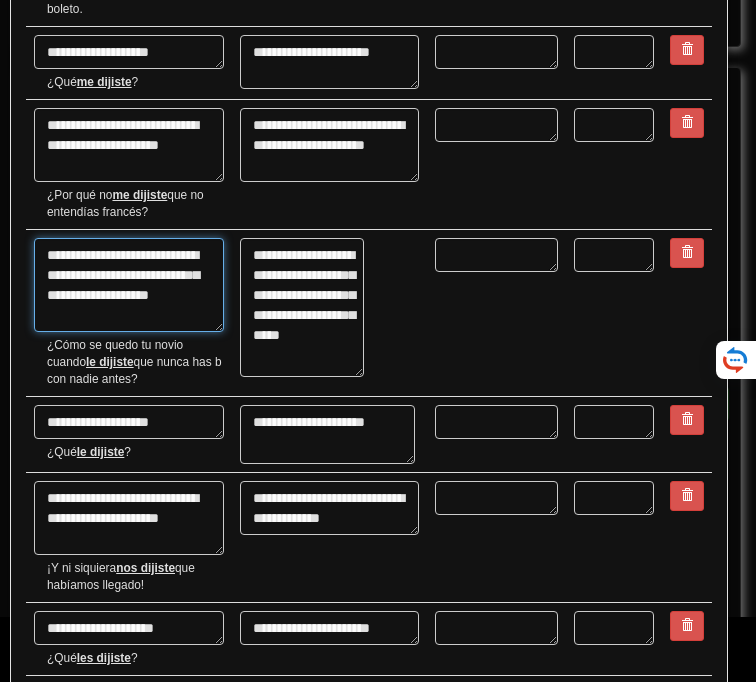 type on "*" 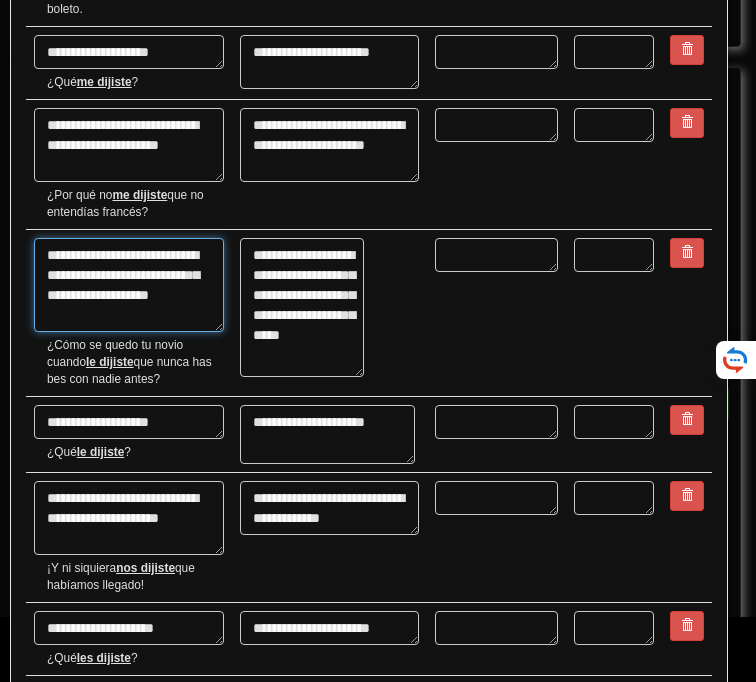 type on "**********" 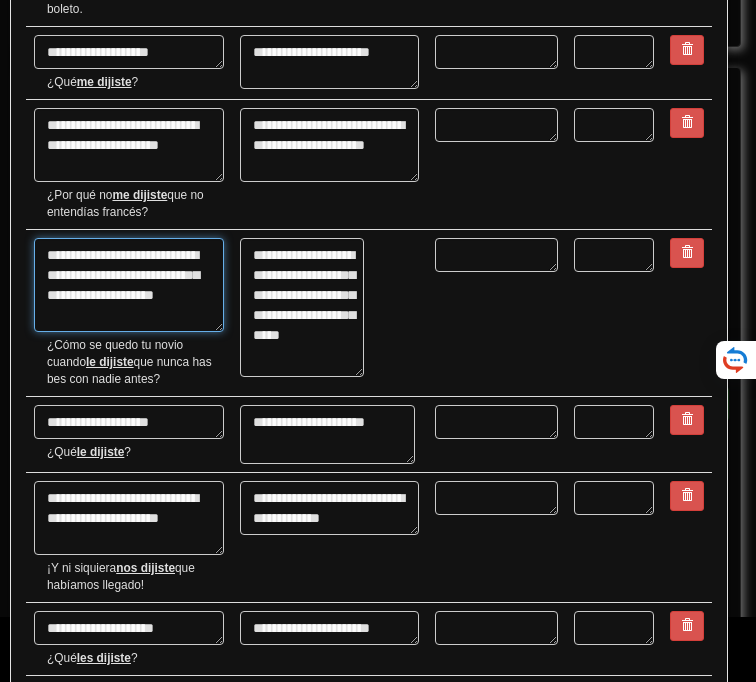 type on "*" 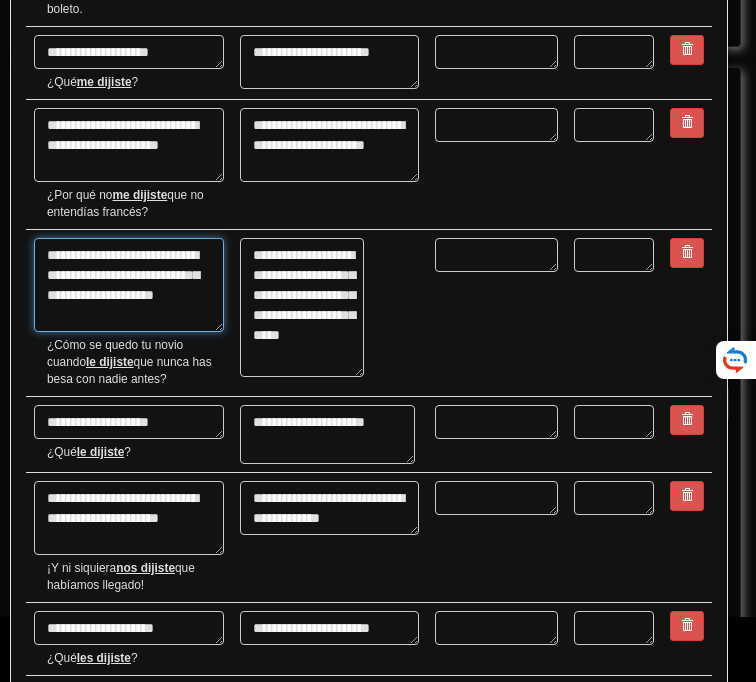 type on "**********" 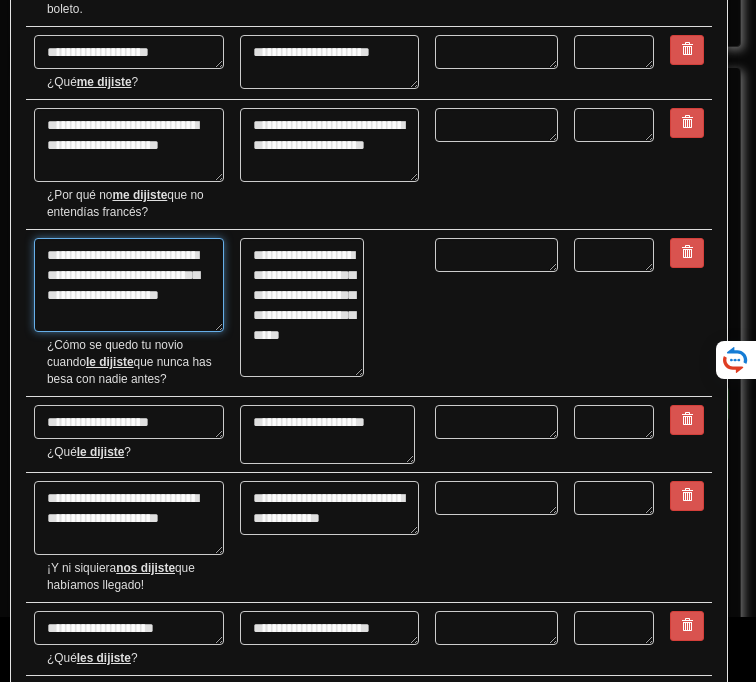 type on "*" 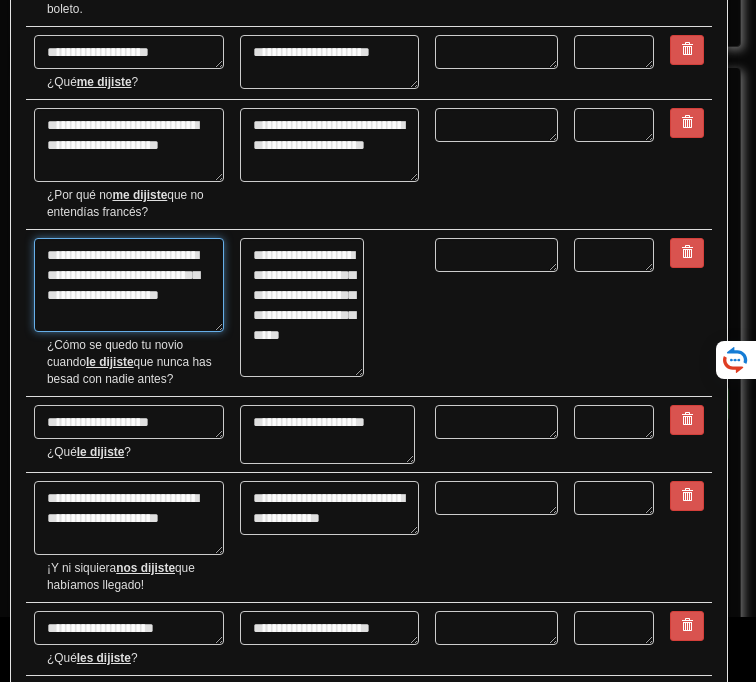type on "**********" 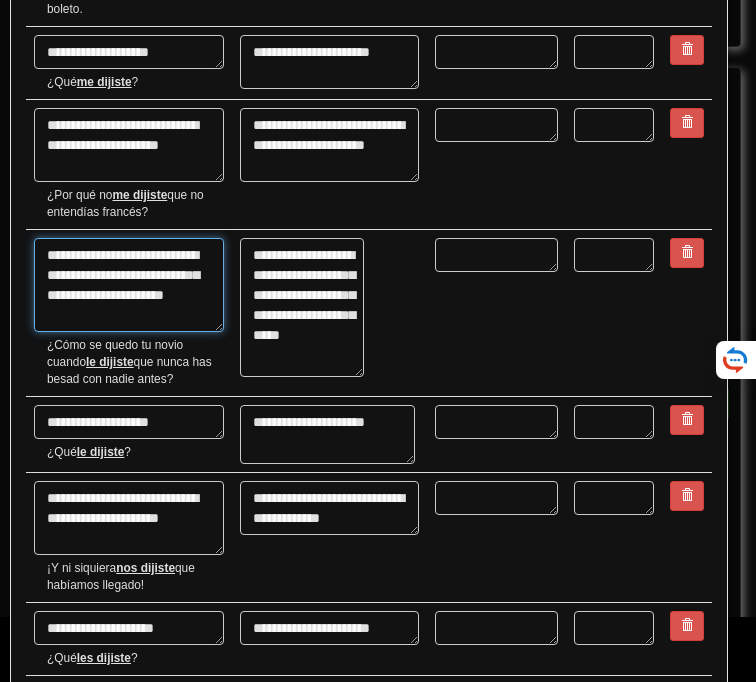 type on "*" 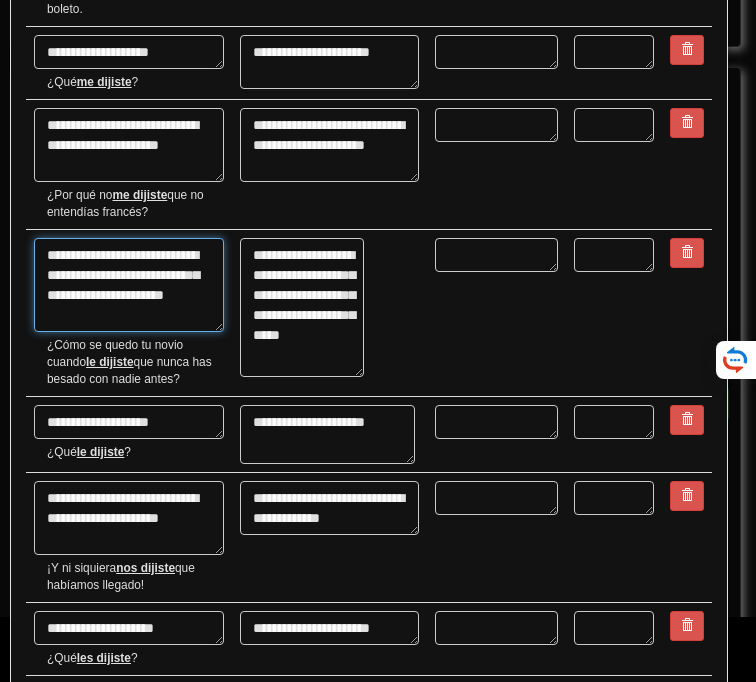 click on "**********" at bounding box center [129, 285] 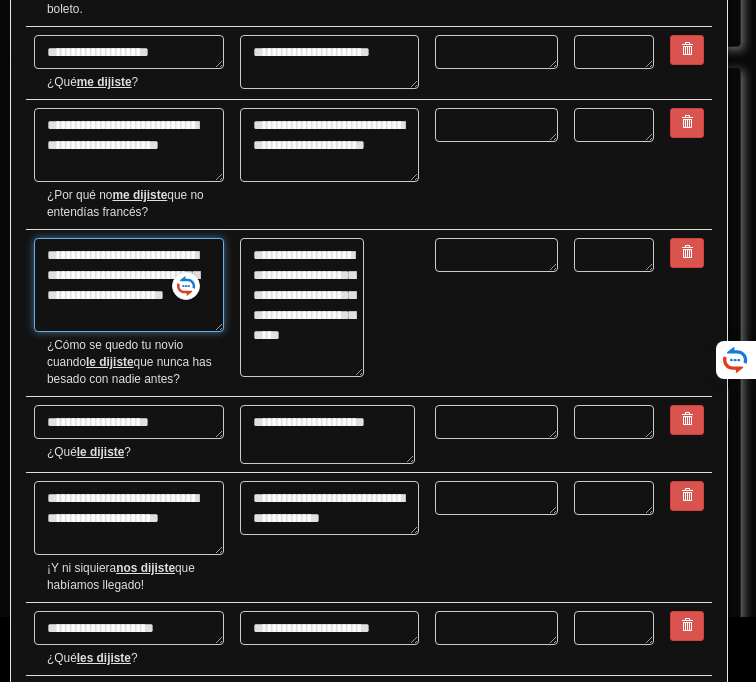 type on "**********" 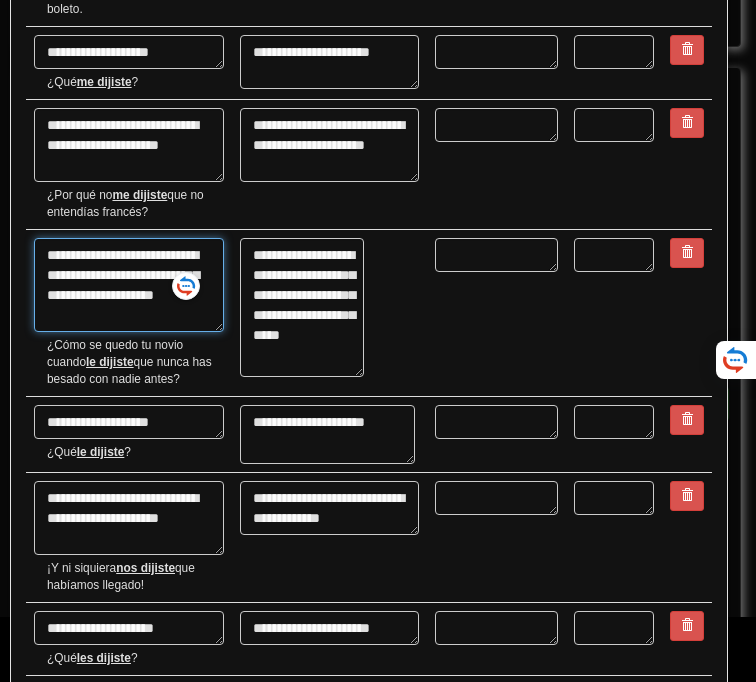 type on "*" 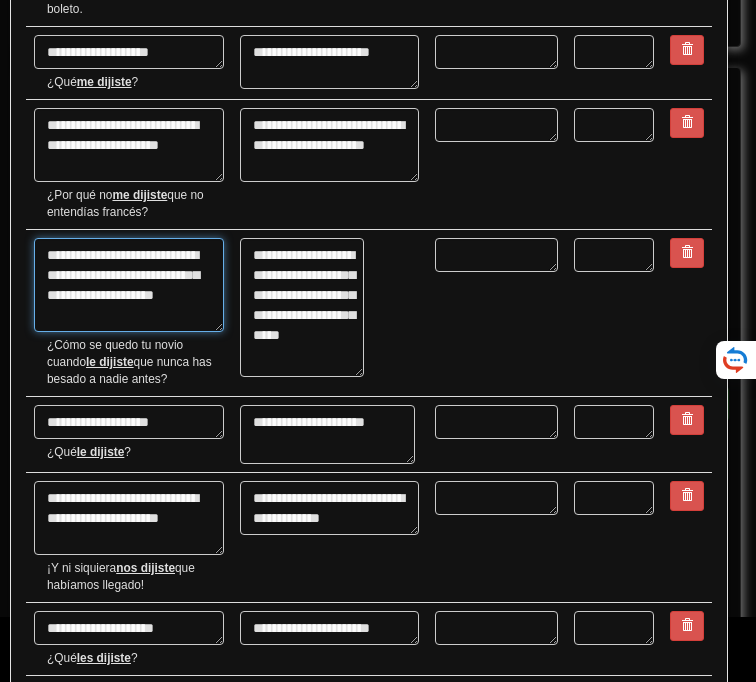type on "**********" 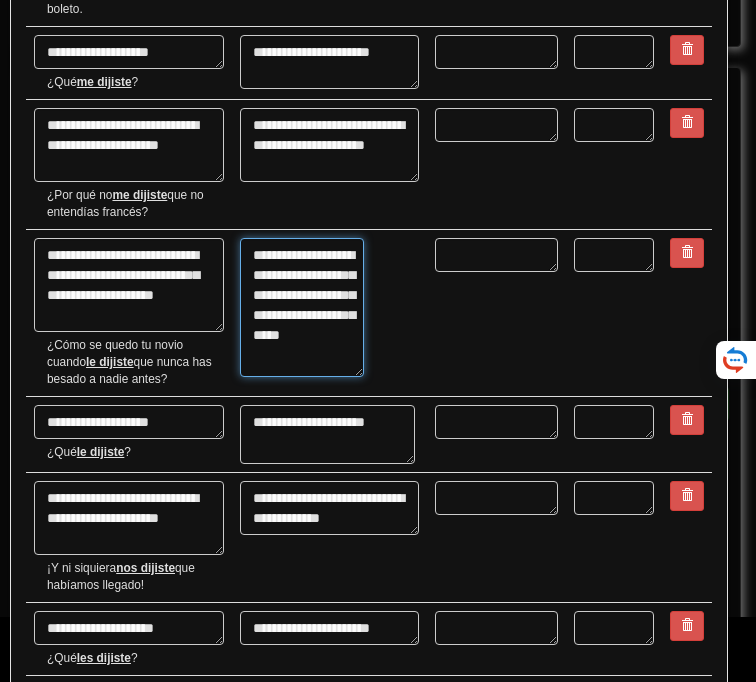 click on "**********" at bounding box center (302, 307) 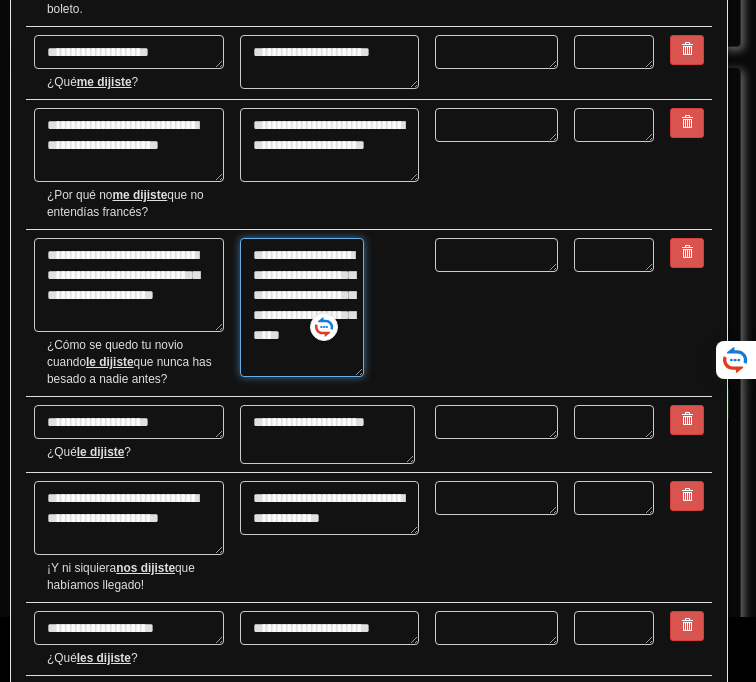 type on "**********" 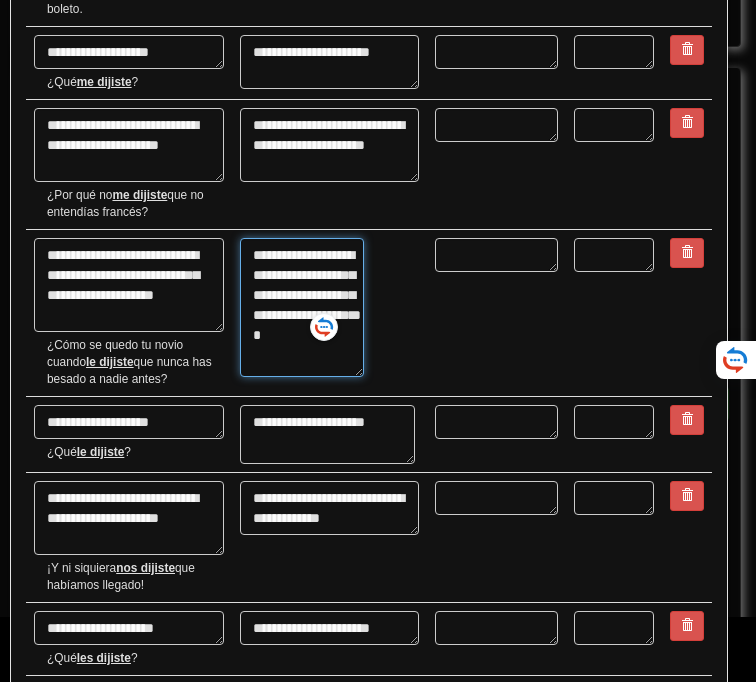type on "*" 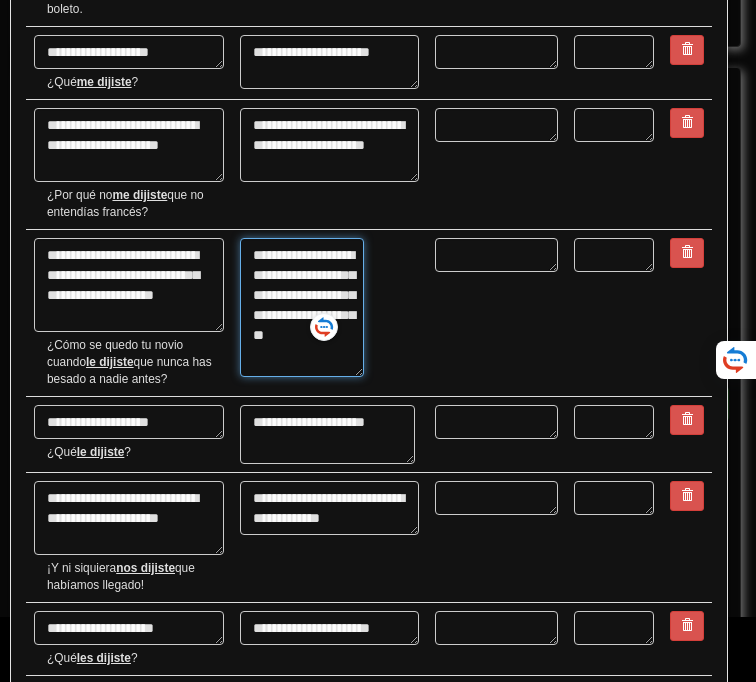 type on "*" 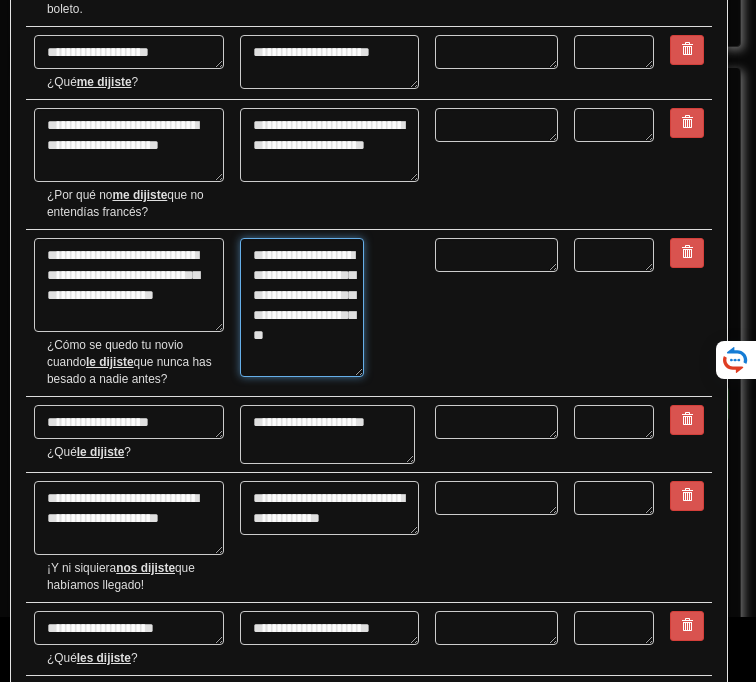 type on "**********" 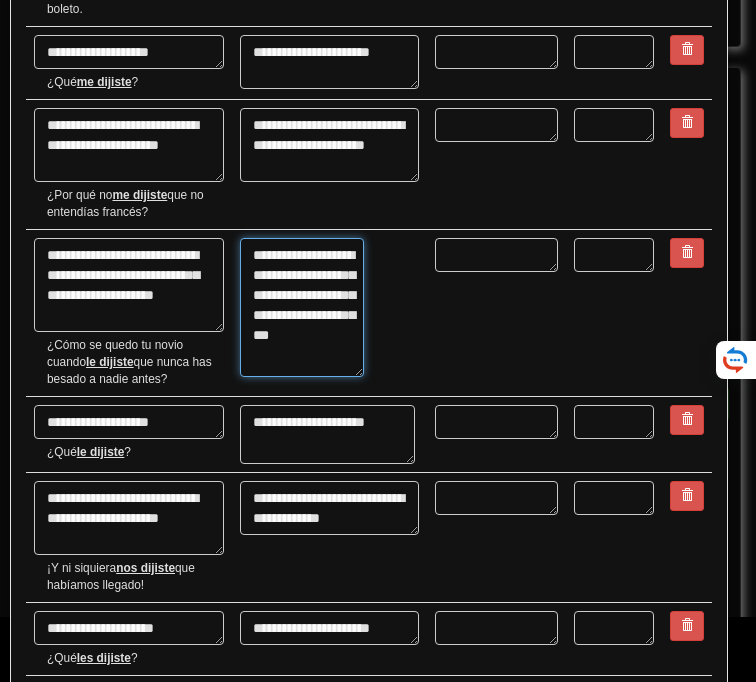type on "*" 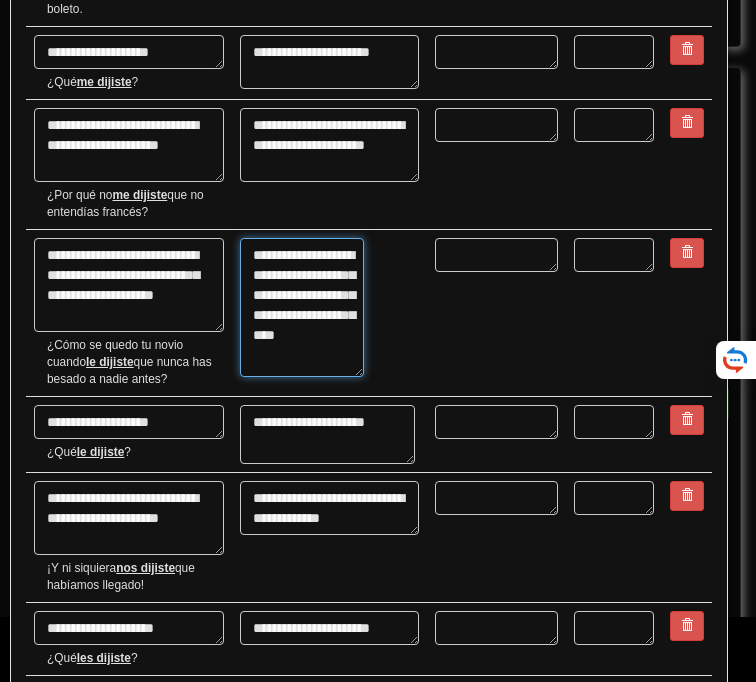 type on "*" 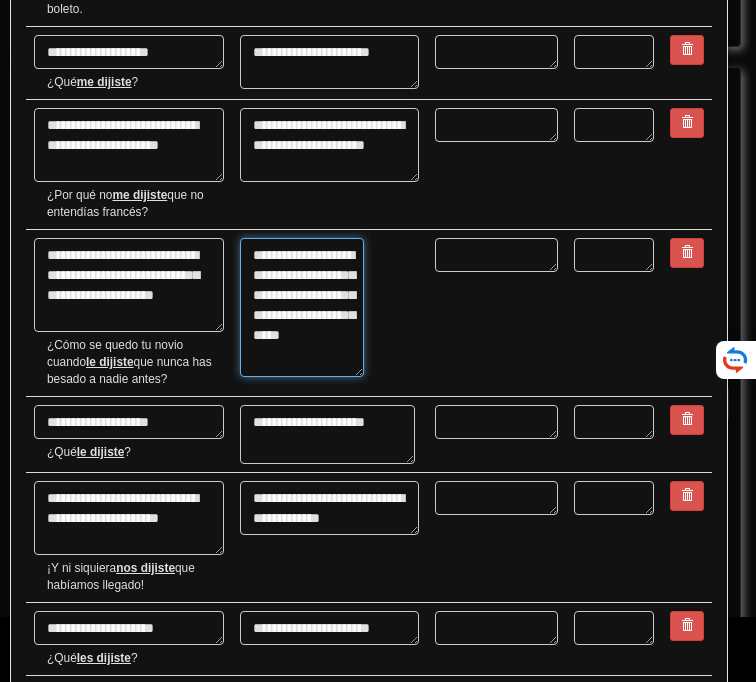 type on "*" 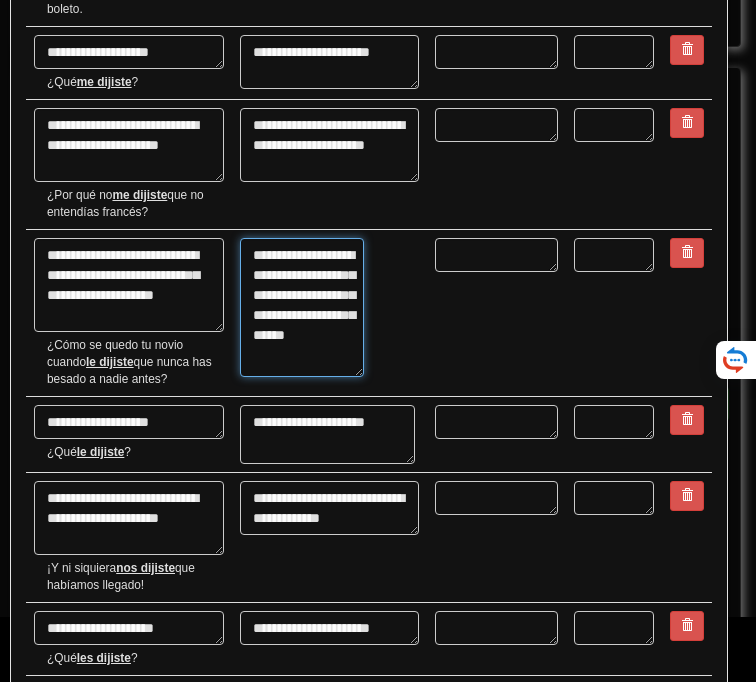 type on "*" 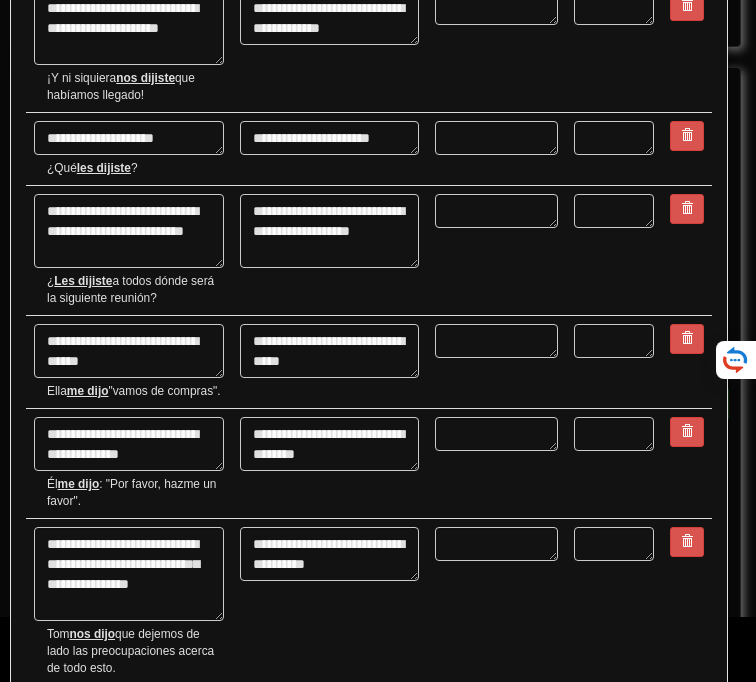 scroll, scrollTop: 1213, scrollLeft: 0, axis: vertical 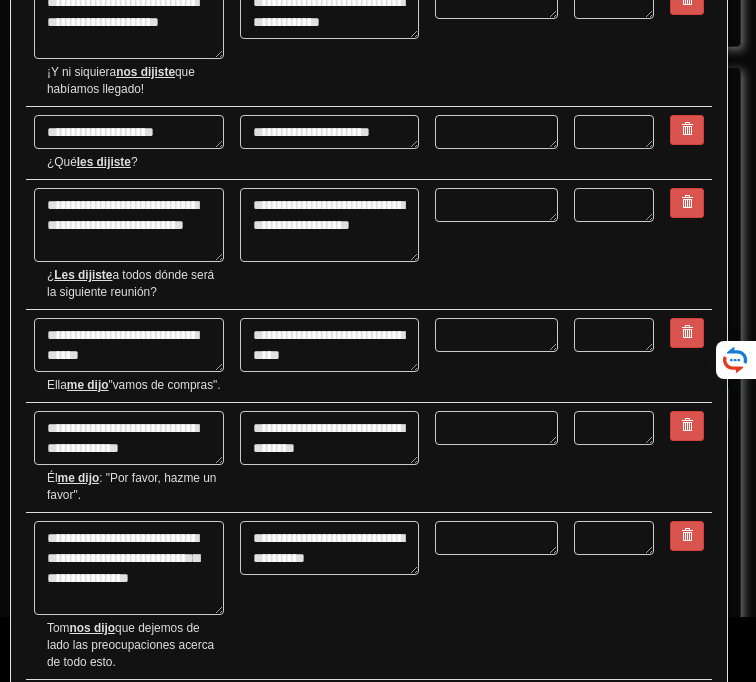 type on "**********" 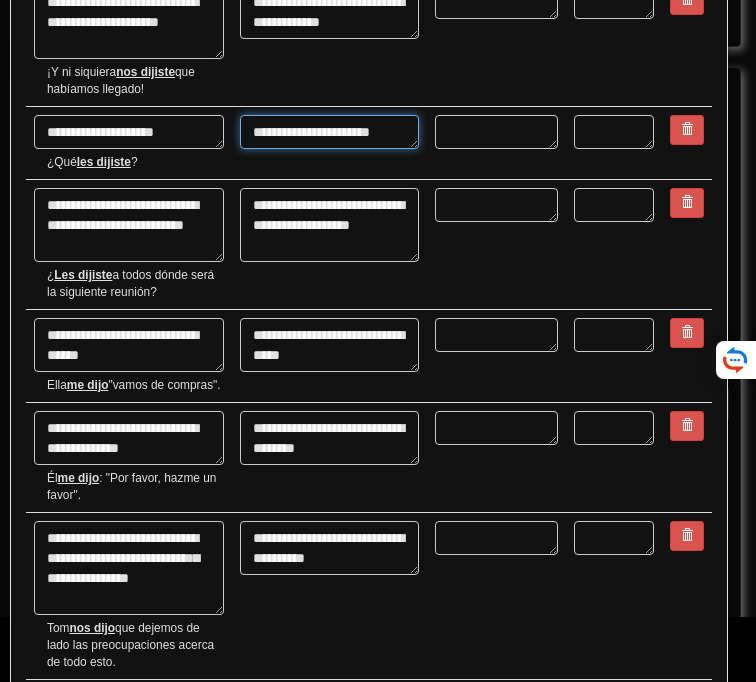 click on "**********" at bounding box center [329, 132] 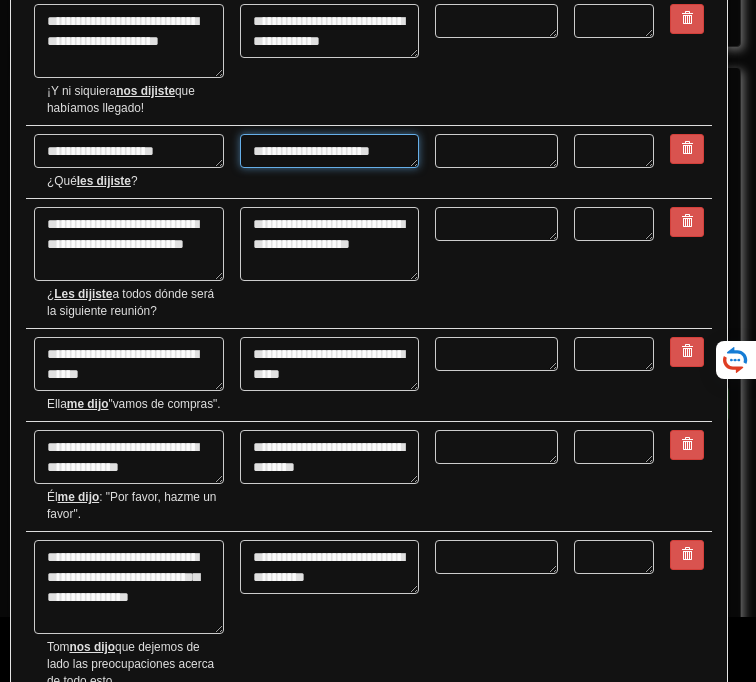 scroll, scrollTop: 1161, scrollLeft: 0, axis: vertical 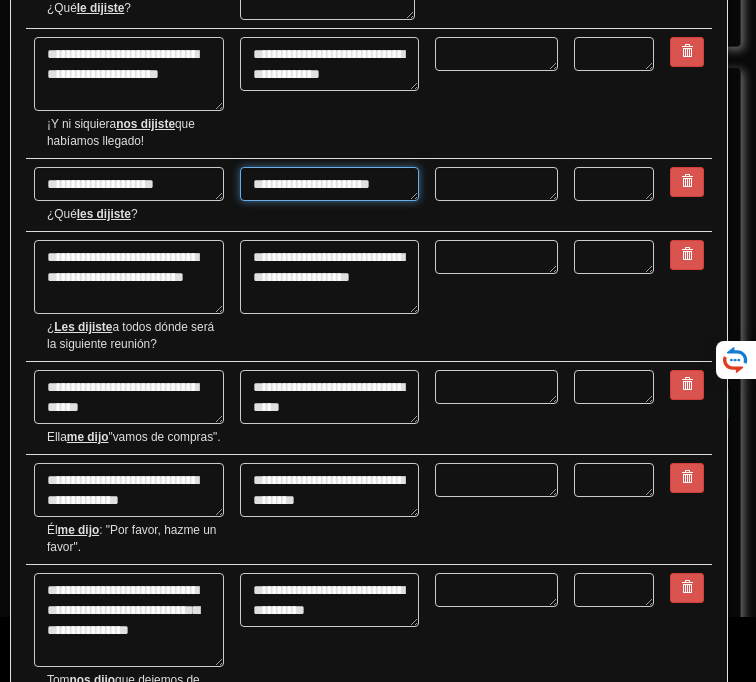 click on "**********" at bounding box center [329, 184] 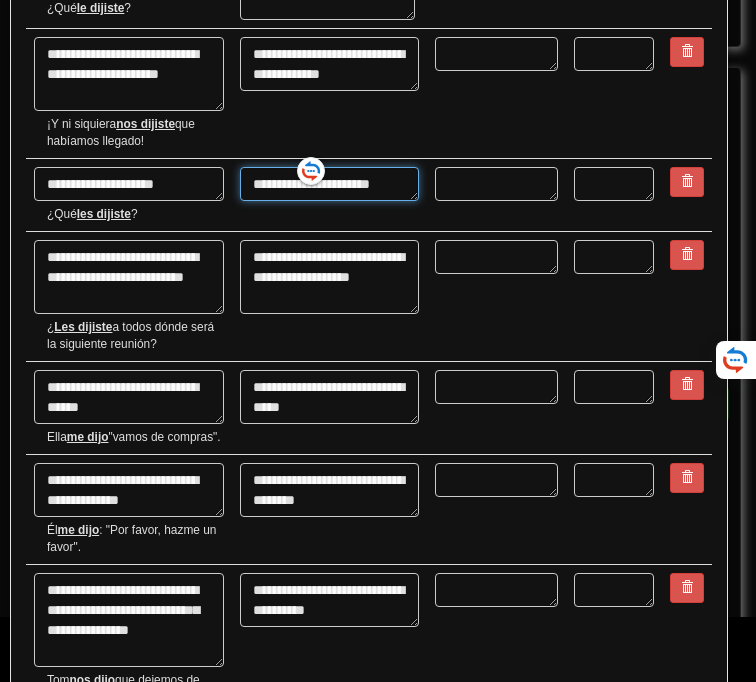 type on "**********" 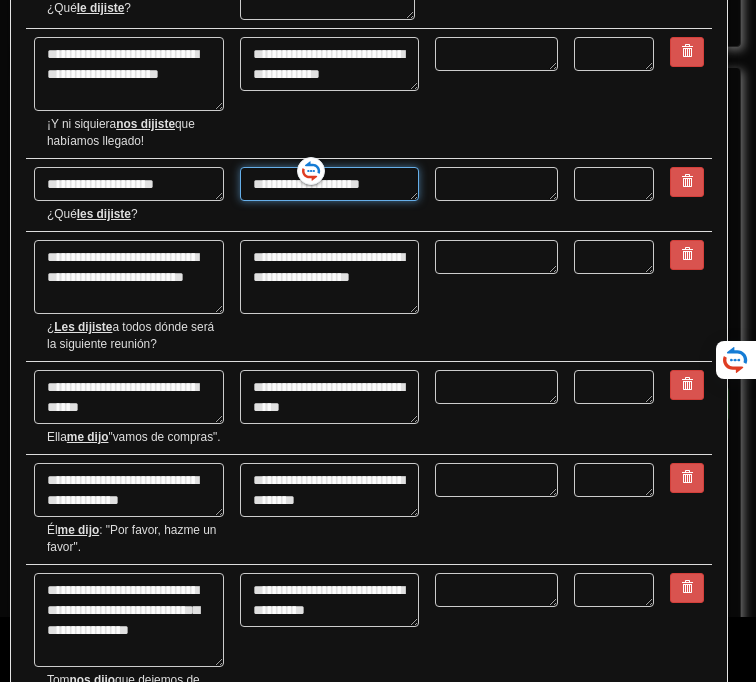 type on "*" 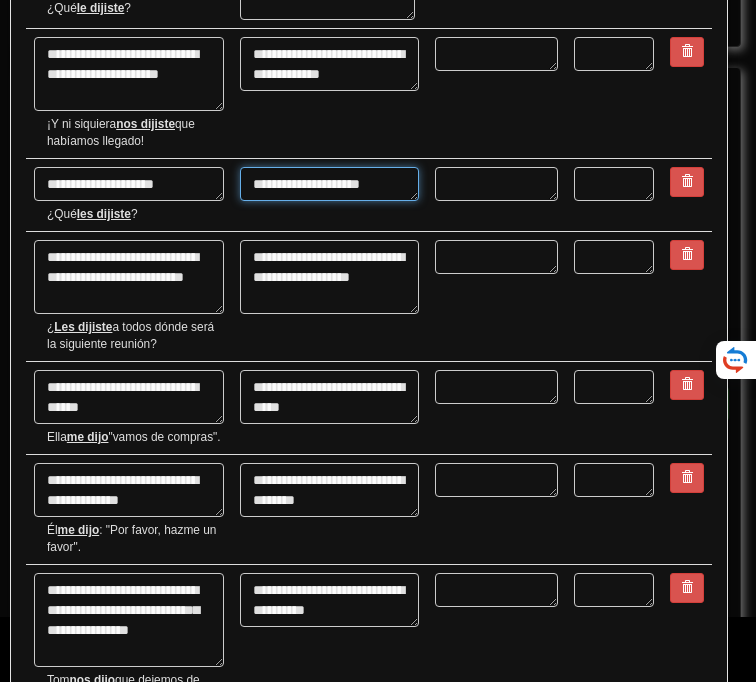 type on "**********" 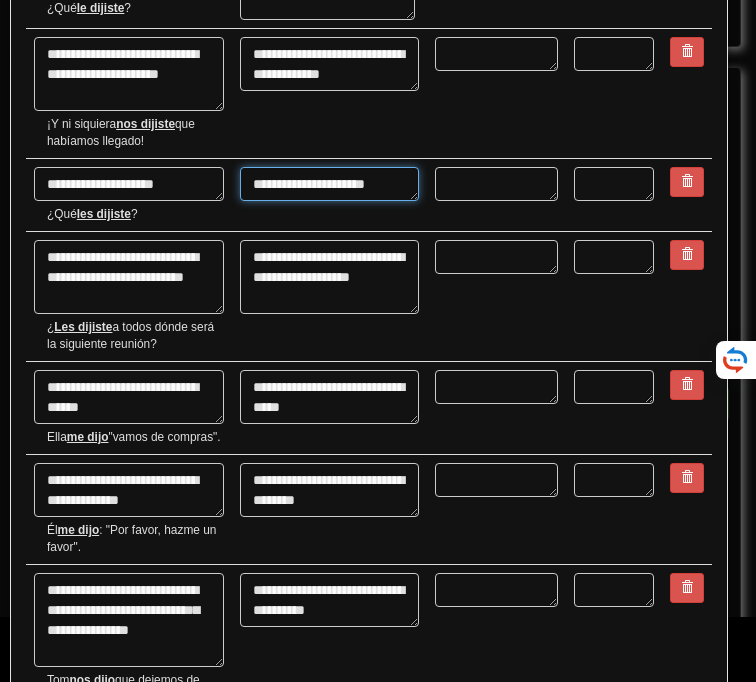 type on "*" 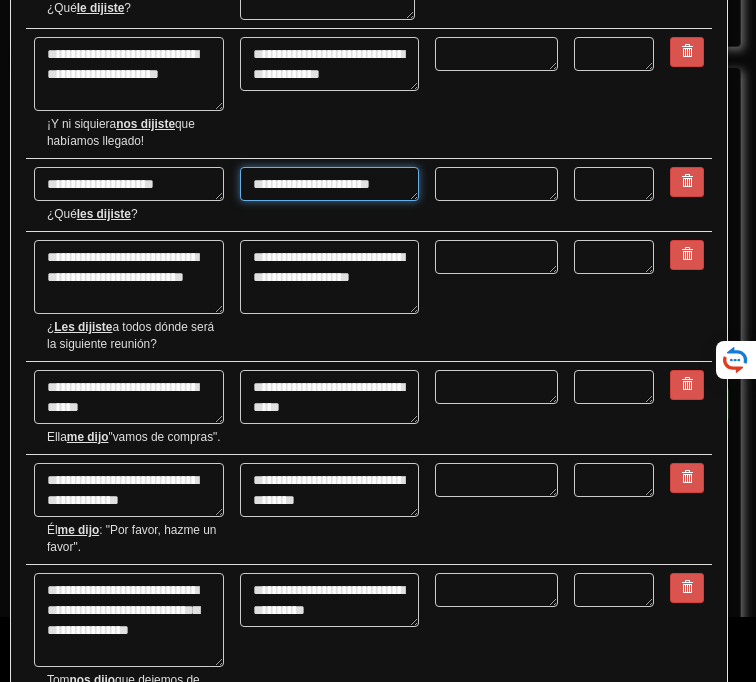 type on "*" 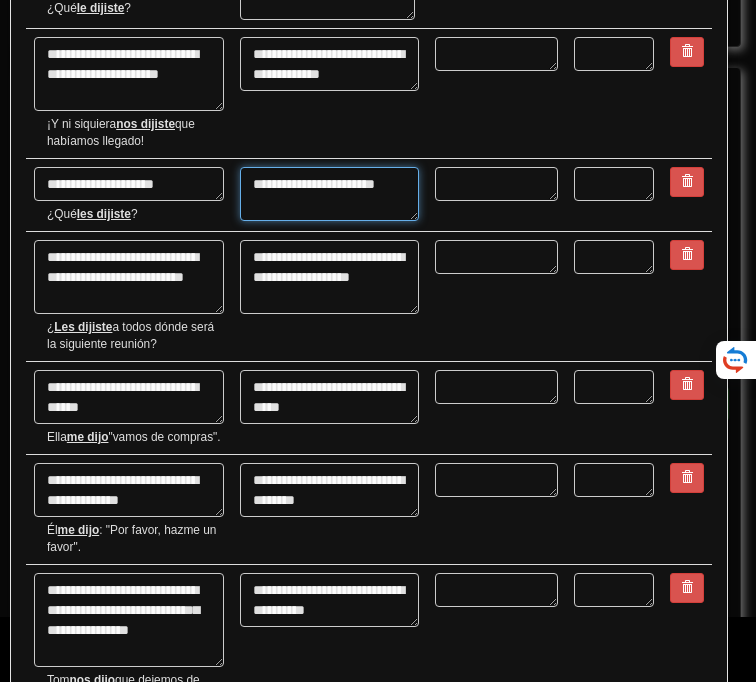 type on "*" 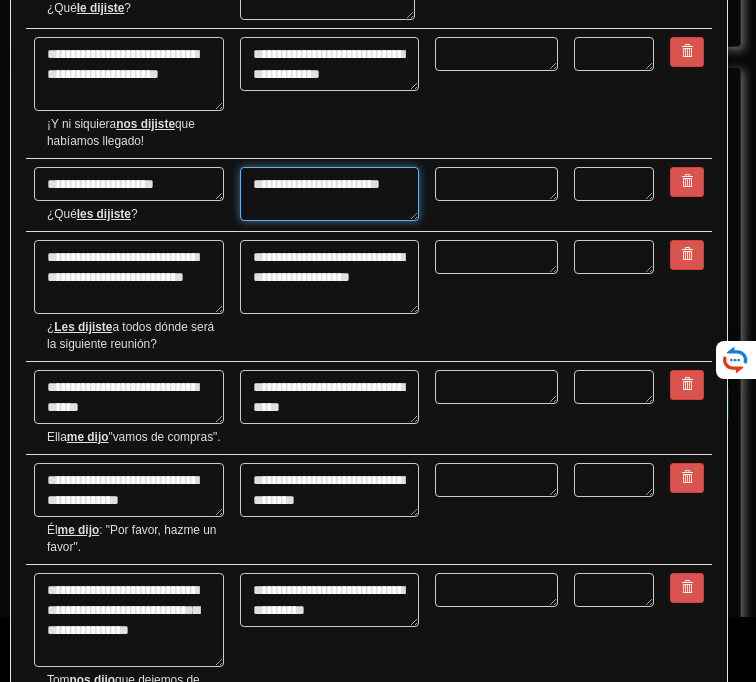 type on "*" 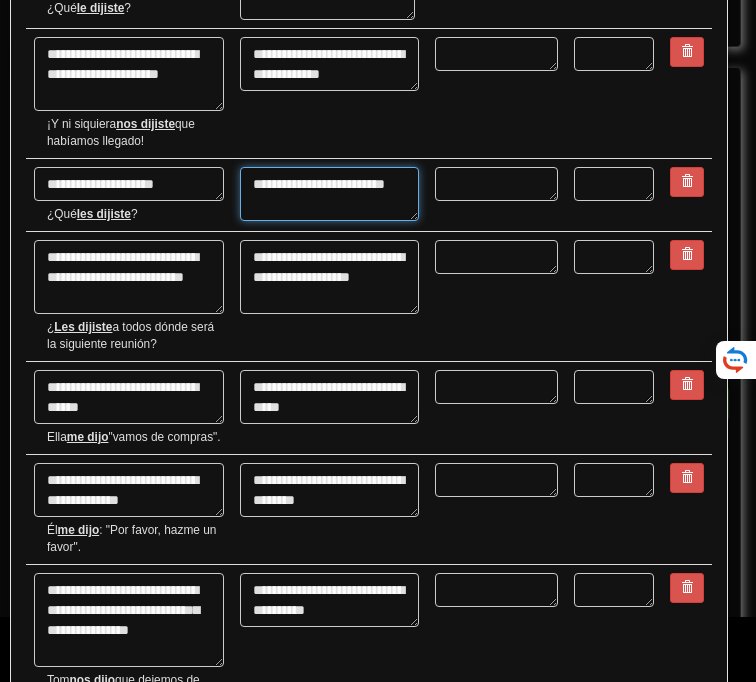 type on "*" 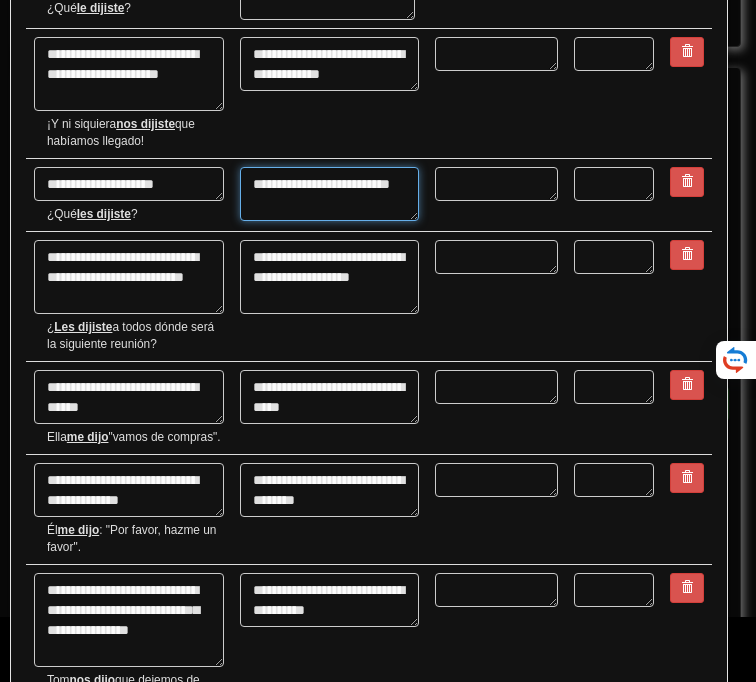 type on "**********" 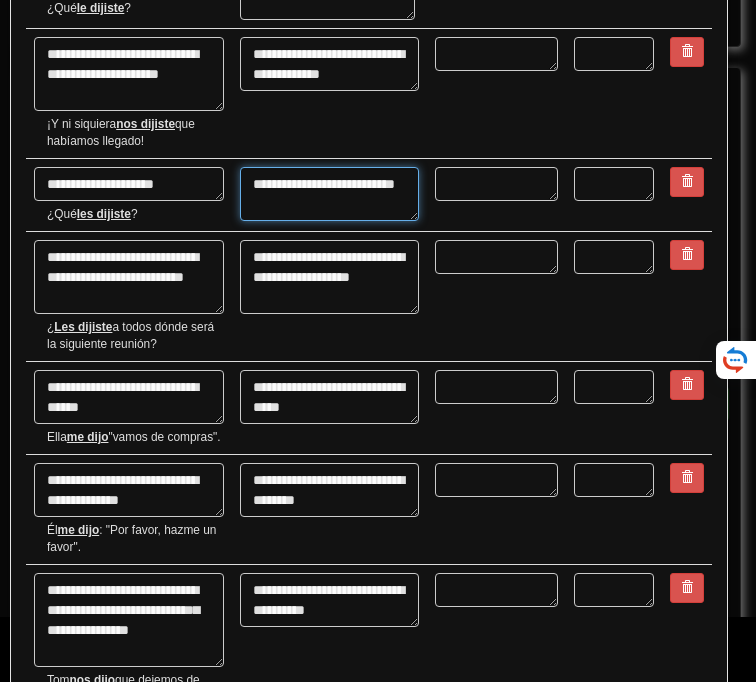 type 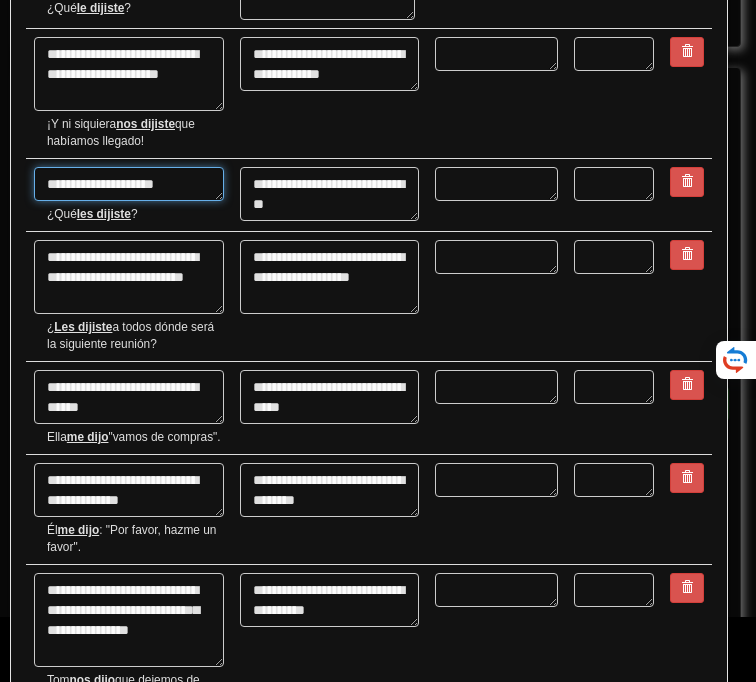 click on "**********" at bounding box center [129, 184] 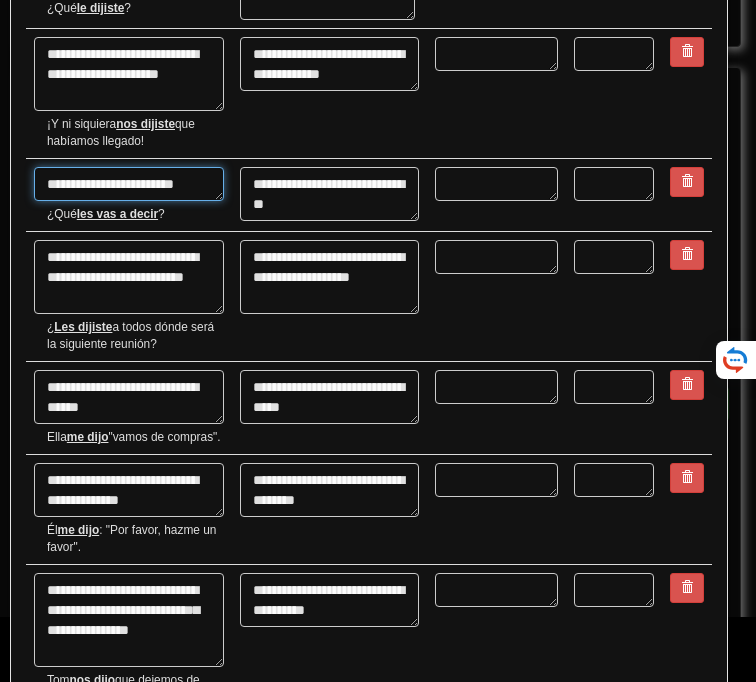 drag, startPoint x: 206, startPoint y: 195, endPoint x: 15, endPoint y: 170, distance: 192.62918 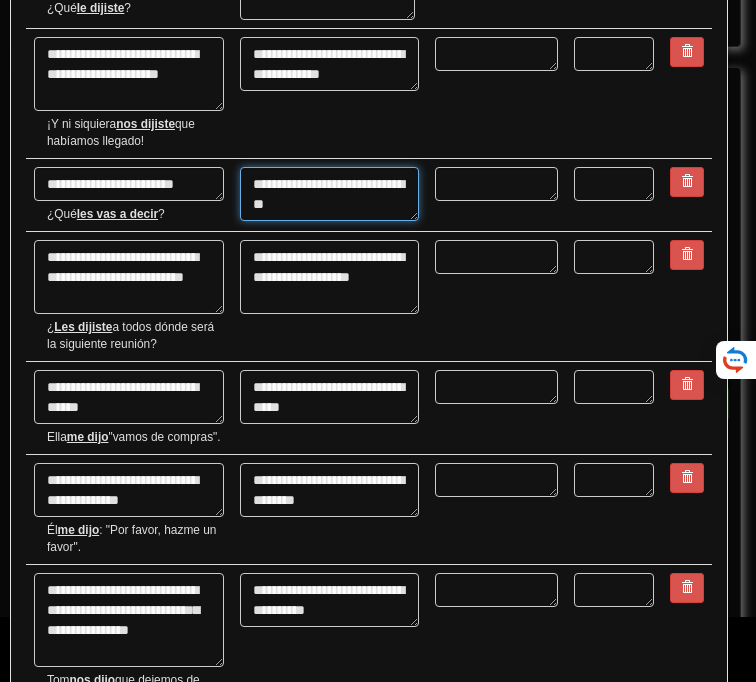 click on "**********" at bounding box center [329, 194] 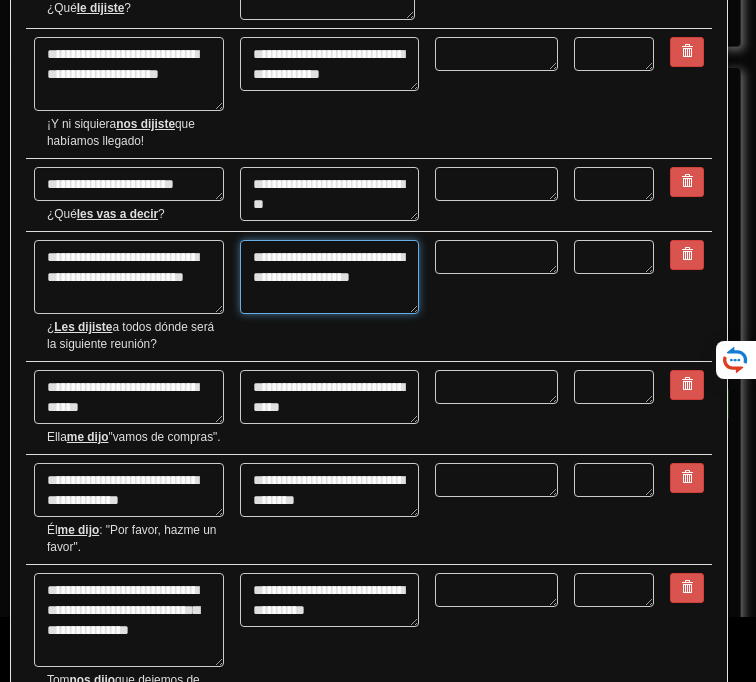 click on "**********" at bounding box center (329, 277) 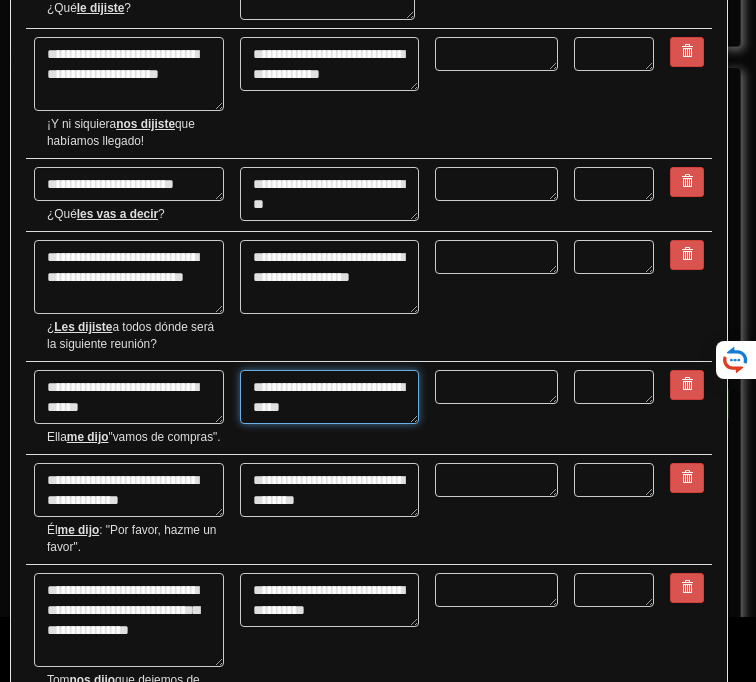 drag, startPoint x: 352, startPoint y: 403, endPoint x: 400, endPoint y: 422, distance: 51.62364 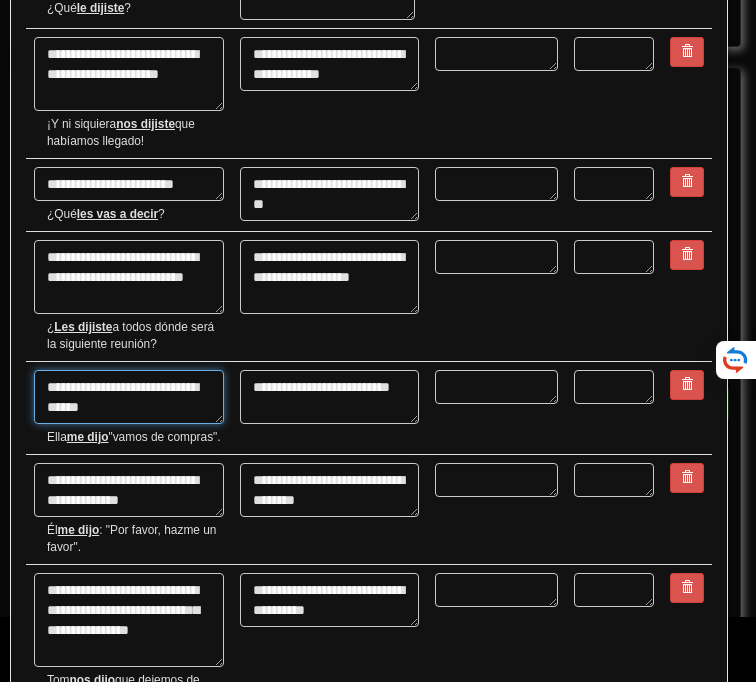 drag, startPoint x: 142, startPoint y: 399, endPoint x: 169, endPoint y: 411, distance: 29.546574 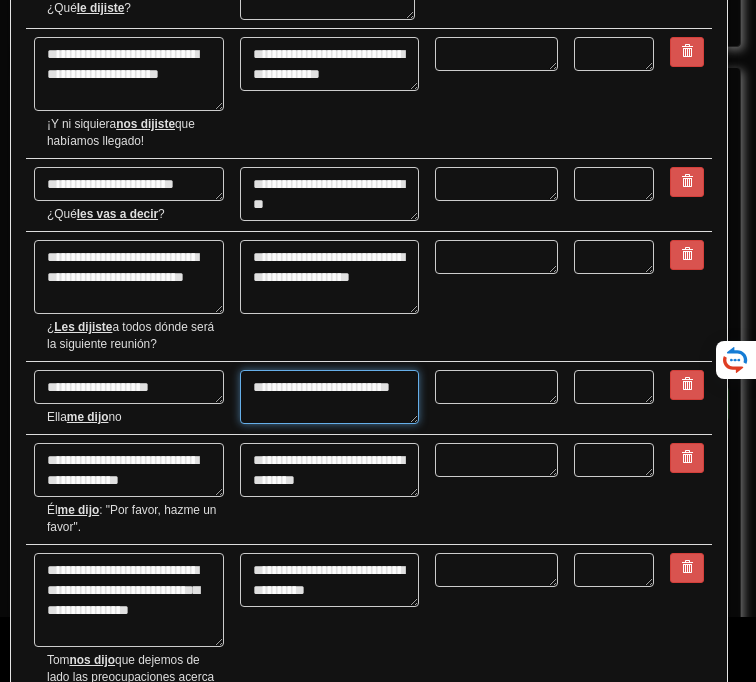 drag, startPoint x: 282, startPoint y: 402, endPoint x: 327, endPoint y: 404, distance: 45.044422 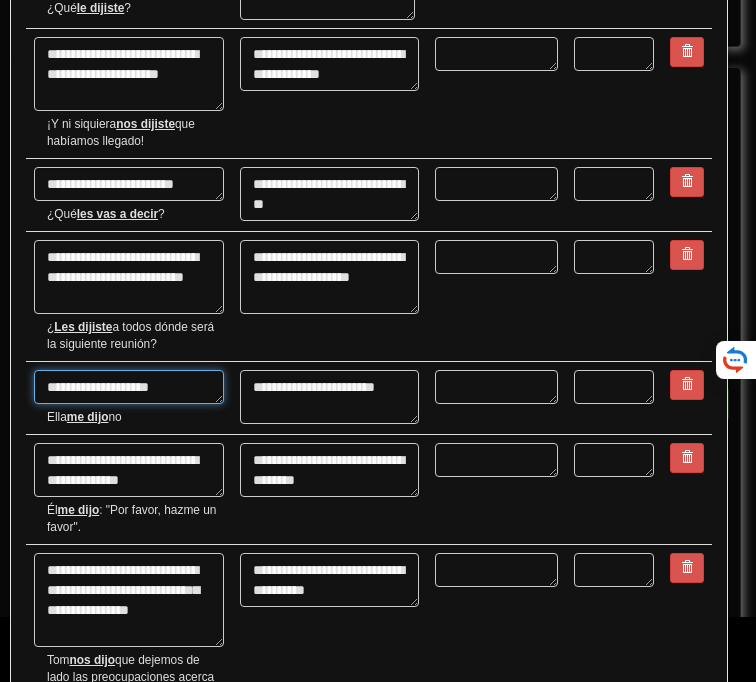 click on "**********" at bounding box center [129, 387] 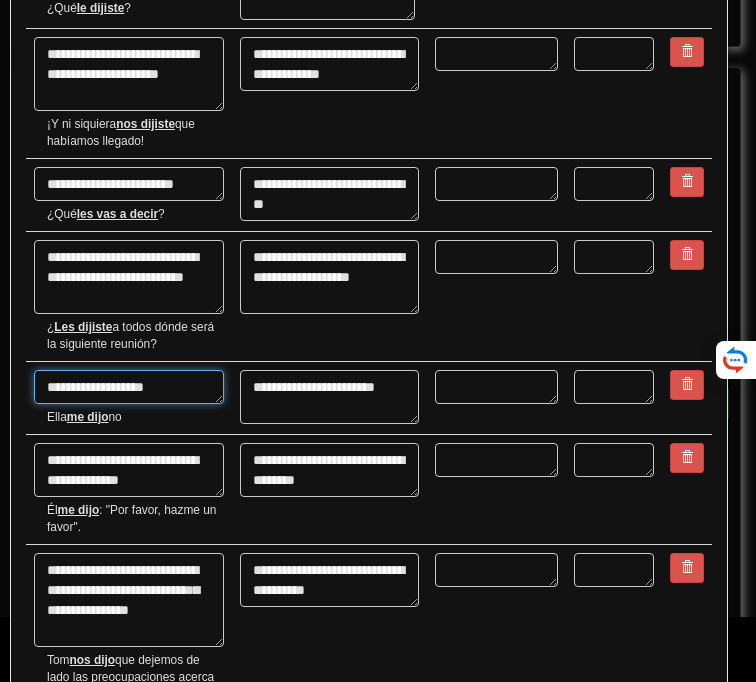 paste on "**********" 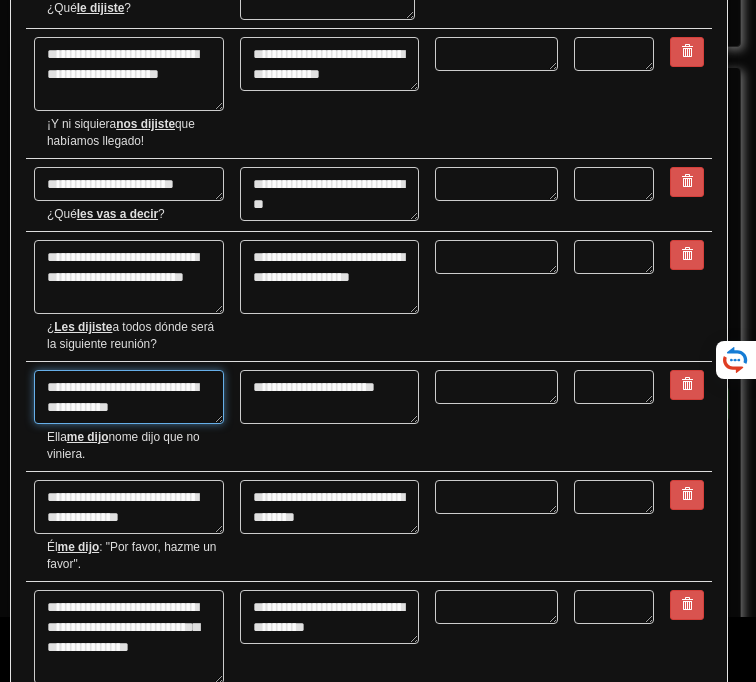 drag, startPoint x: 143, startPoint y: 398, endPoint x: 204, endPoint y: 403, distance: 61.204575 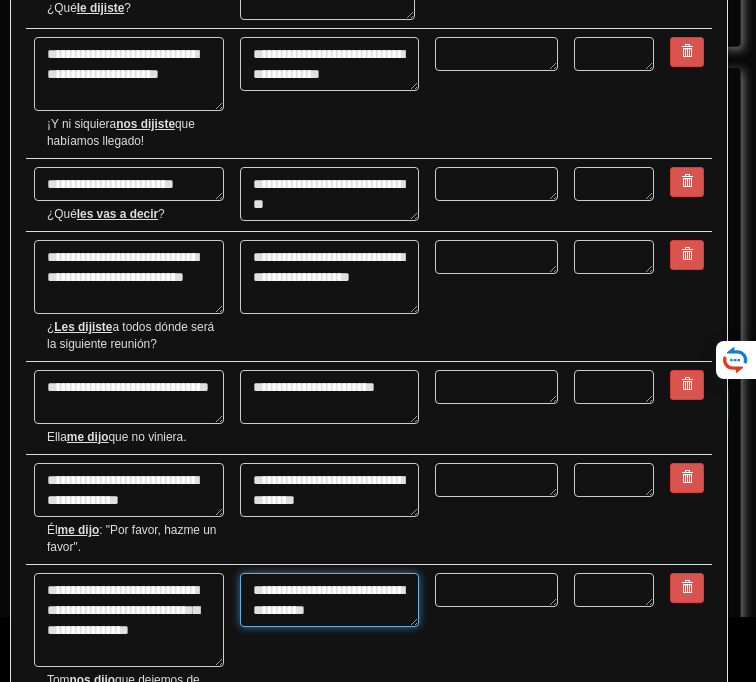 drag, startPoint x: 277, startPoint y: 602, endPoint x: 256, endPoint y: 602, distance: 21 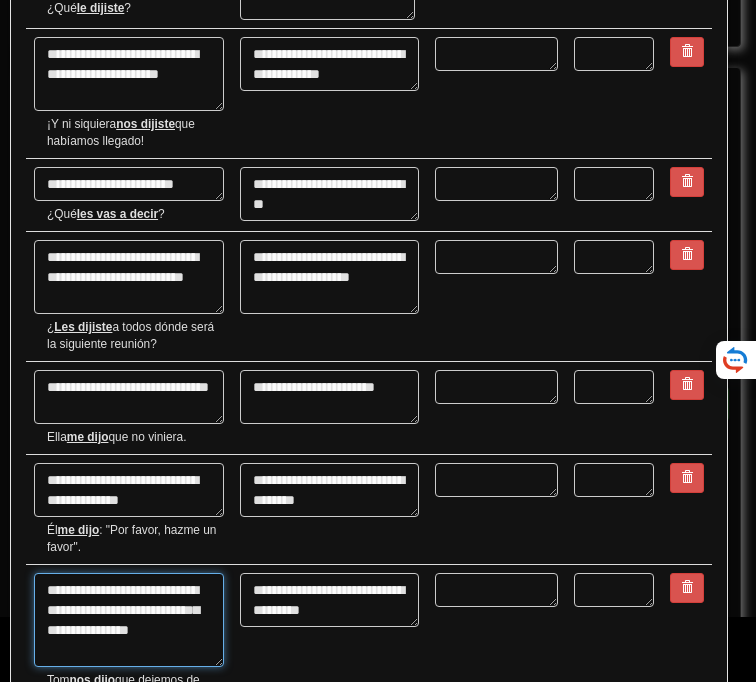 click on "**********" at bounding box center [129, 620] 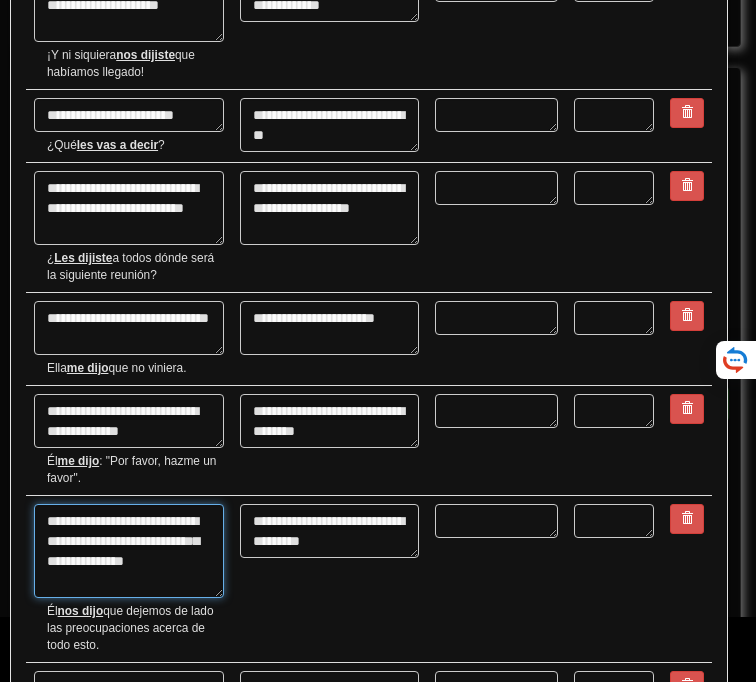 scroll, scrollTop: 1234, scrollLeft: 0, axis: vertical 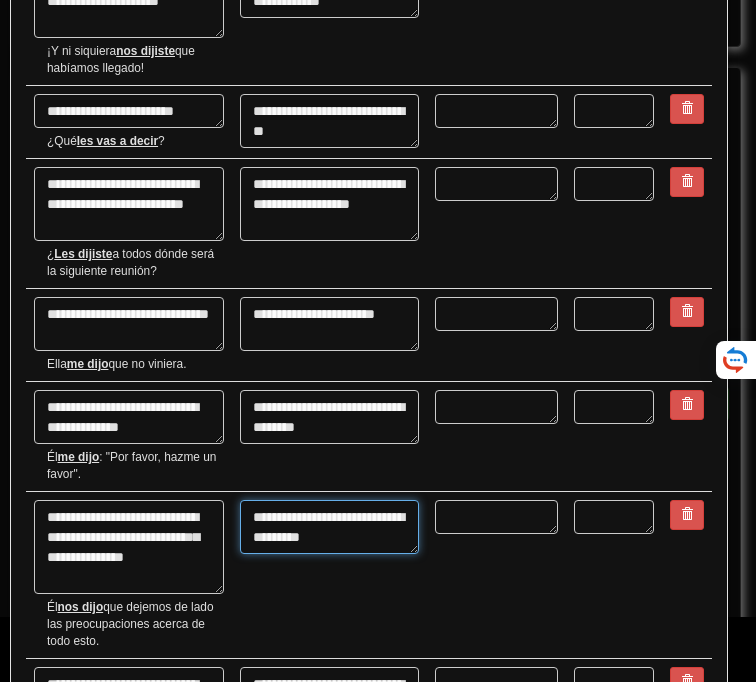 drag, startPoint x: 359, startPoint y: 548, endPoint x: 247, endPoint y: 520, distance: 115.44696 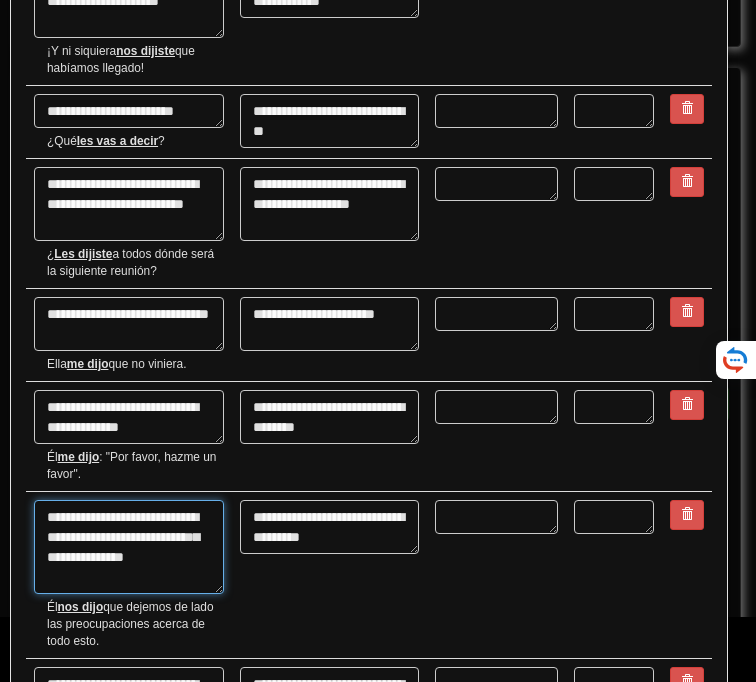 drag, startPoint x: 149, startPoint y: 593, endPoint x: 51, endPoint y: 553, distance: 105.848946 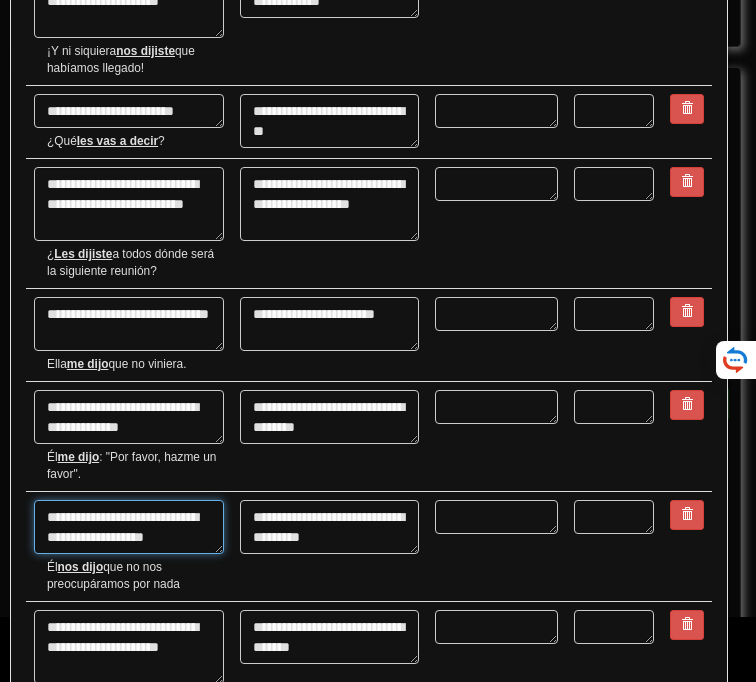 drag, startPoint x: 209, startPoint y: 550, endPoint x: 137, endPoint y: 541, distance: 72.56032 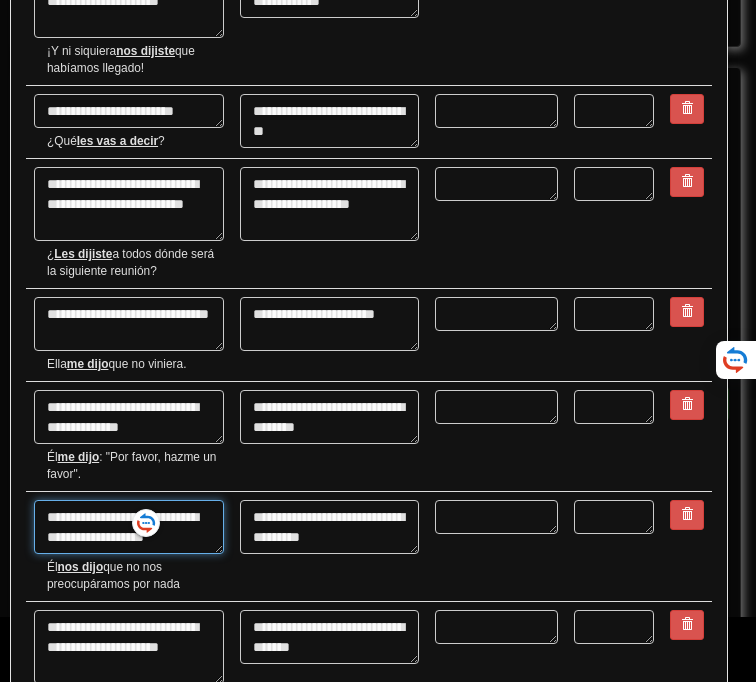 click on "**********" at bounding box center (129, 527) 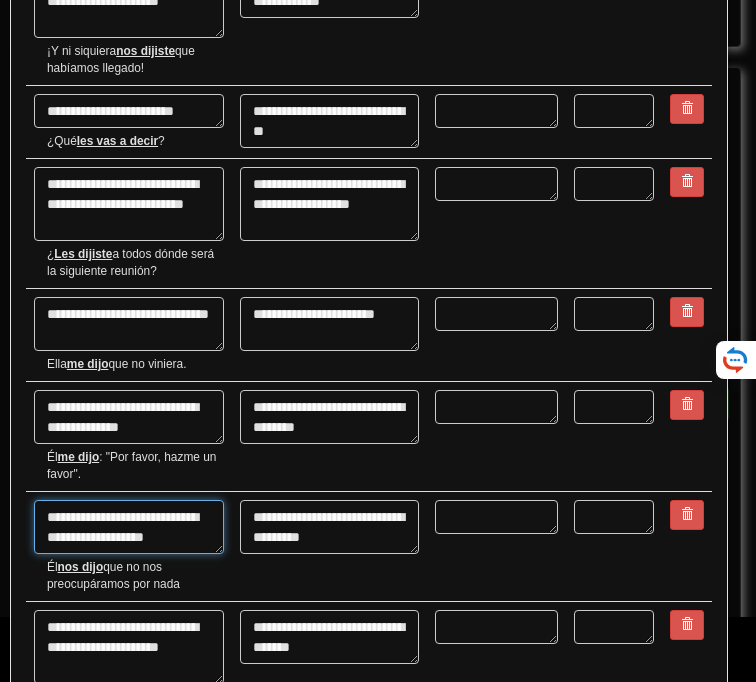 drag, startPoint x: 162, startPoint y: 534, endPoint x: 210, endPoint y: 551, distance: 50.92151 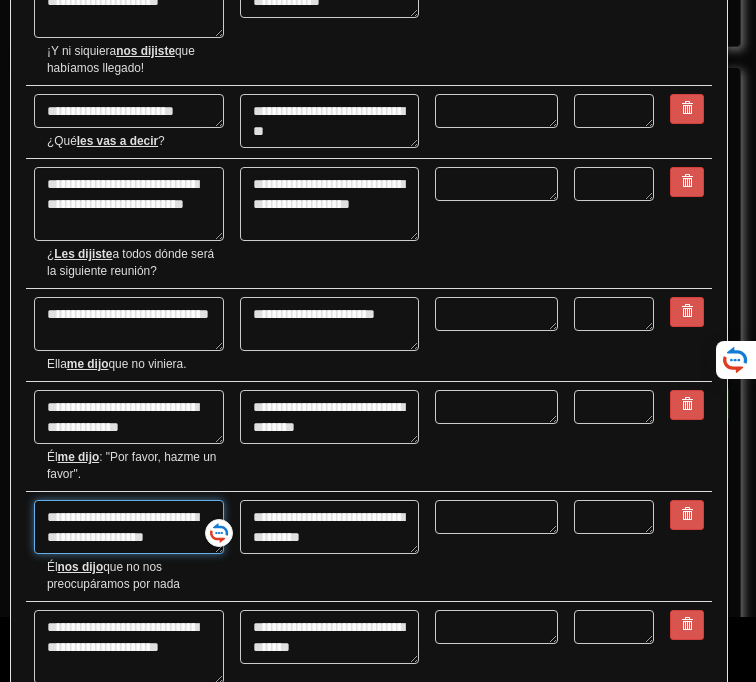 paste on "*" 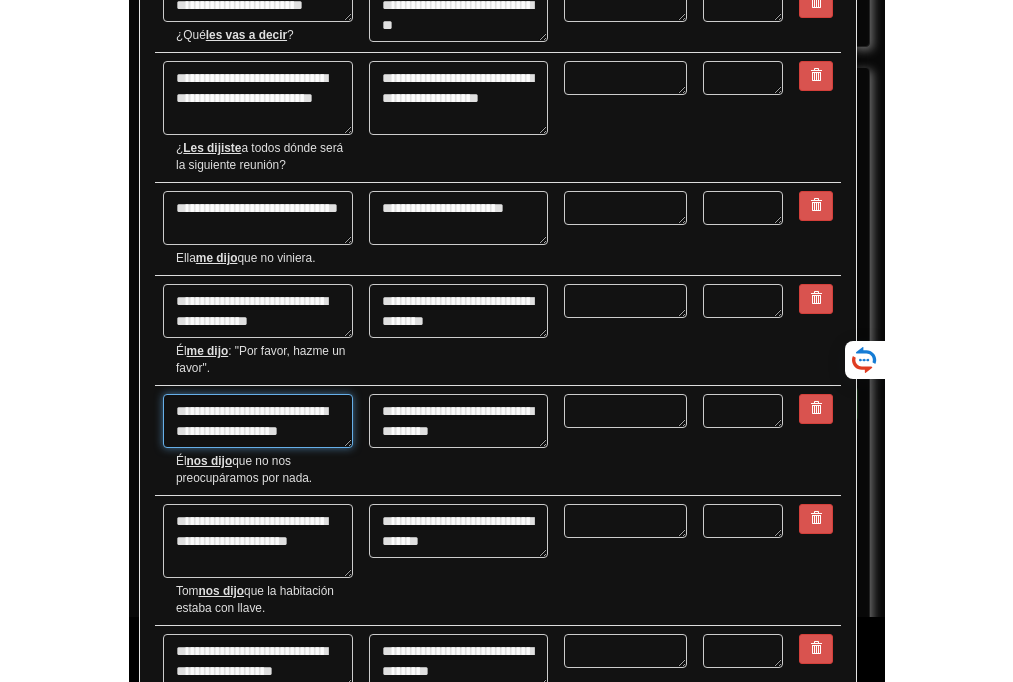 scroll, scrollTop: 1366, scrollLeft: 0, axis: vertical 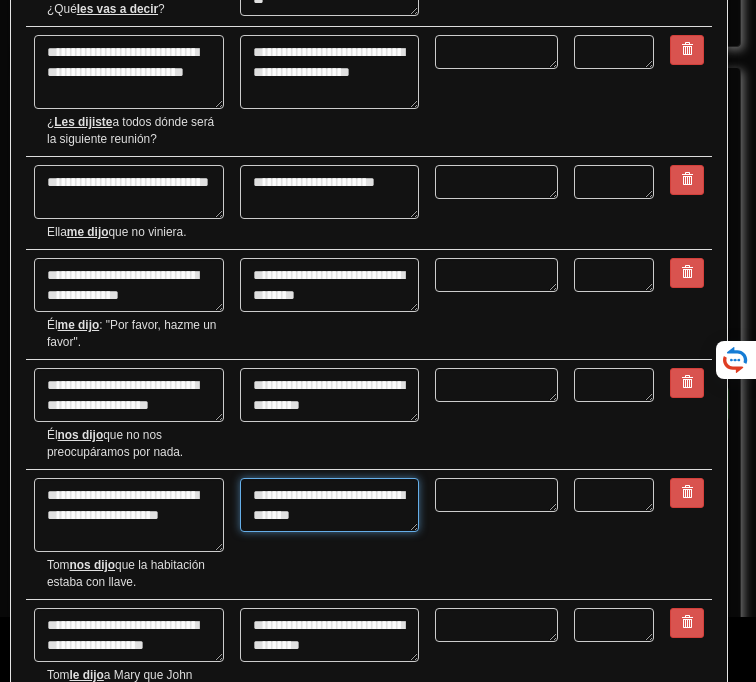 click on "**********" at bounding box center [329, 505] 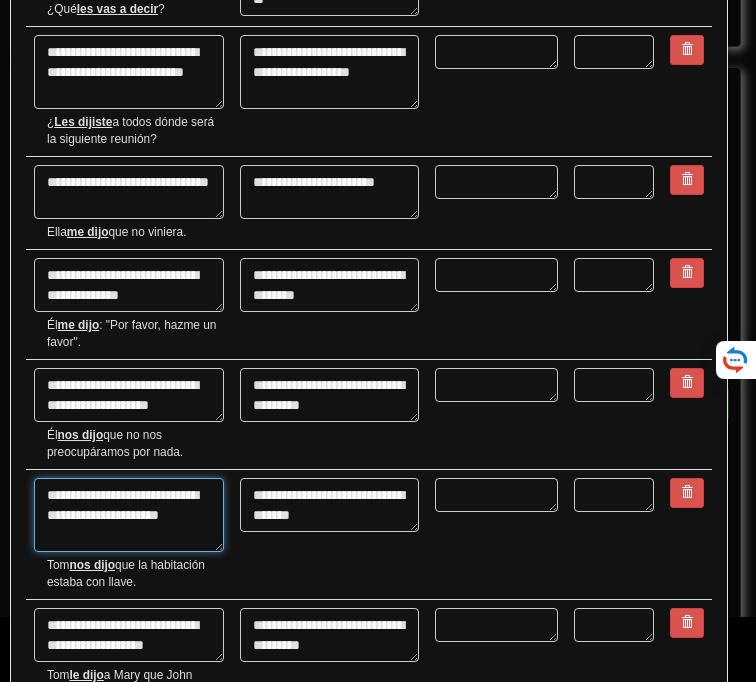 click on "**********" at bounding box center [129, 515] 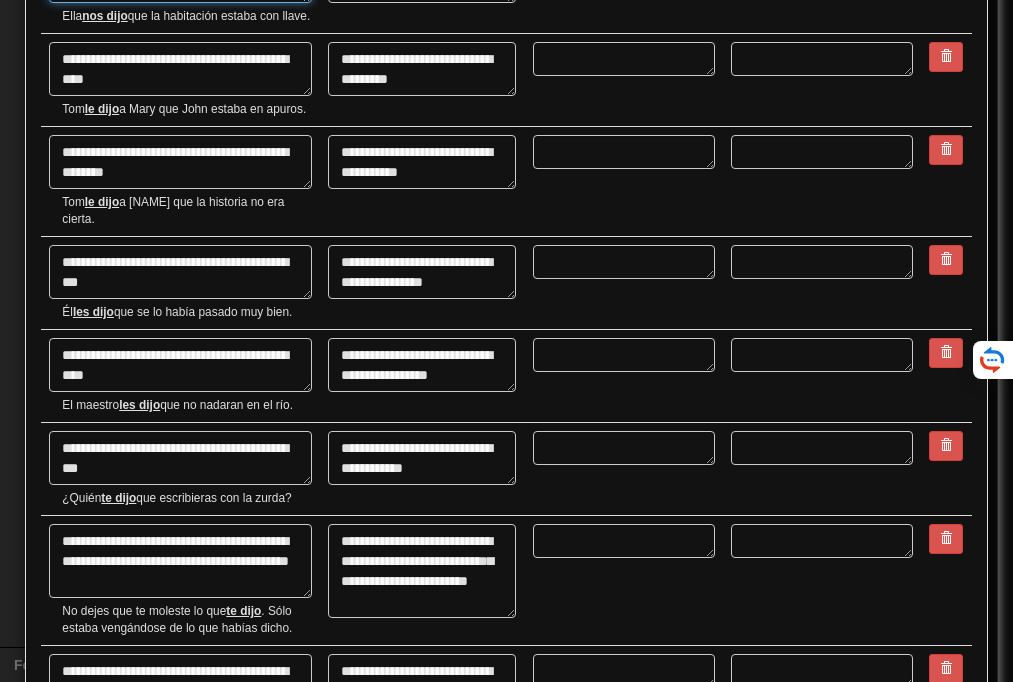 scroll, scrollTop: 1699, scrollLeft: 0, axis: vertical 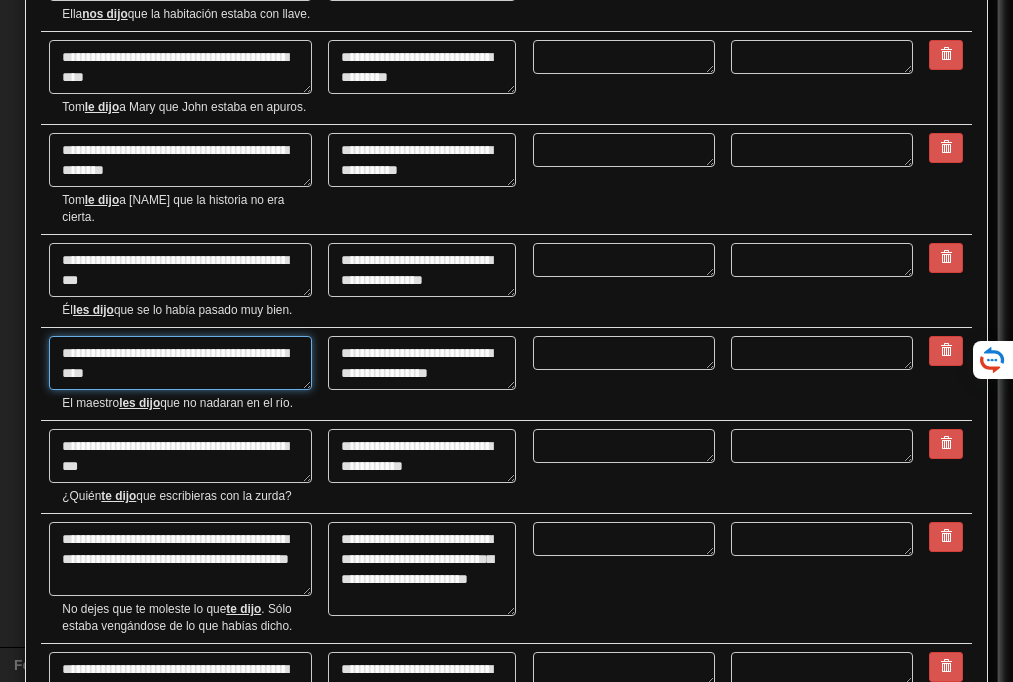 click on "**********" at bounding box center [180, 363] 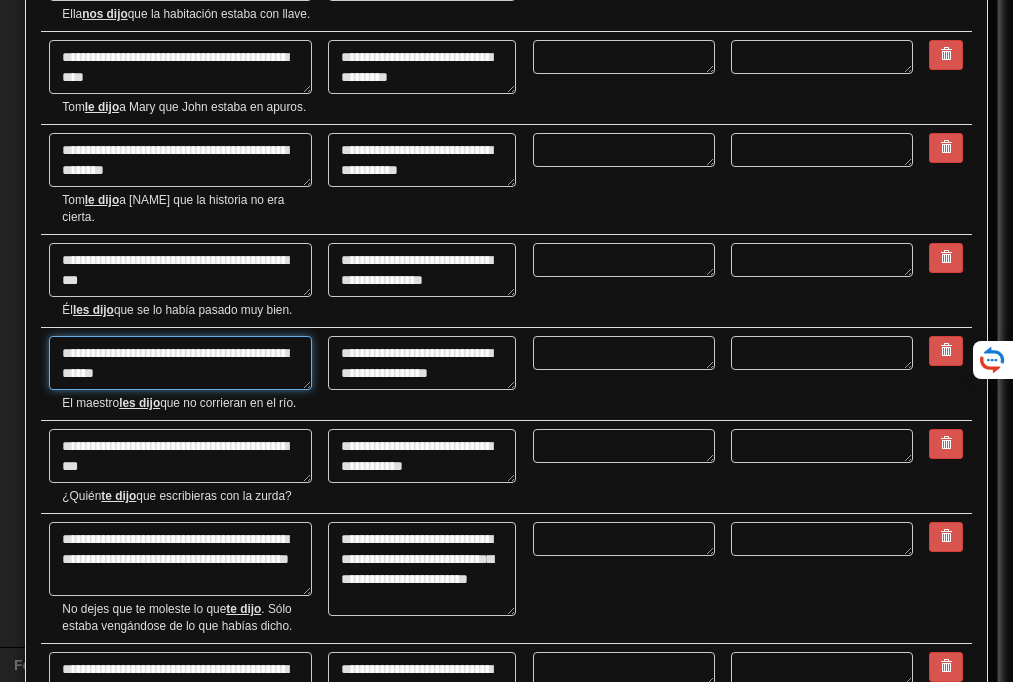 click on "**********" at bounding box center [180, 363] 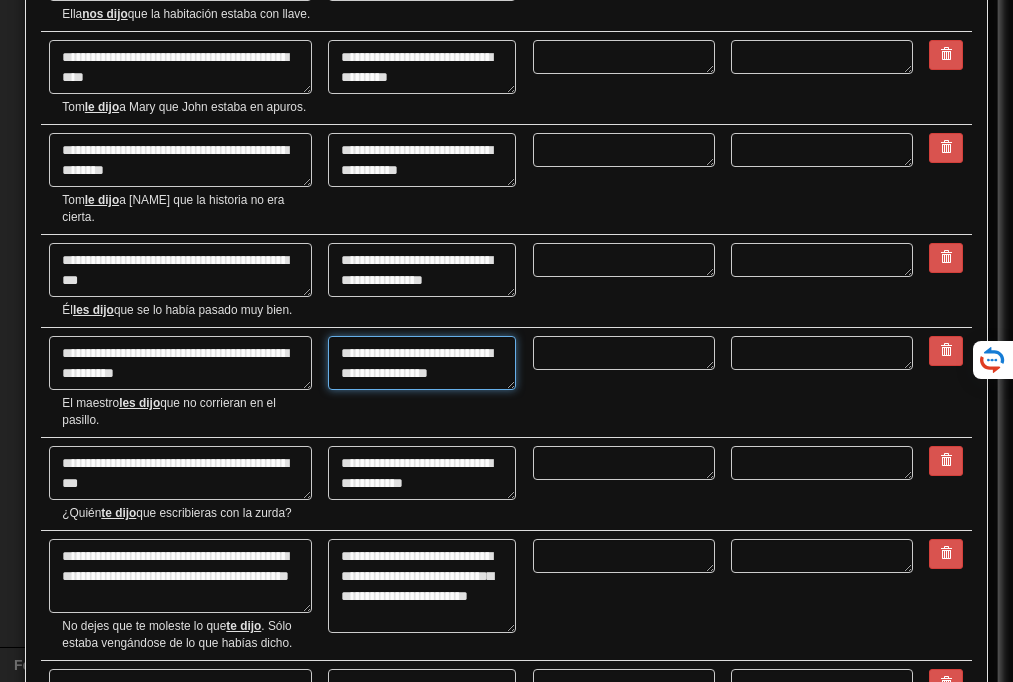 click on "**********" at bounding box center (421, 363) 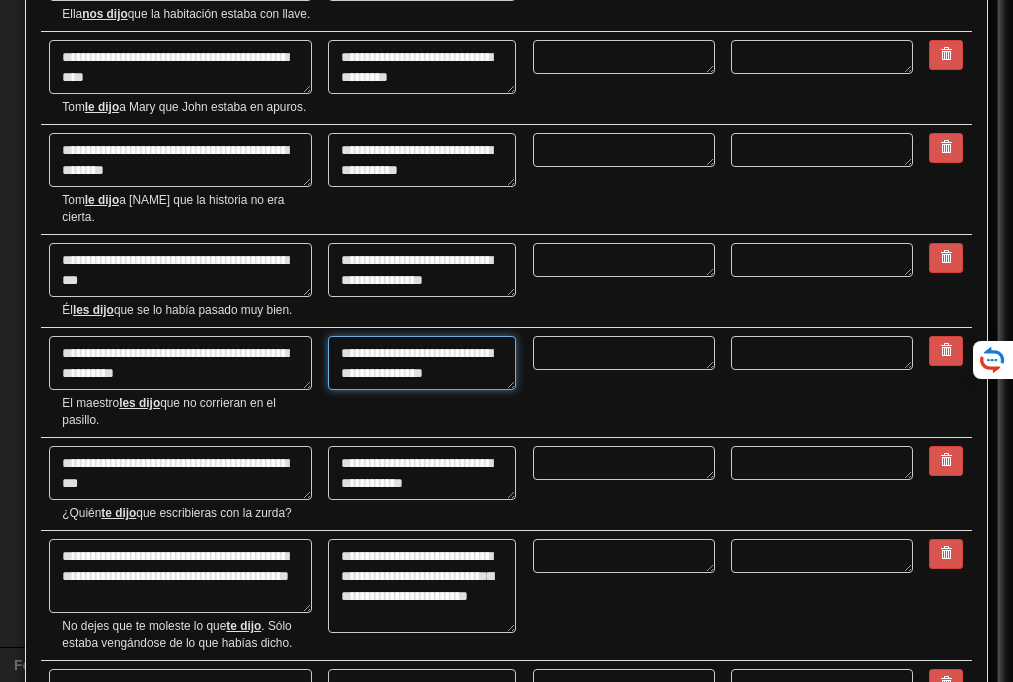 click on "**********" at bounding box center [421, 363] 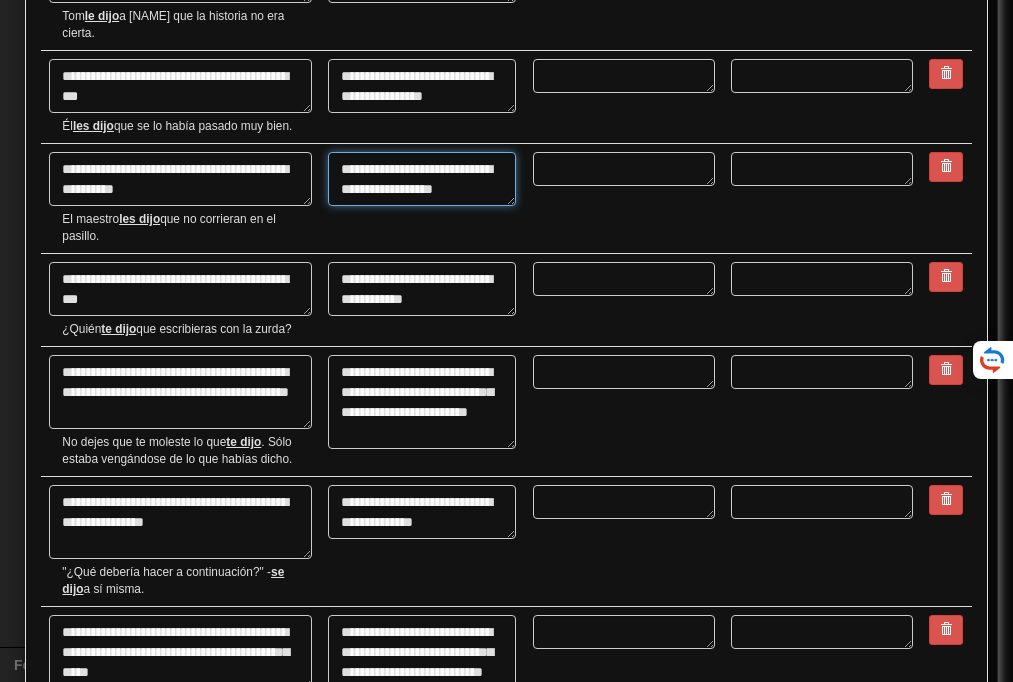 scroll, scrollTop: 1901, scrollLeft: 0, axis: vertical 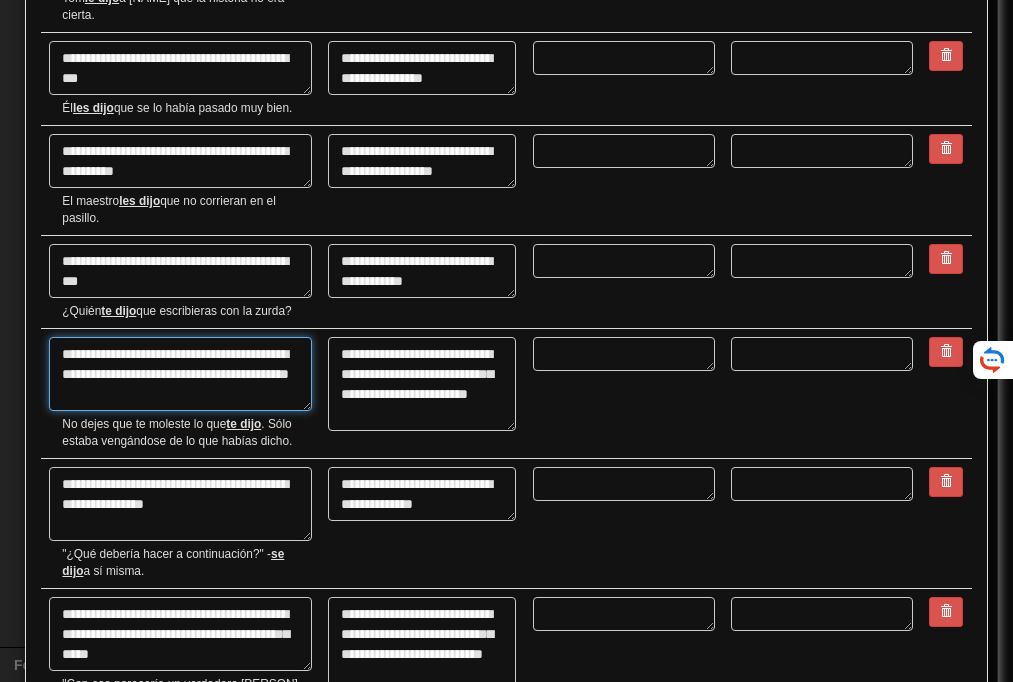 click on "**********" at bounding box center [180, 374] 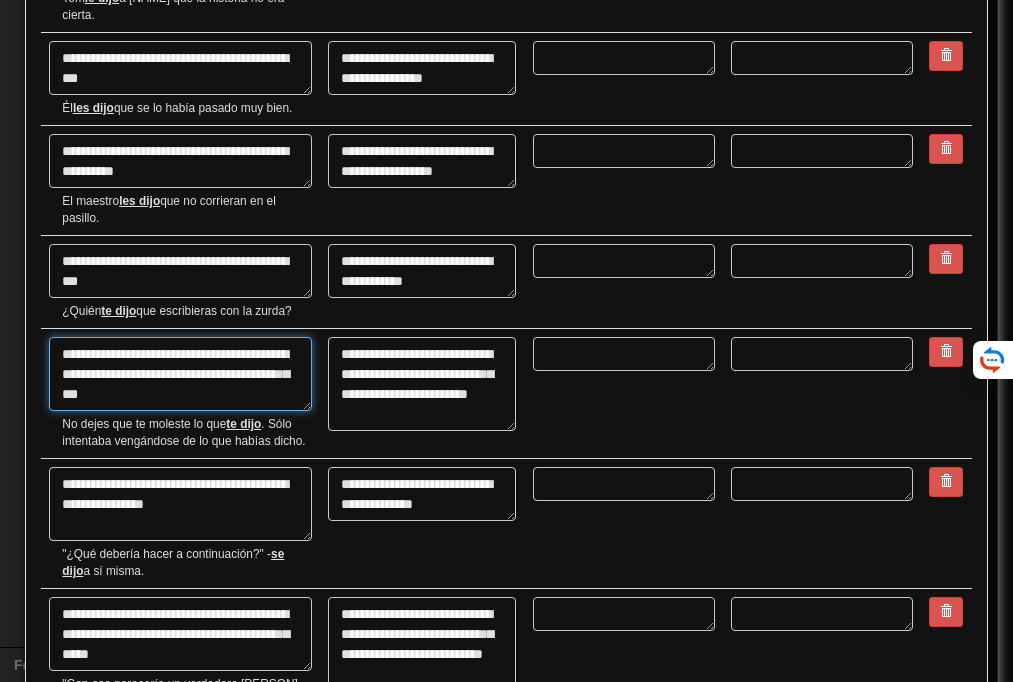click on "**********" at bounding box center (180, 374) 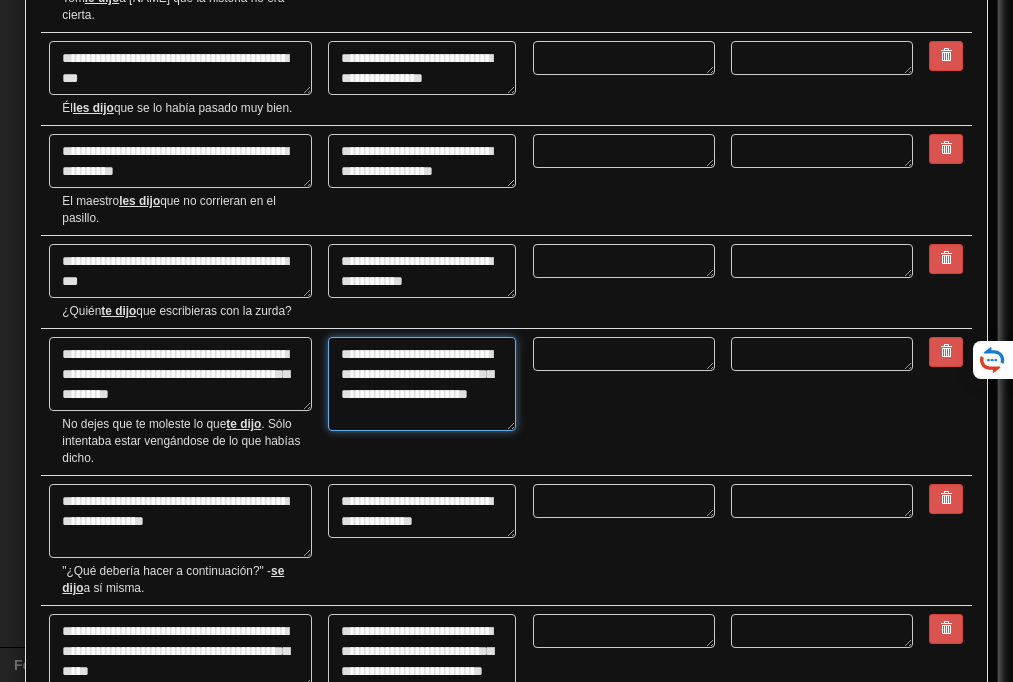 click on "**********" at bounding box center [421, 384] 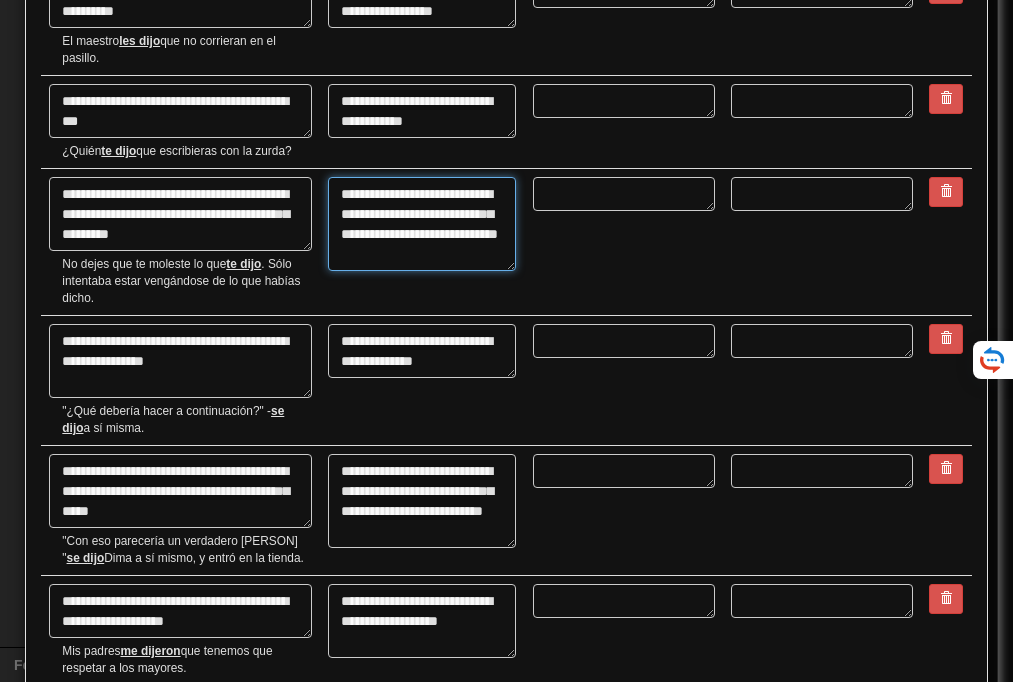 scroll, scrollTop: 2071, scrollLeft: 0, axis: vertical 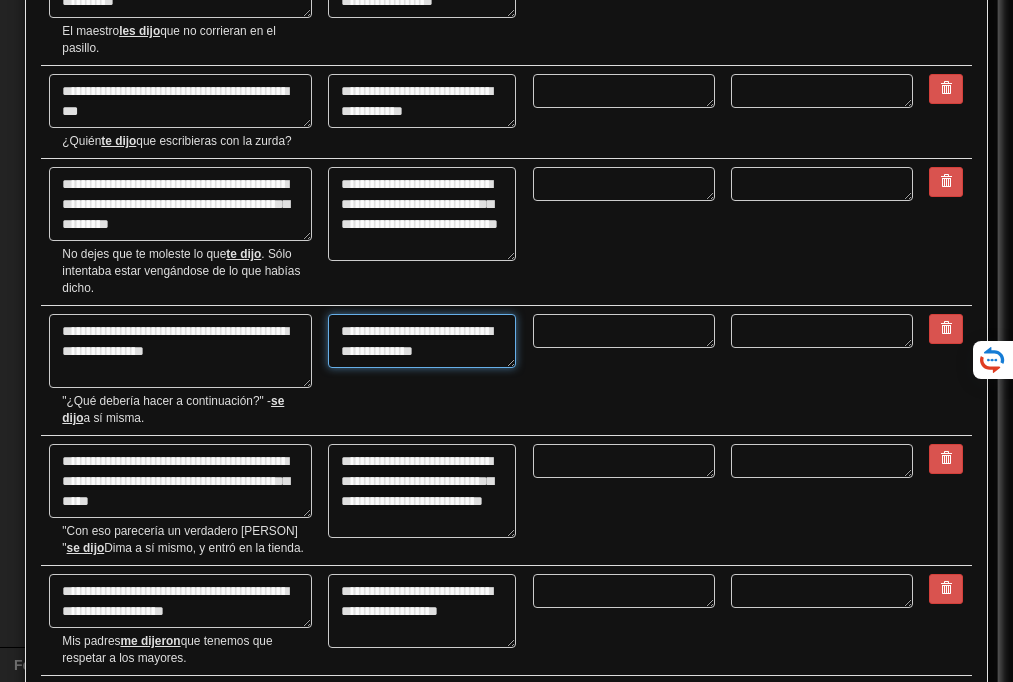 click on "**********" at bounding box center [421, 341] 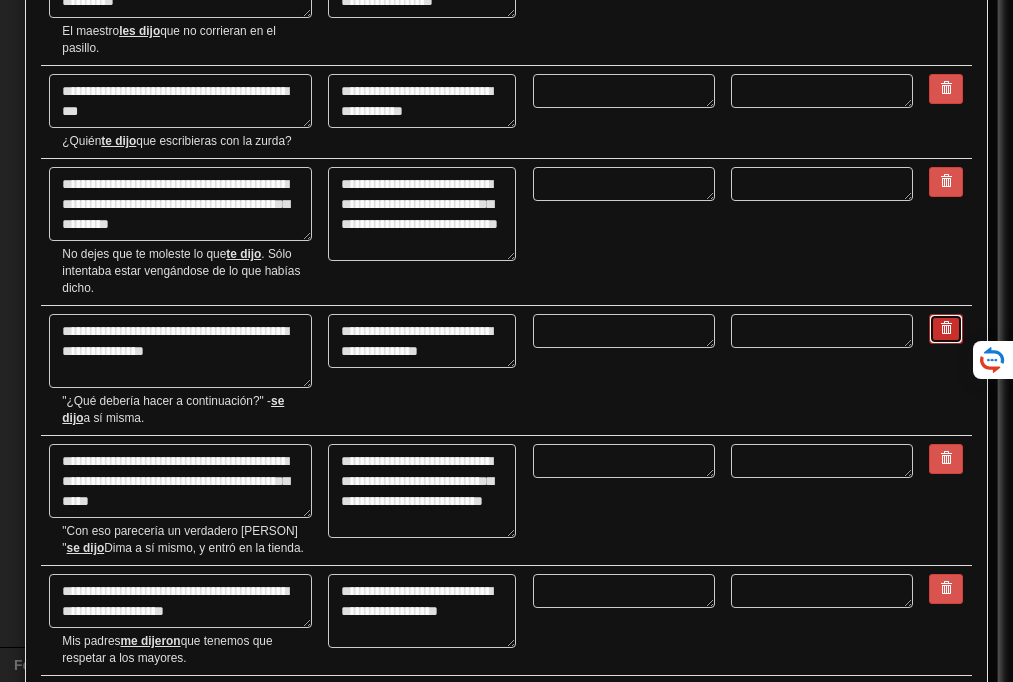 click at bounding box center [946, 328] 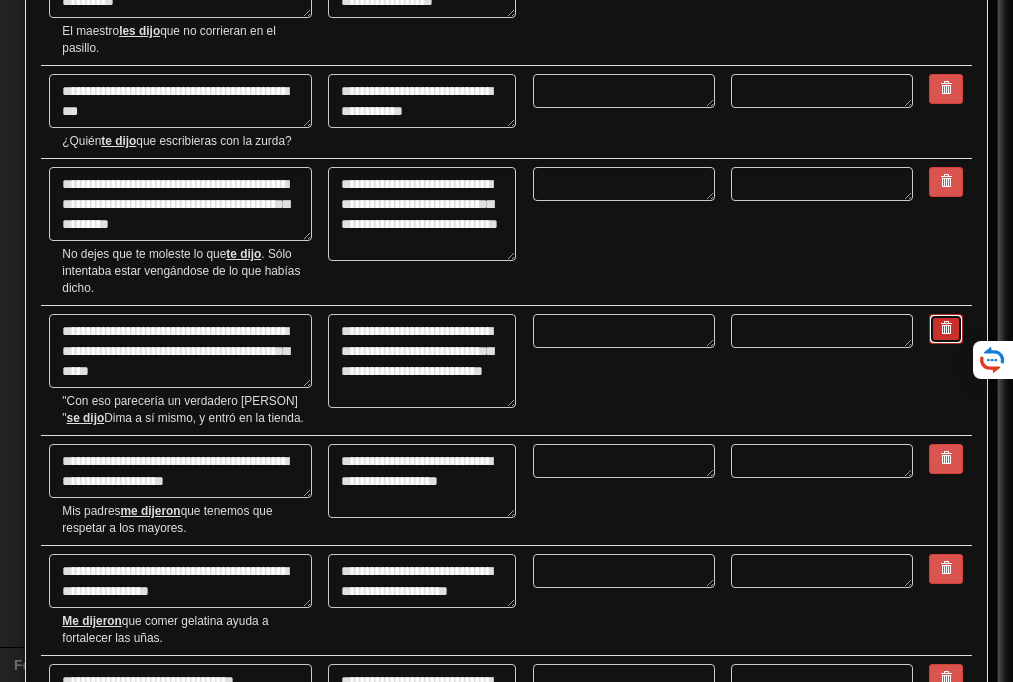 click at bounding box center (946, 329) 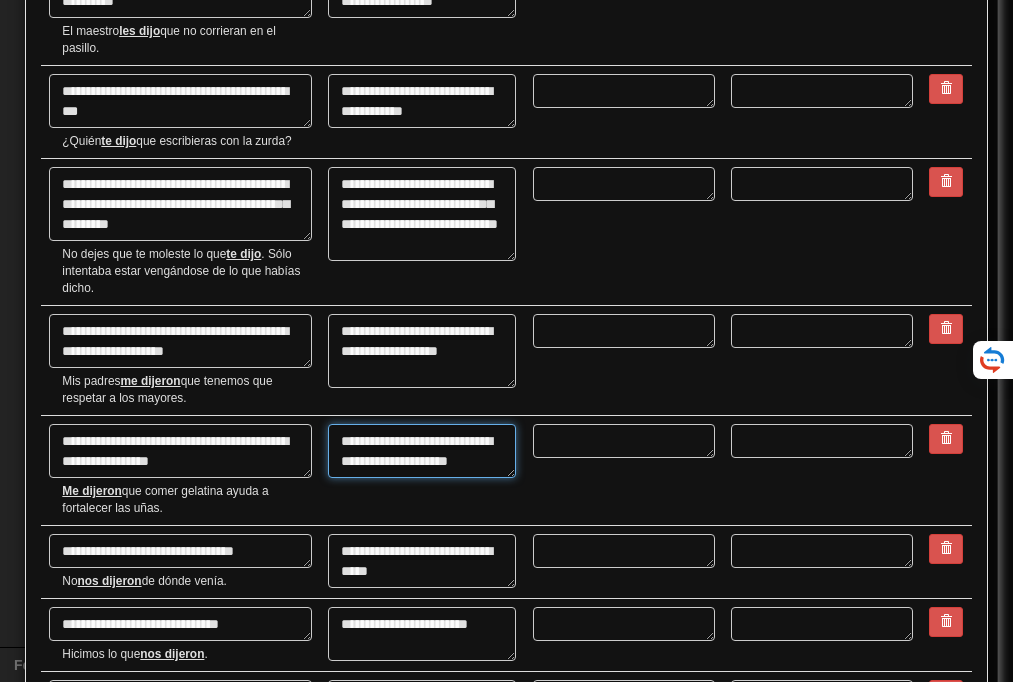 drag, startPoint x: 357, startPoint y: 510, endPoint x: 494, endPoint y: 522, distance: 137.52454 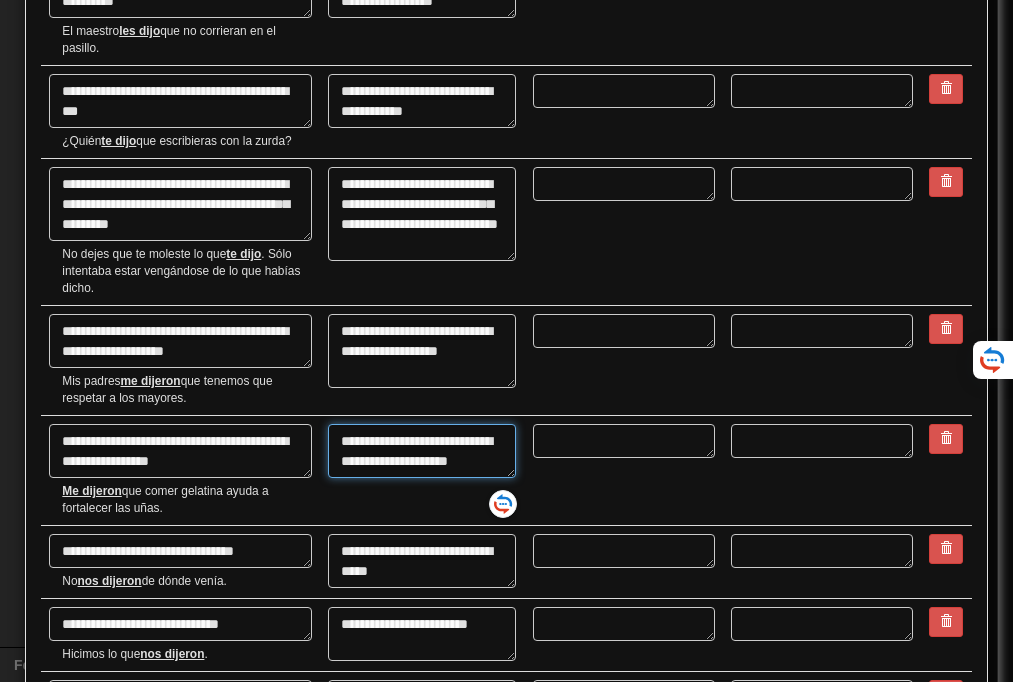 click on "**********" at bounding box center [421, 451] 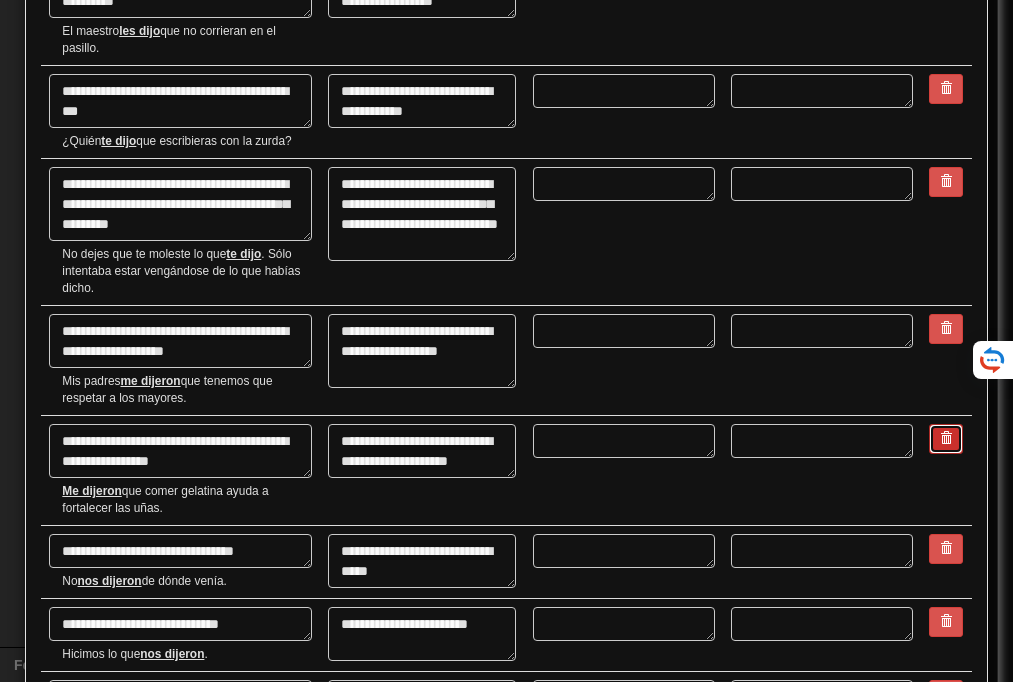 click at bounding box center [946, 438] 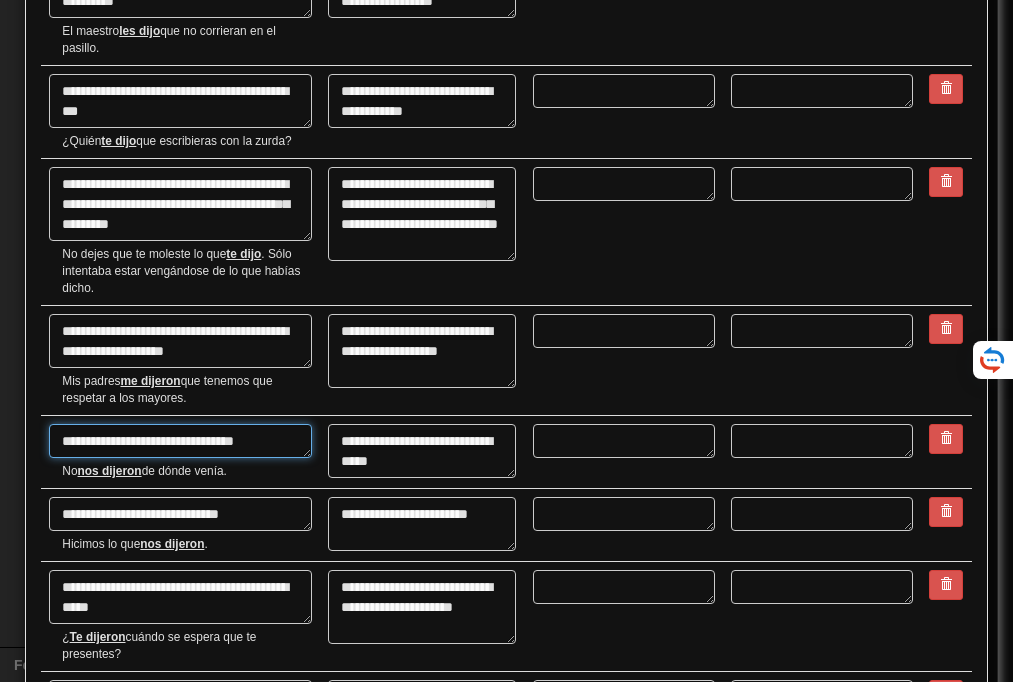 click on "**********" at bounding box center (180, 441) 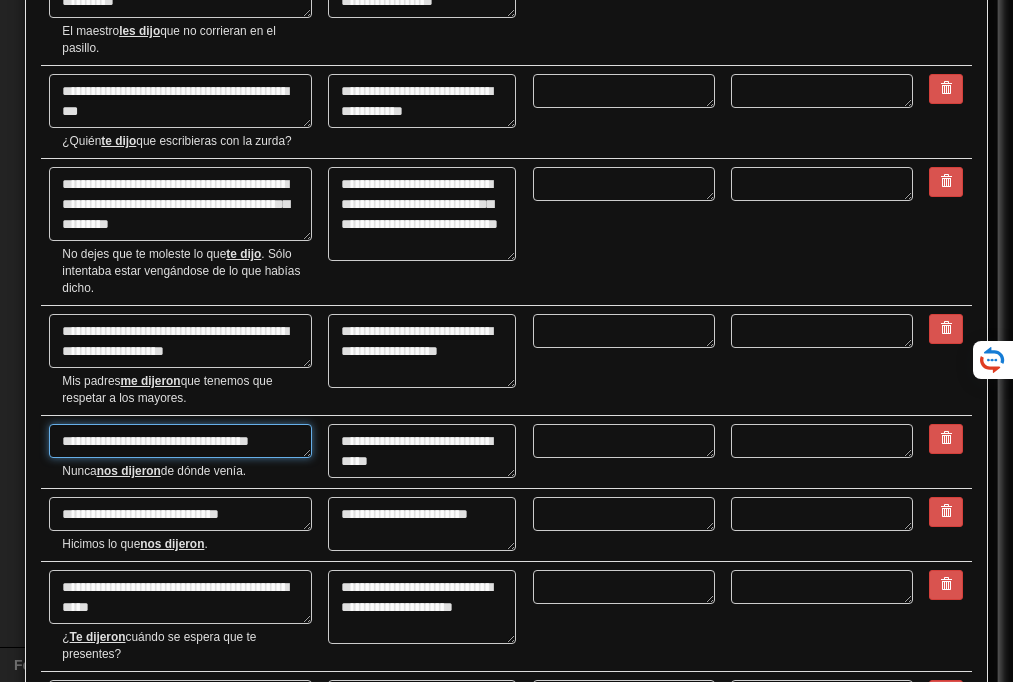click on "**********" at bounding box center [180, 441] 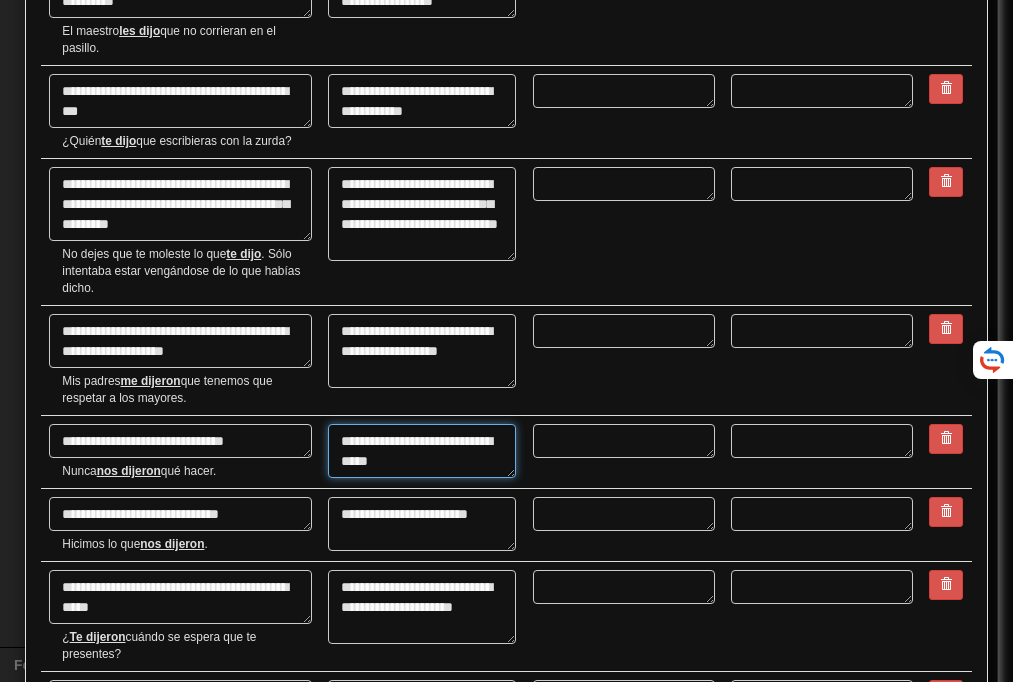 click on "**********" at bounding box center [421, 451] 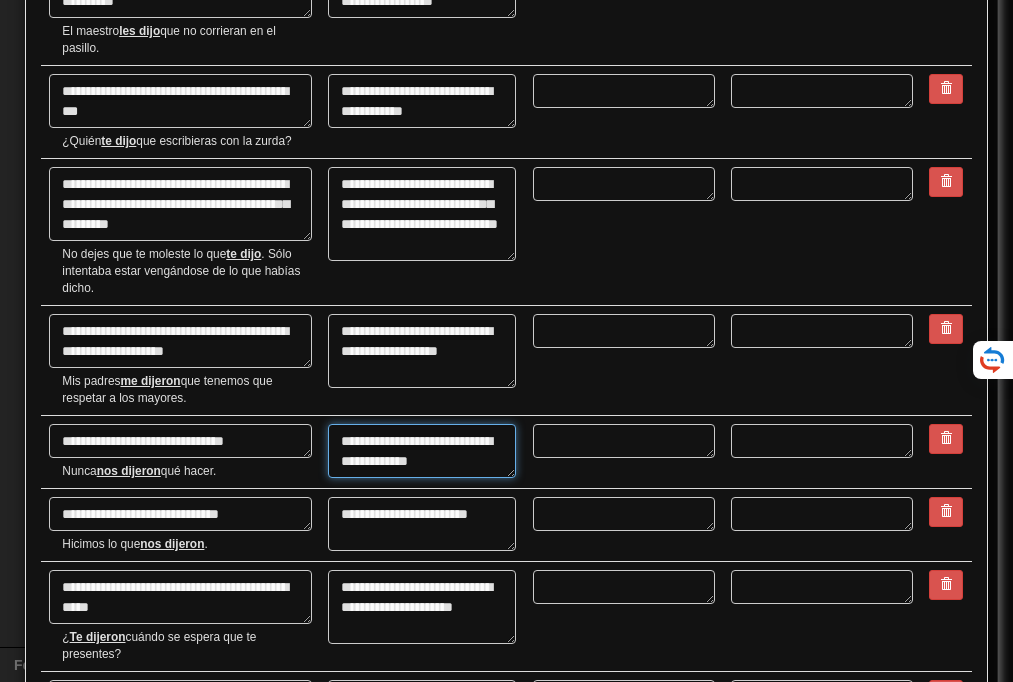drag, startPoint x: 464, startPoint y: 508, endPoint x: 418, endPoint y: 510, distance: 46.043457 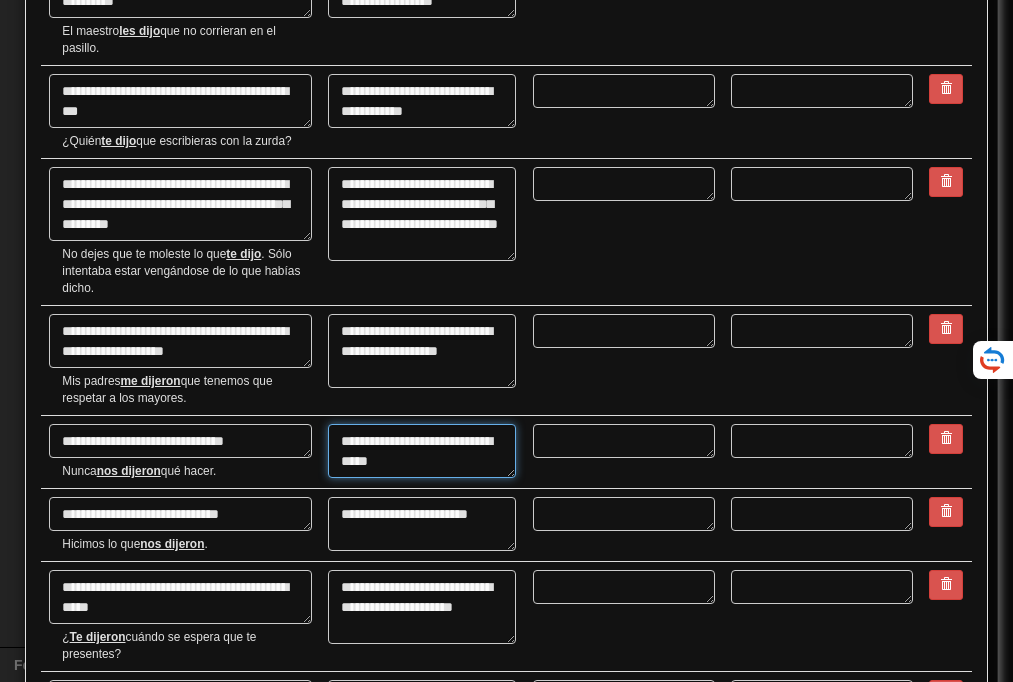 drag, startPoint x: 439, startPoint y: 517, endPoint x: 476, endPoint y: 532, distance: 39.92493 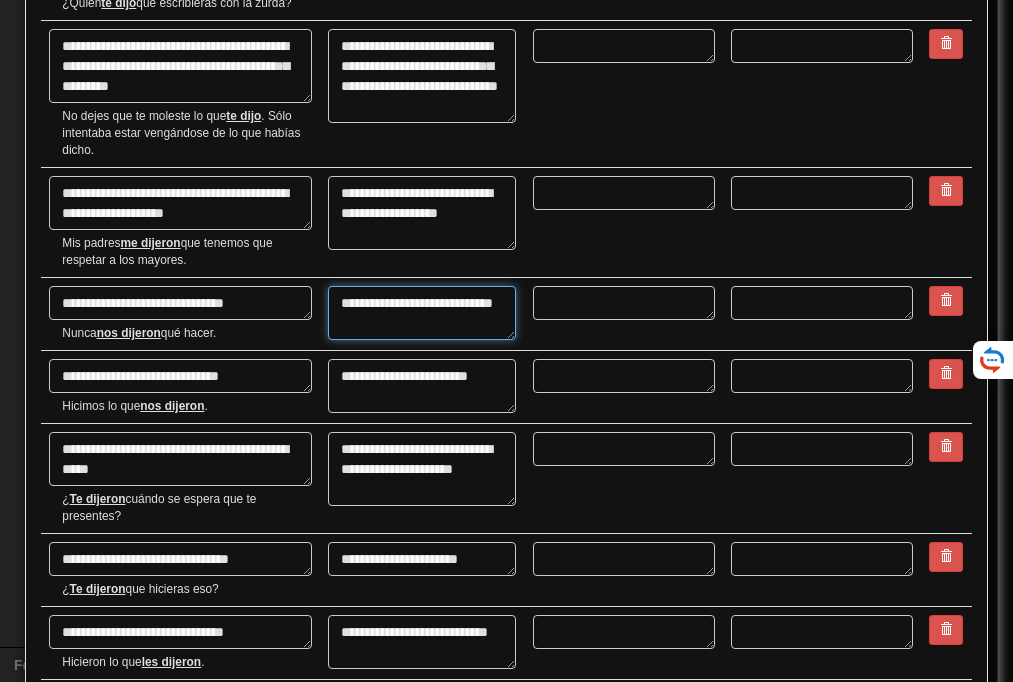 scroll, scrollTop: 2211, scrollLeft: 0, axis: vertical 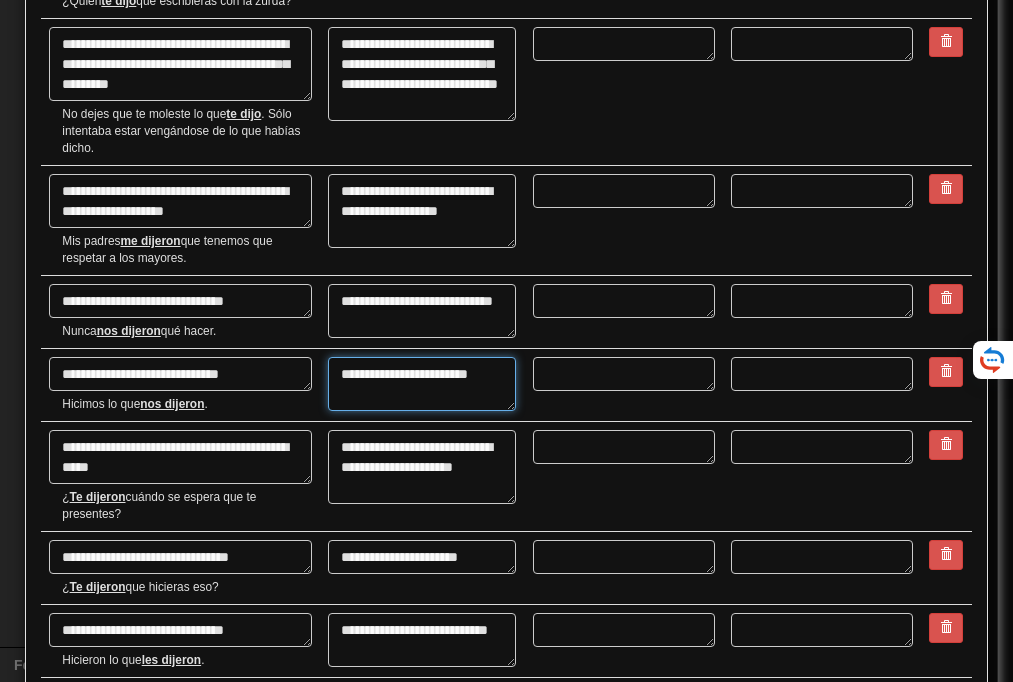 drag, startPoint x: 424, startPoint y: 447, endPoint x: 451, endPoint y: 458, distance: 29.15476 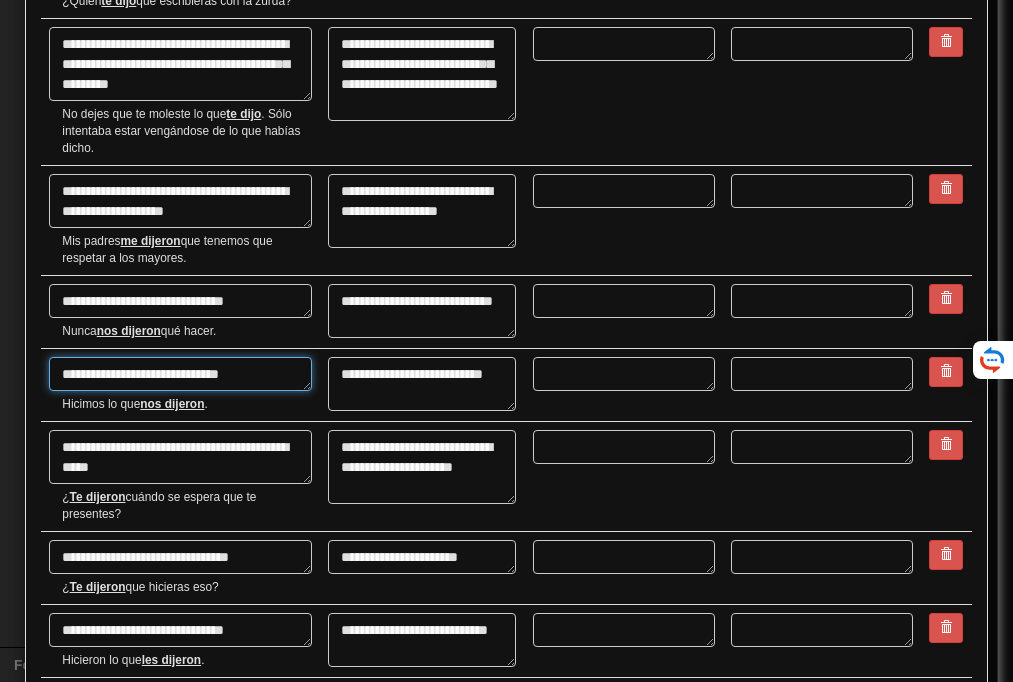 click on "**********" at bounding box center (180, 374) 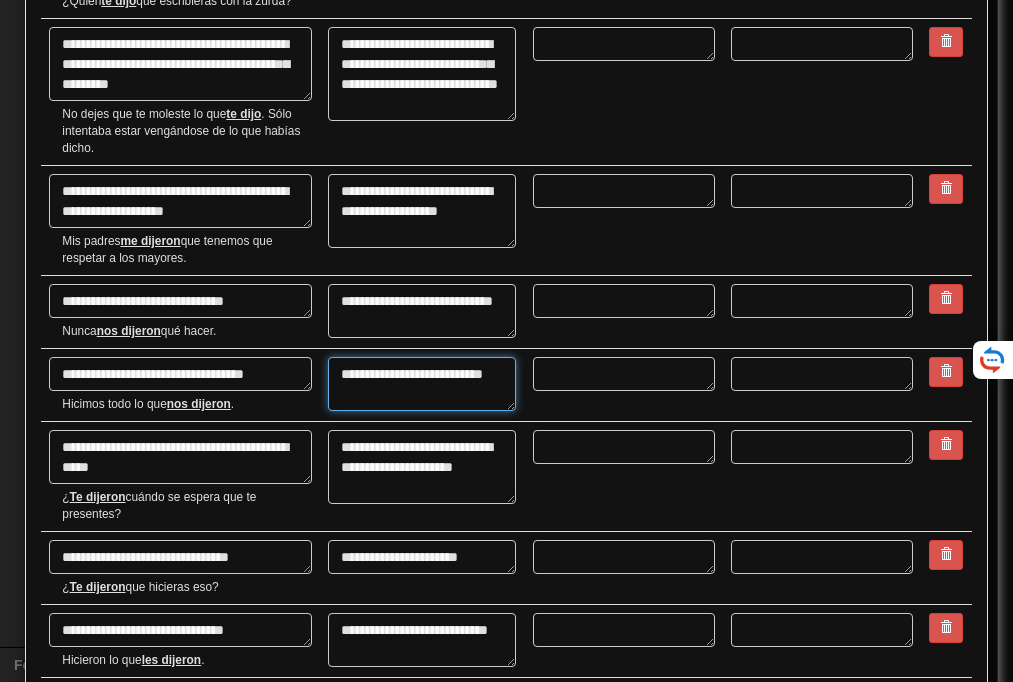 click on "**********" at bounding box center (421, 384) 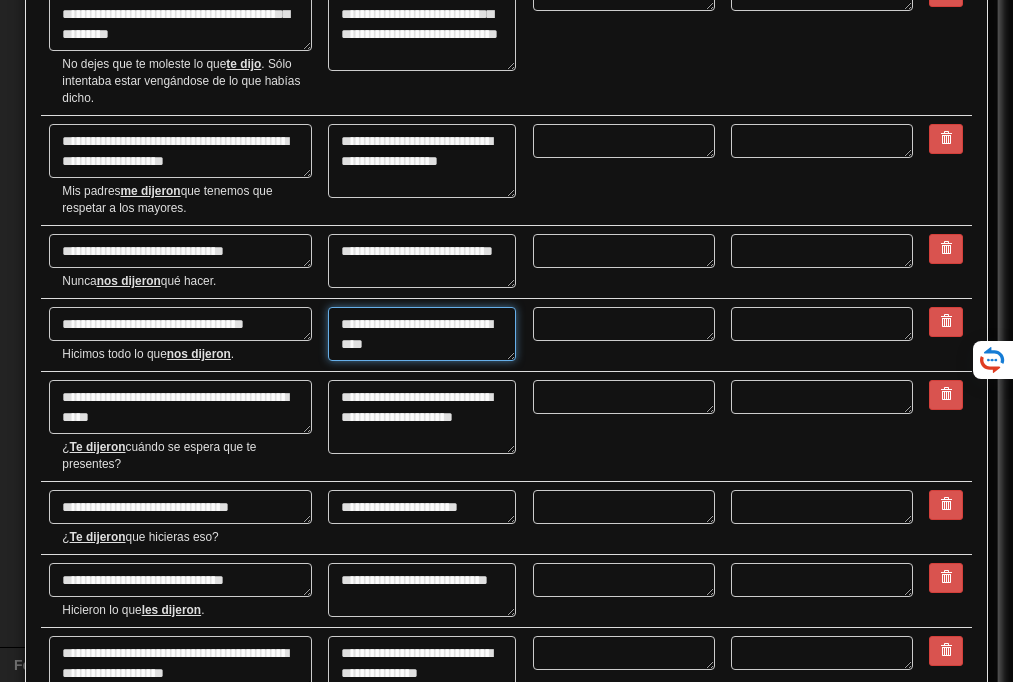 scroll, scrollTop: 2268, scrollLeft: 0, axis: vertical 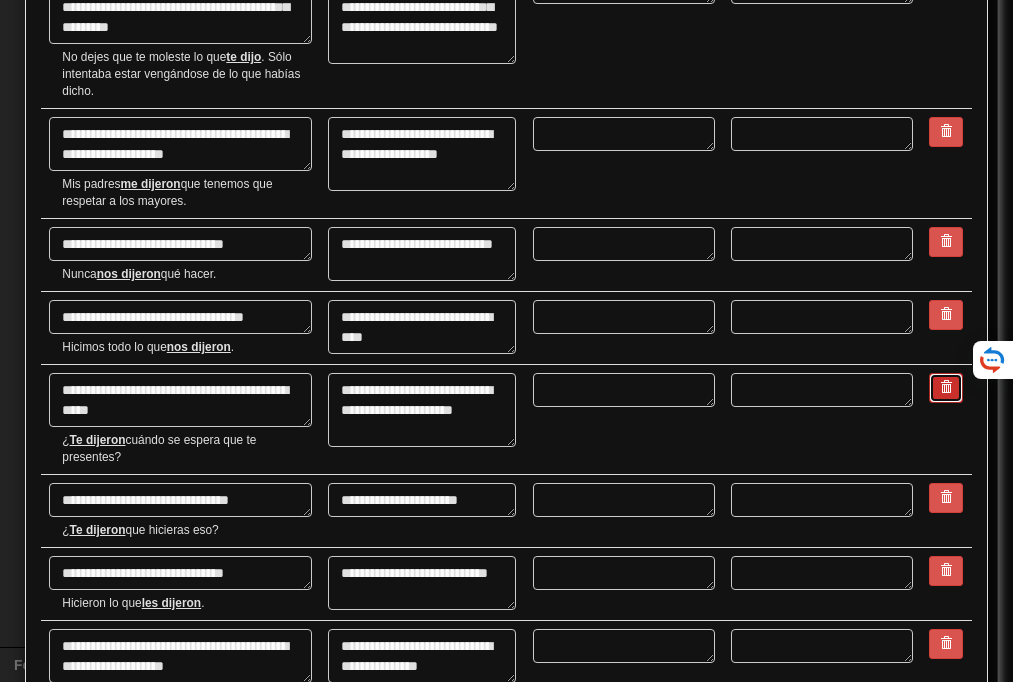 click at bounding box center [946, 388] 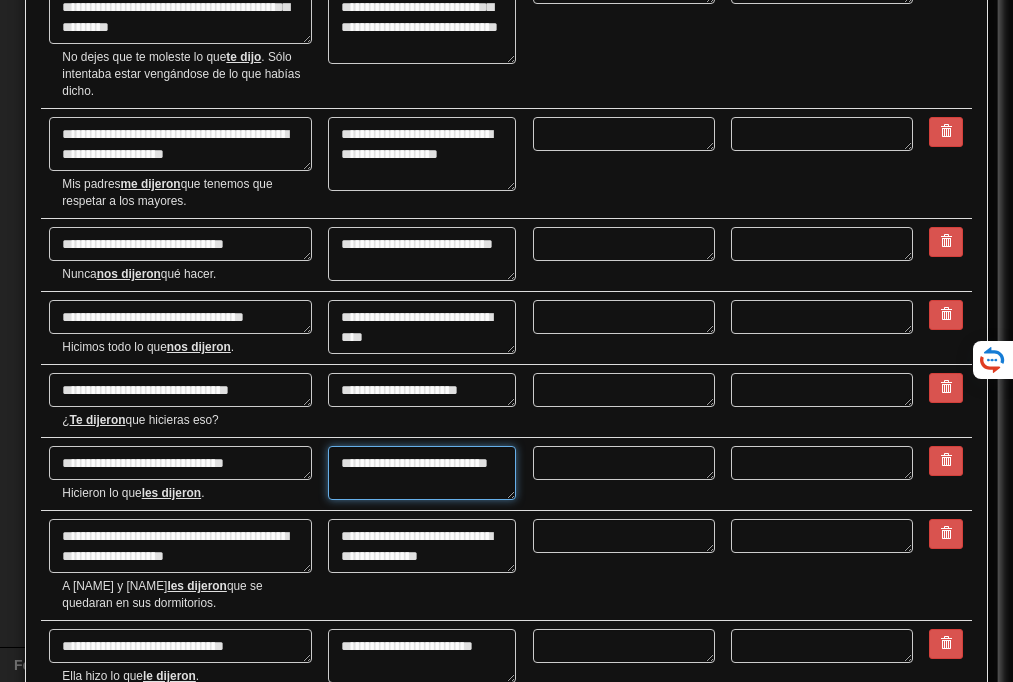 click on "**********" at bounding box center [421, 473] 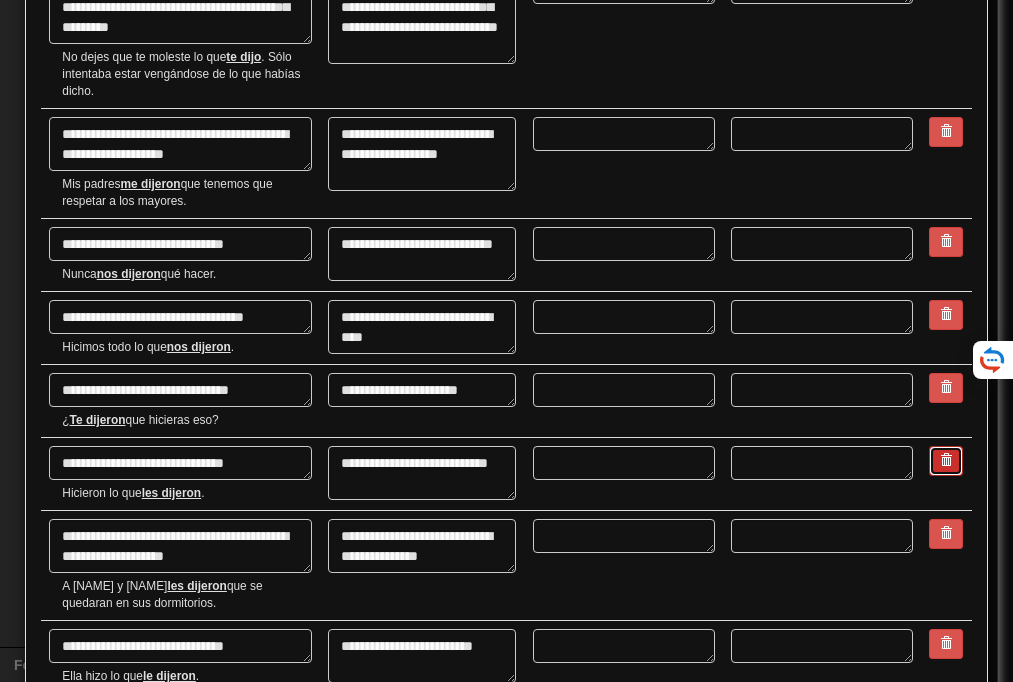 click at bounding box center (946, 461) 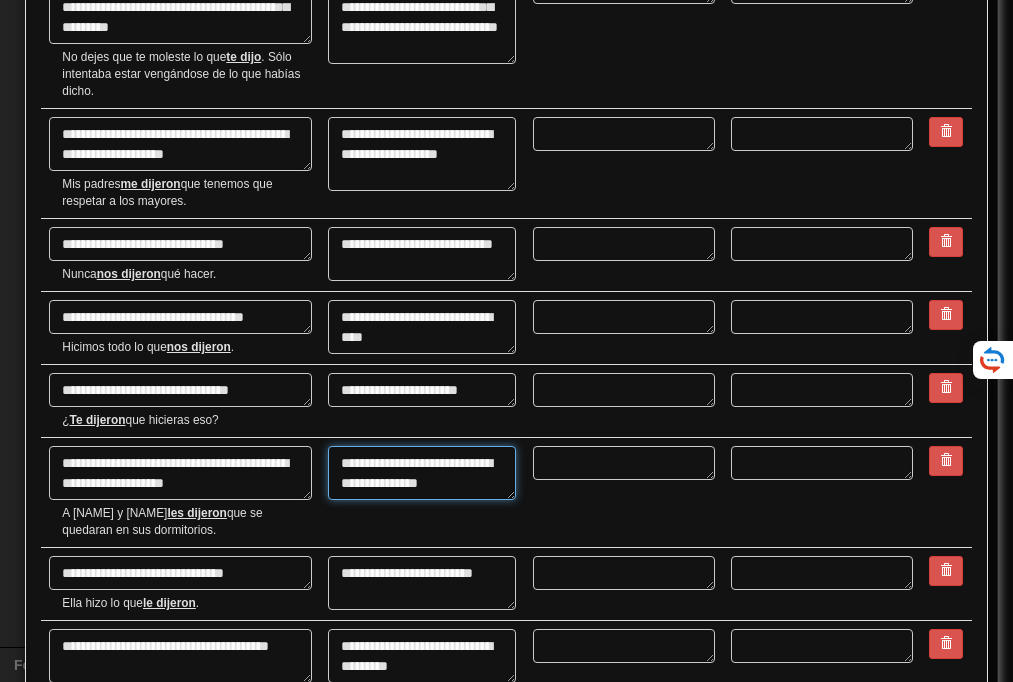 drag, startPoint x: 431, startPoint y: 538, endPoint x: 346, endPoint y: 536, distance: 85.02353 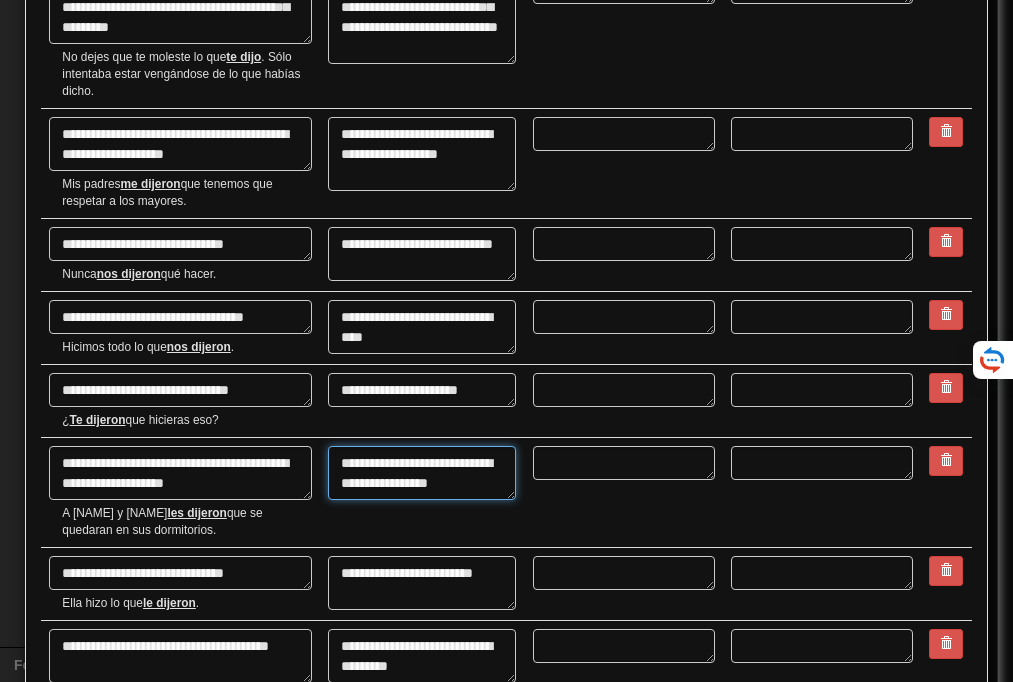 click on "**********" at bounding box center [421, 473] 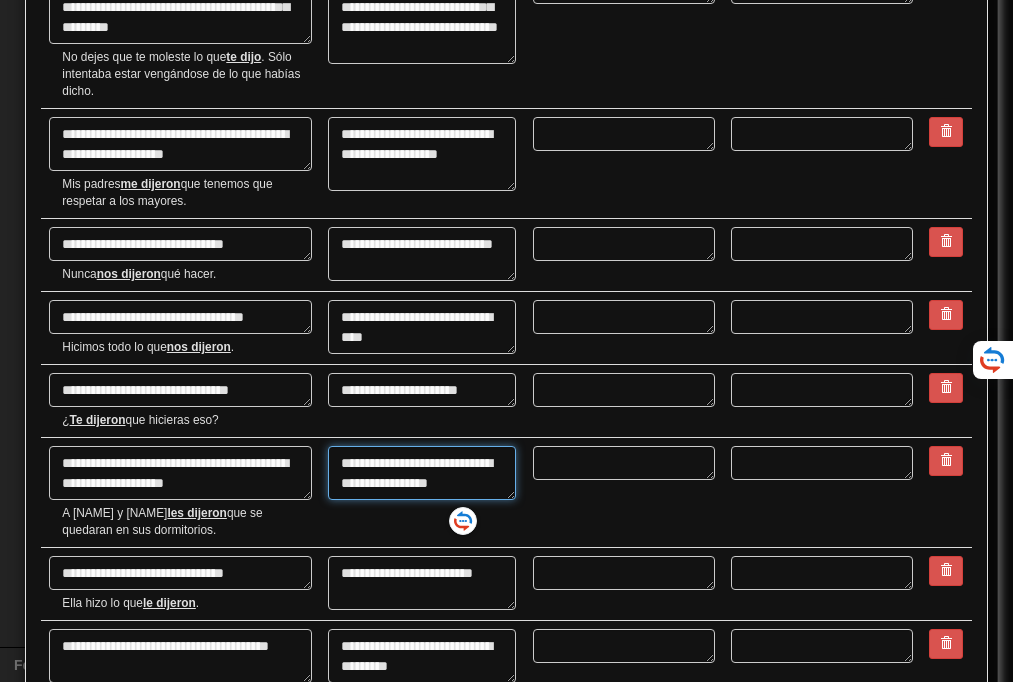 click on "**********" at bounding box center [421, 473] 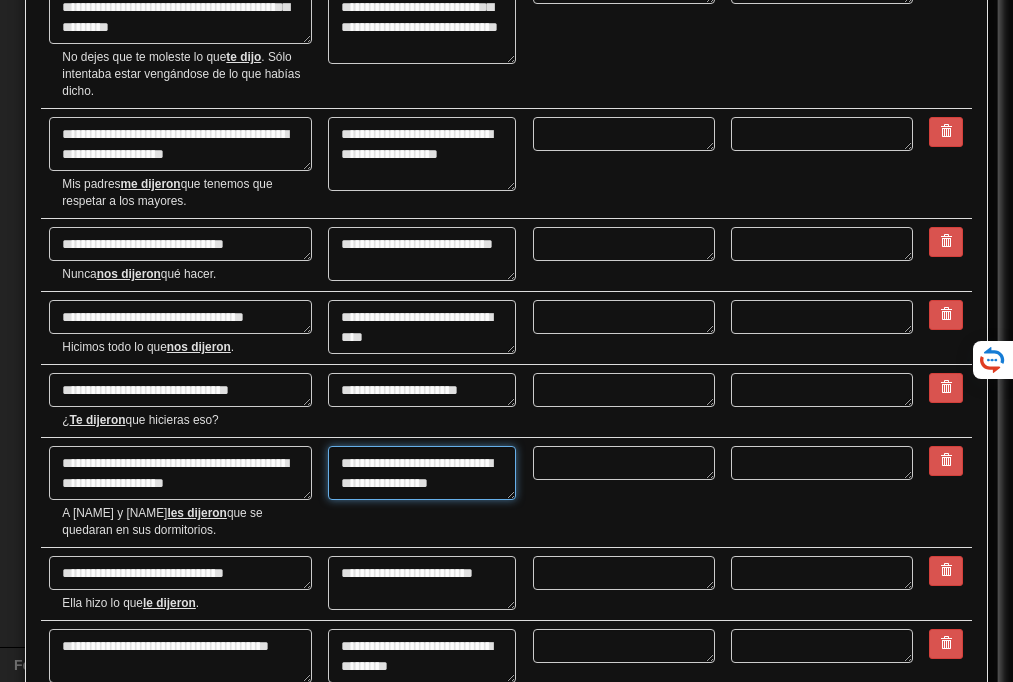 drag, startPoint x: 442, startPoint y: 536, endPoint x: 499, endPoint y: 531, distance: 57.21888 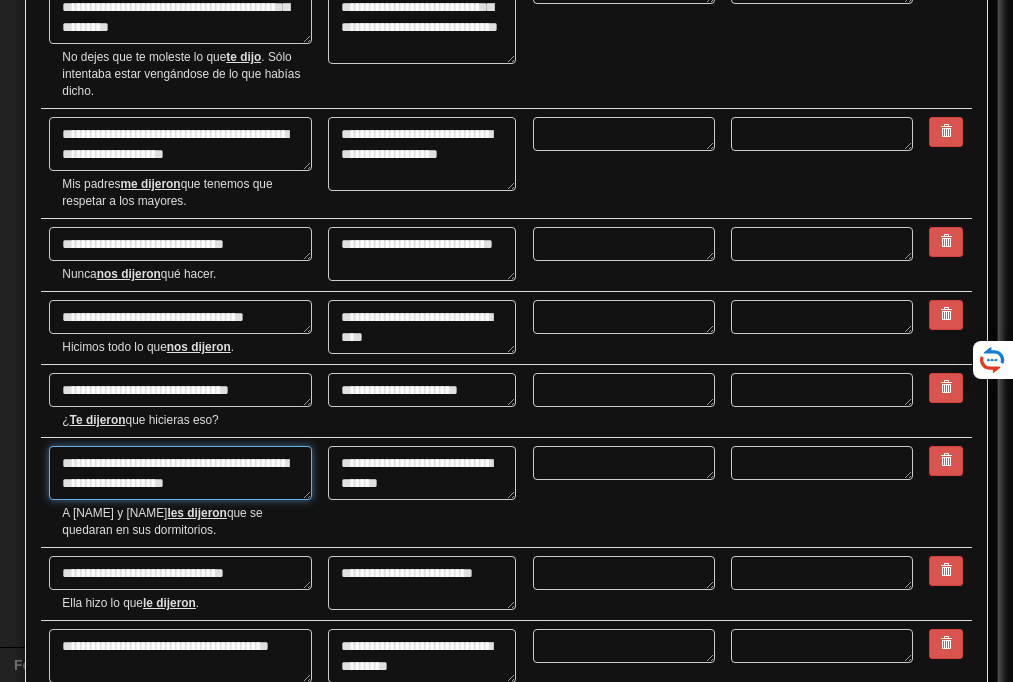 drag, startPoint x: 153, startPoint y: 541, endPoint x: 48, endPoint y: 527, distance: 105.92922 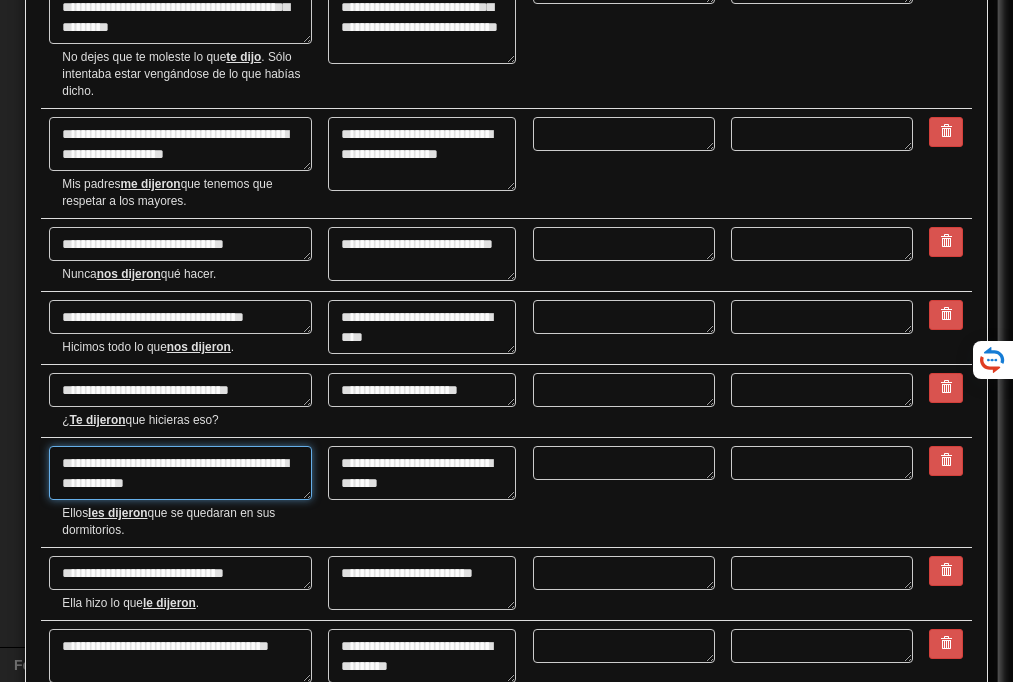click on "**********" at bounding box center (180, 473) 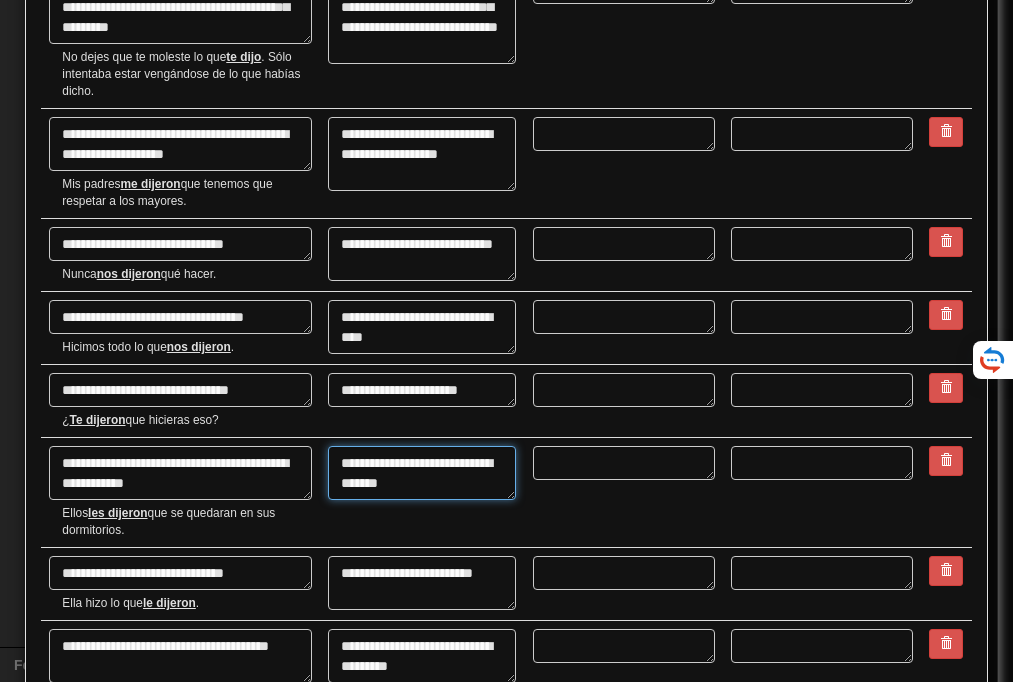 click on "**********" at bounding box center [421, 473] 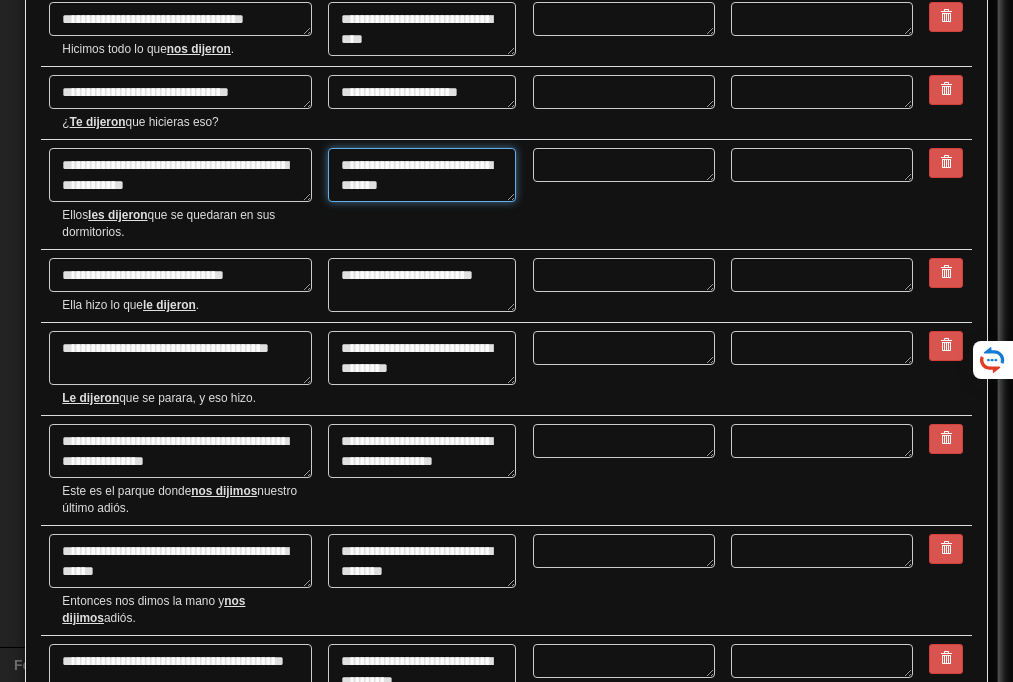 scroll, scrollTop: 2588, scrollLeft: 0, axis: vertical 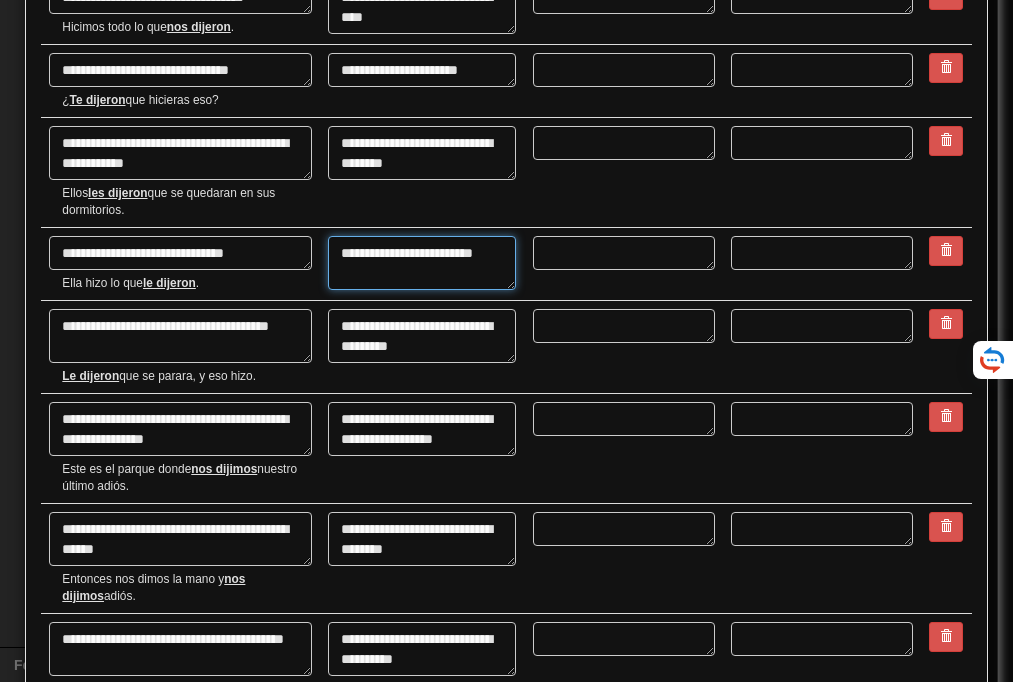 click on "**********" at bounding box center [421, 263] 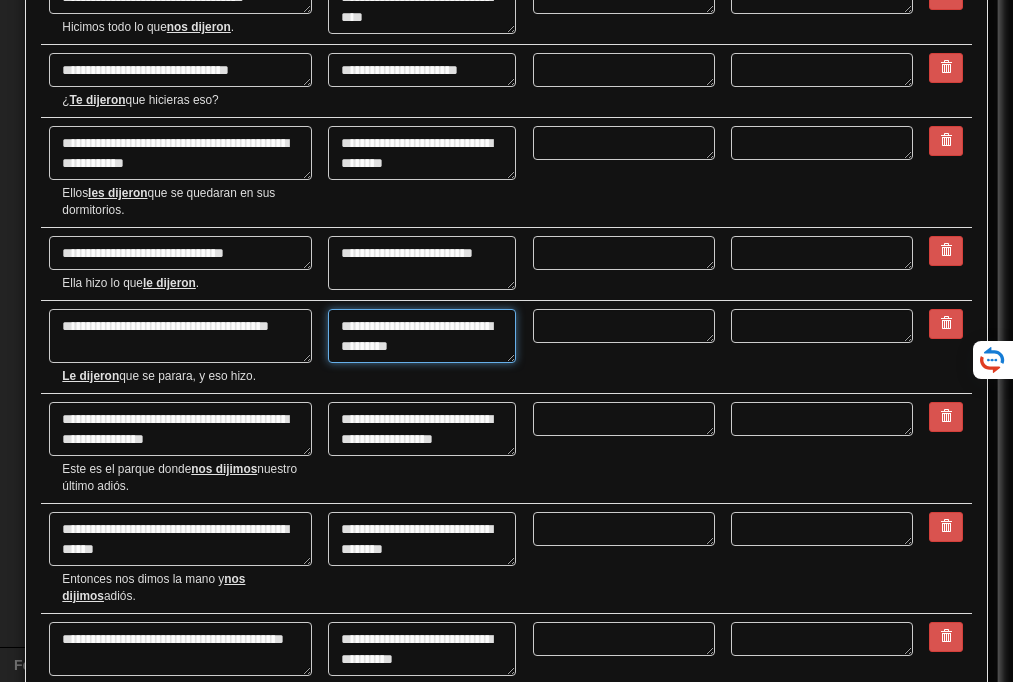 click on "**********" at bounding box center [421, 336] 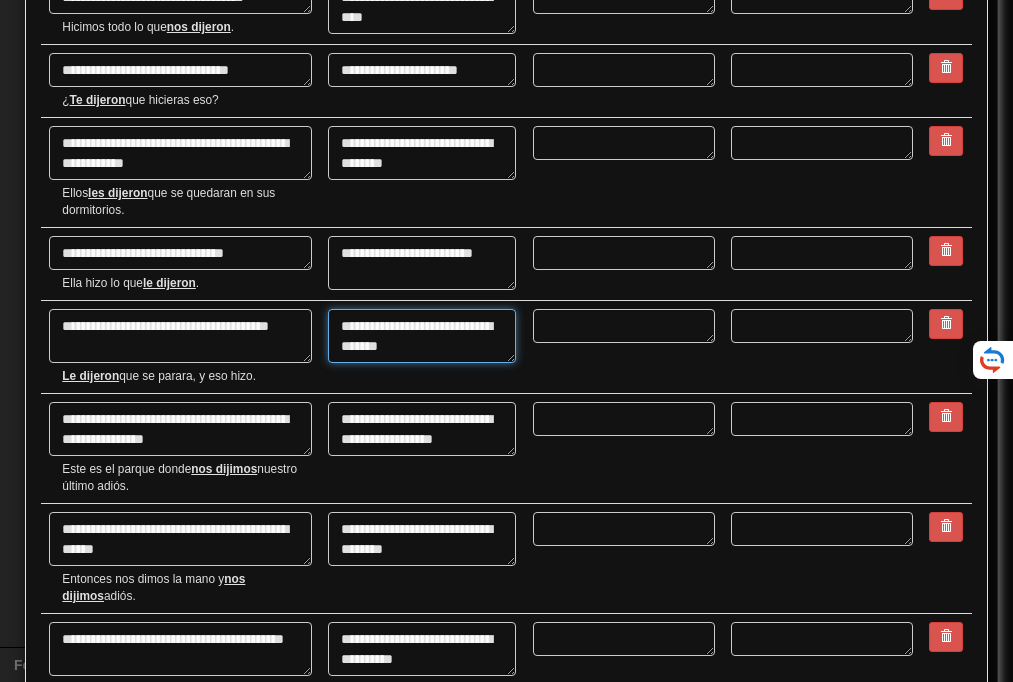 click on "**********" at bounding box center [421, 336] 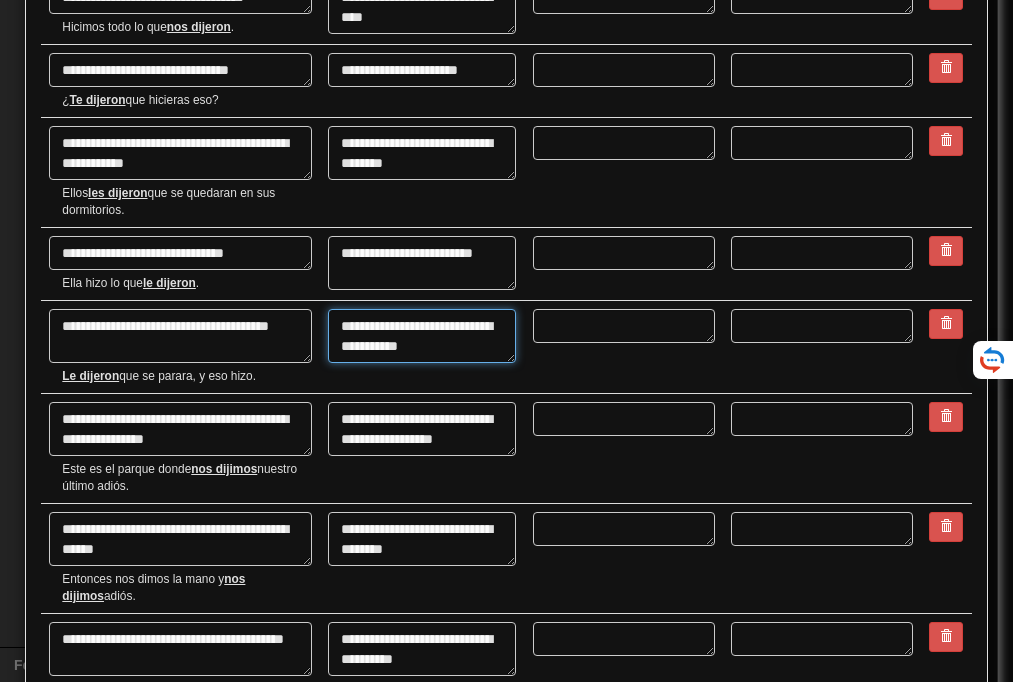 click on "**********" at bounding box center [421, 336] 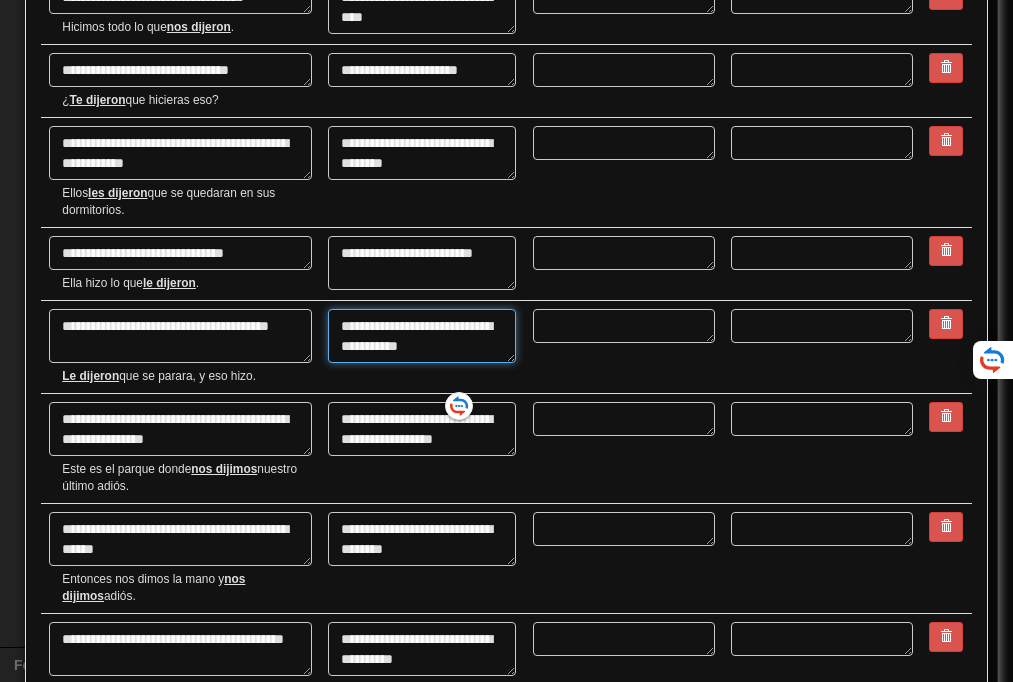 click on "**********" at bounding box center (421, 336) 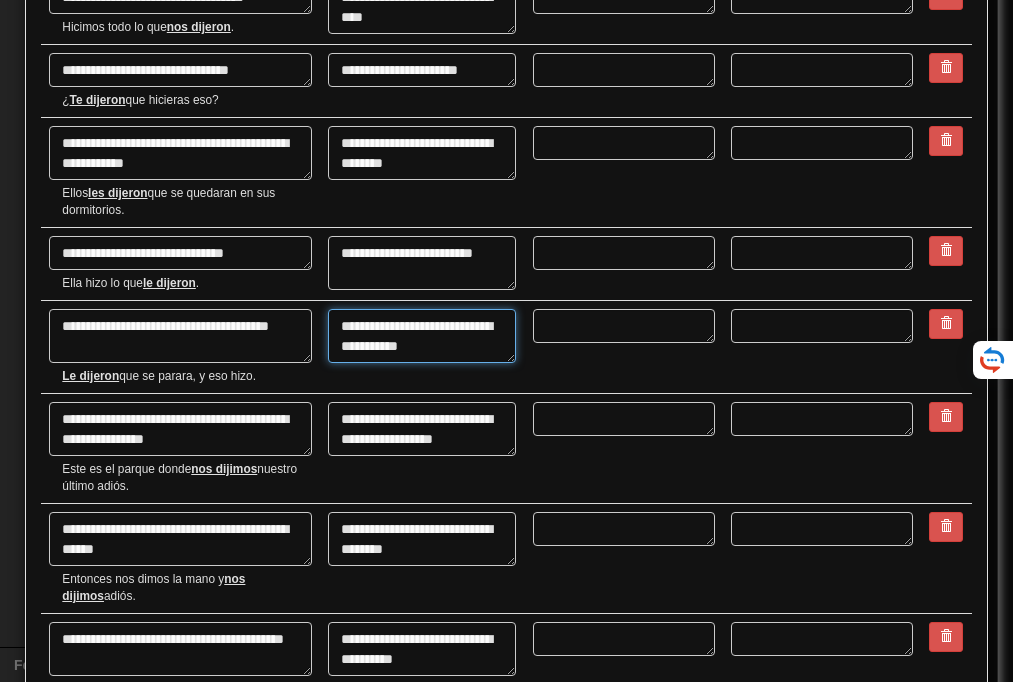 scroll, scrollTop: 2589, scrollLeft: 0, axis: vertical 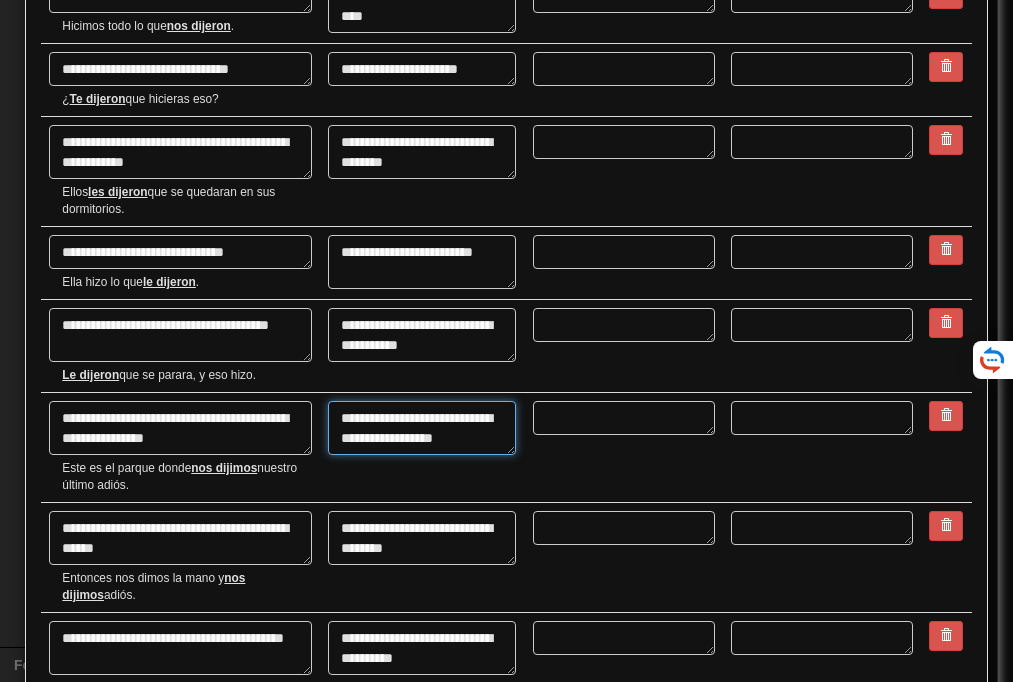 click on "**********" at bounding box center (421, 428) 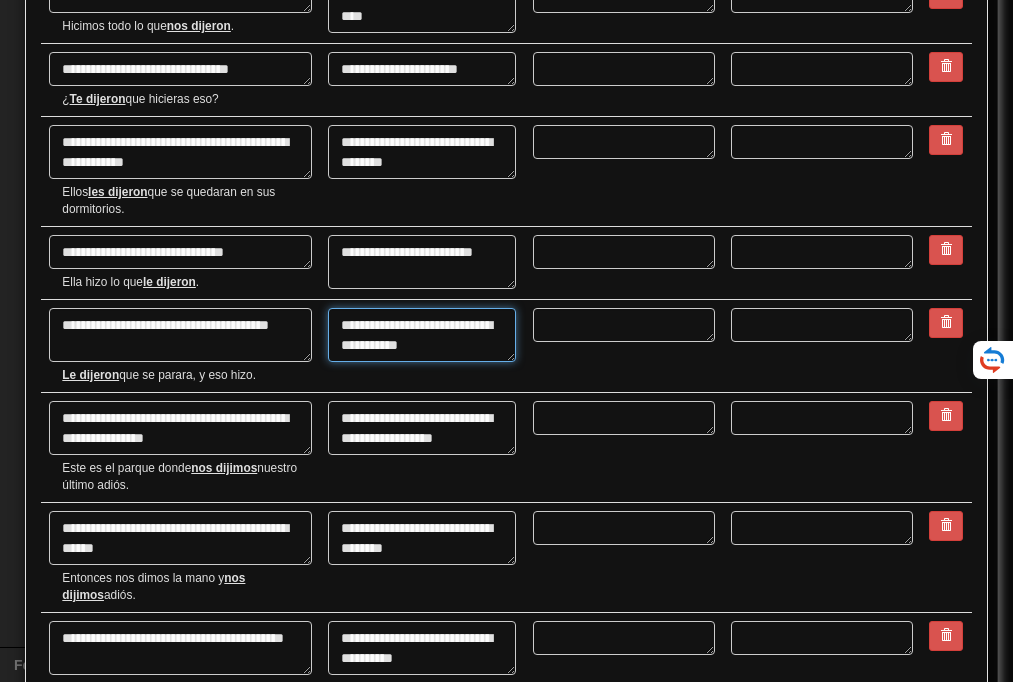 click on "**********" at bounding box center [421, 335] 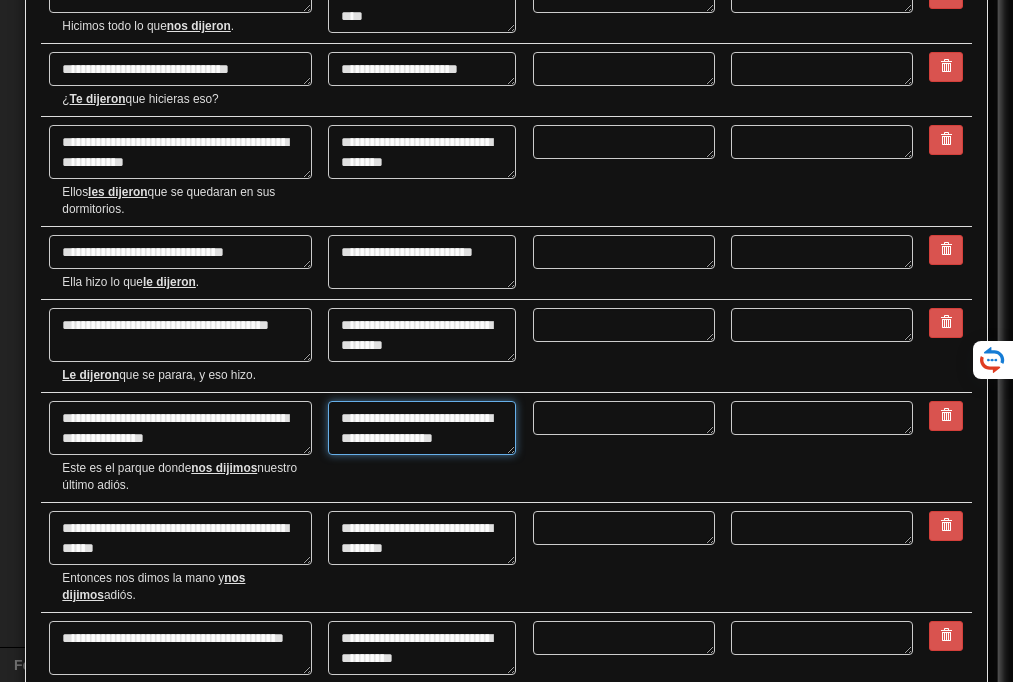 click on "**********" at bounding box center [421, 428] 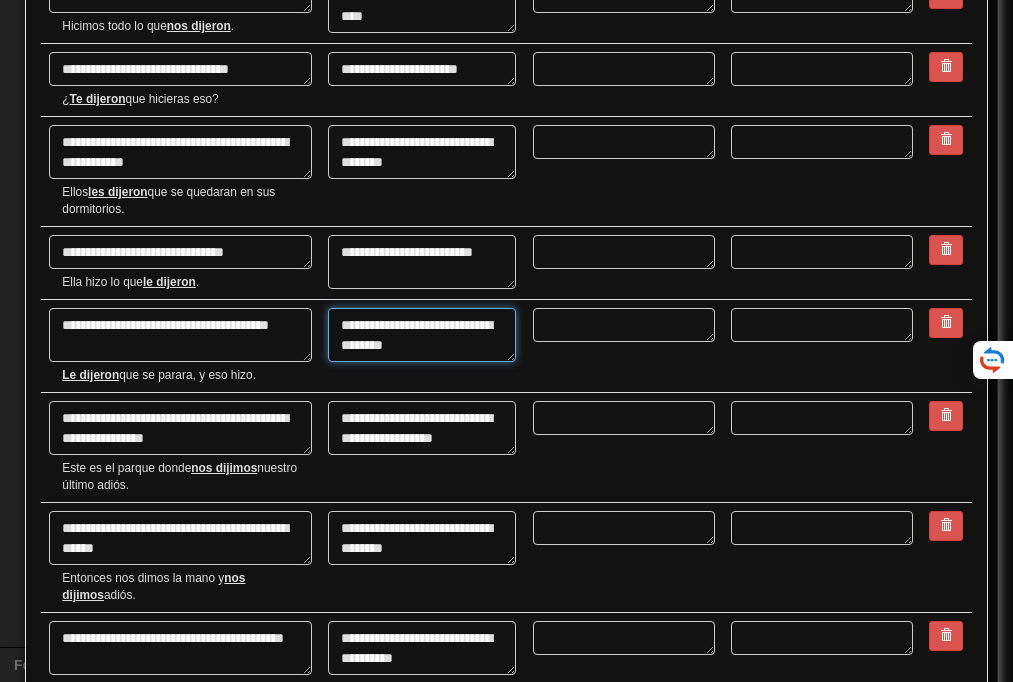 click on "**********" at bounding box center [421, 335] 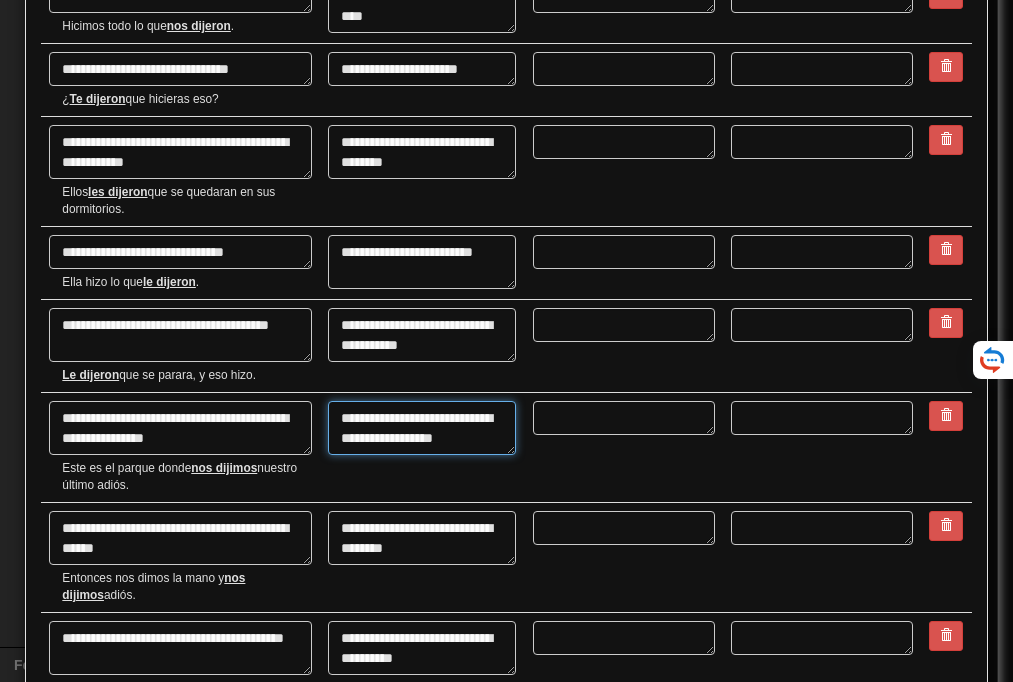 click on "**********" at bounding box center (421, 428) 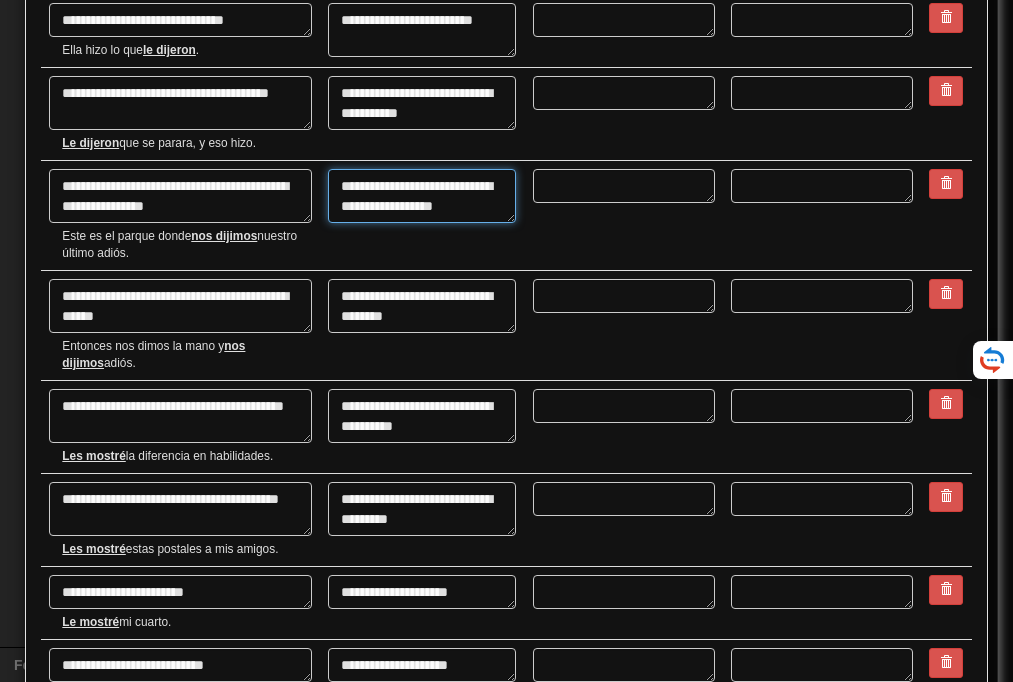 scroll, scrollTop: 2828, scrollLeft: 0, axis: vertical 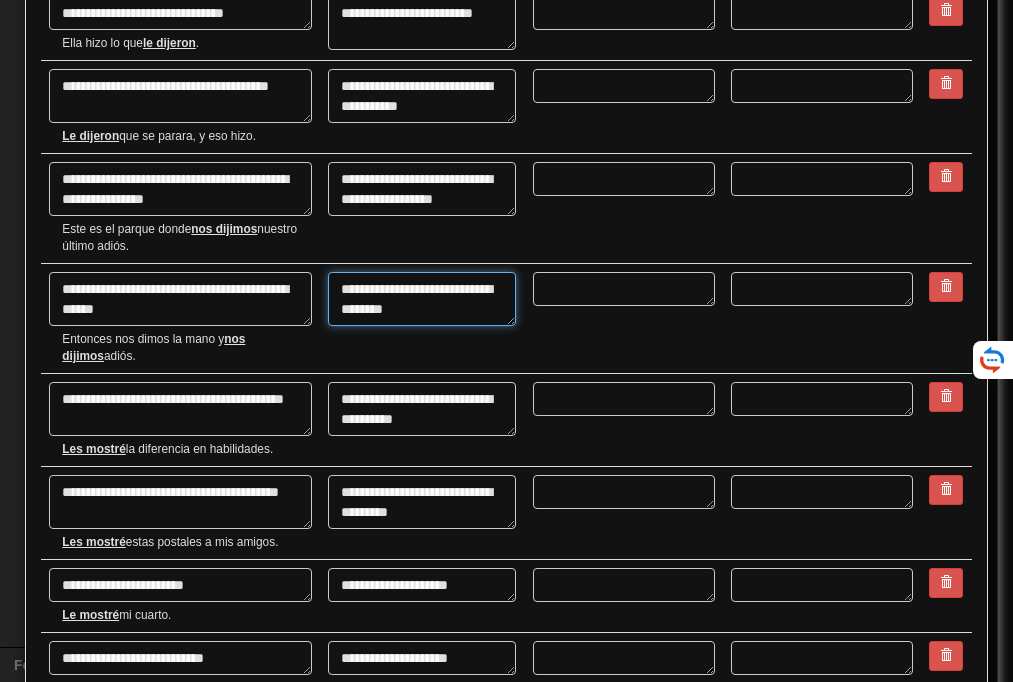 click on "**********" at bounding box center (421, 299) 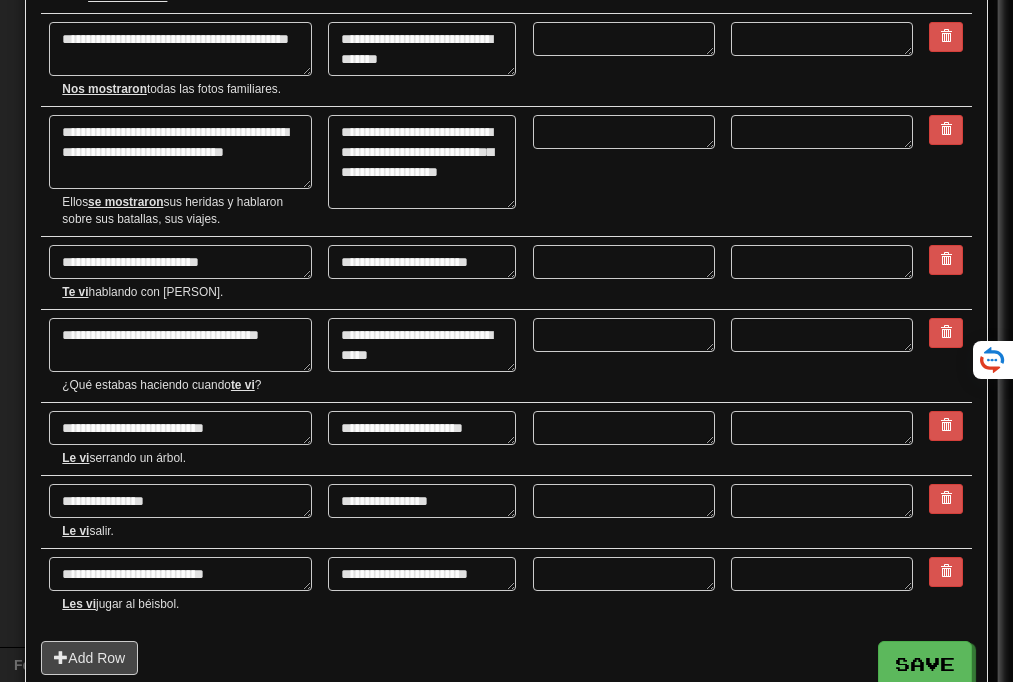 scroll, scrollTop: 4376, scrollLeft: 0, axis: vertical 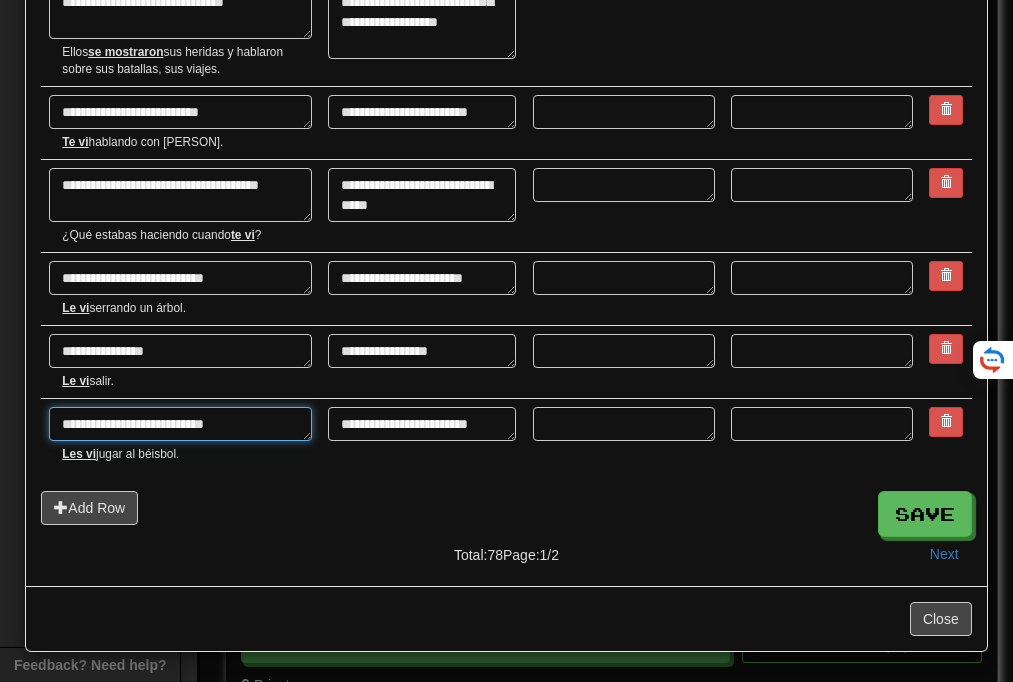 click on "**********" at bounding box center (180, 424) 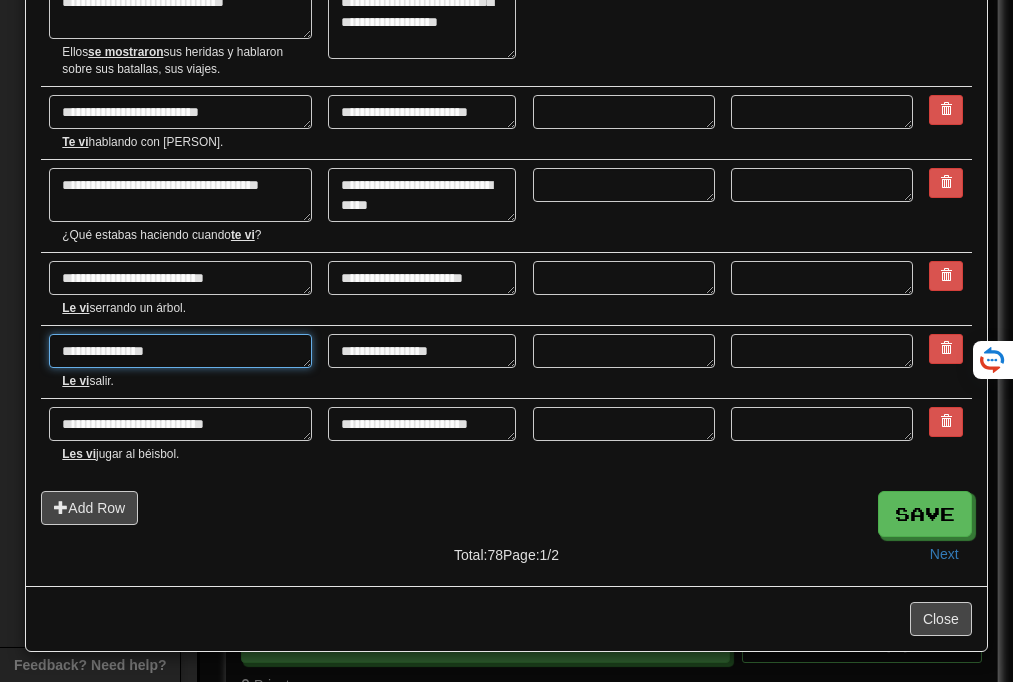 click on "**********" at bounding box center (180, 351) 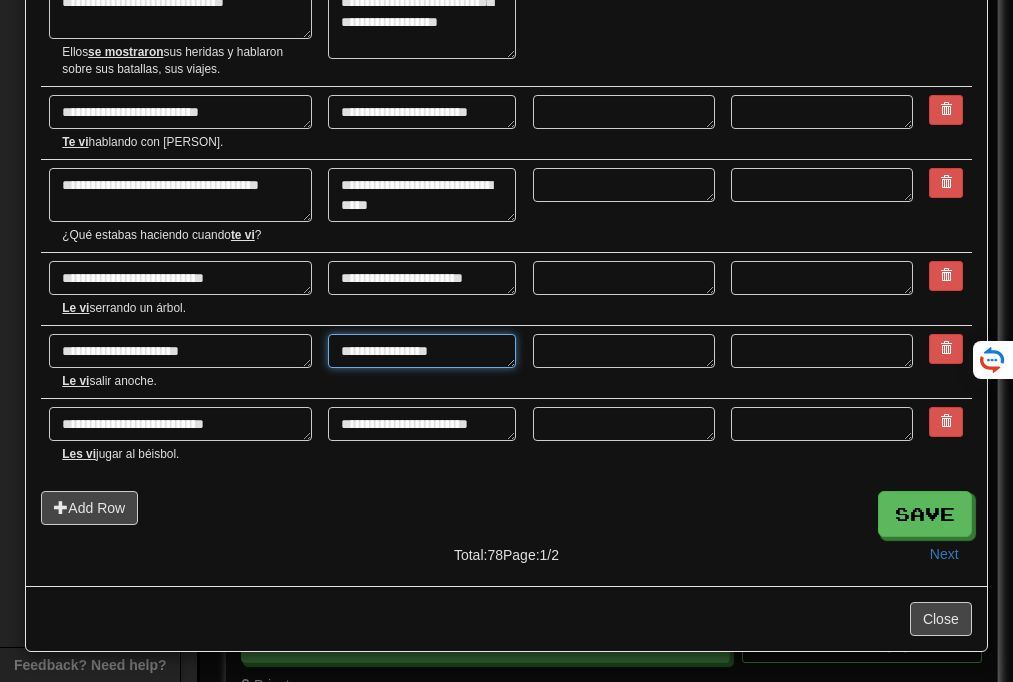 click on "**********" at bounding box center (421, 351) 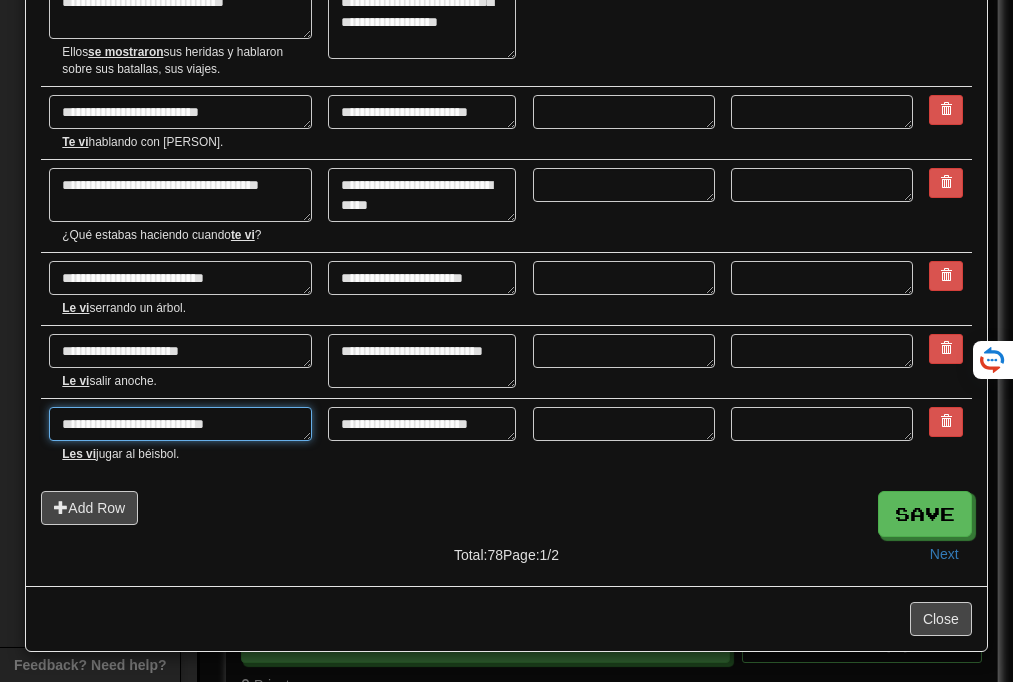 click on "**********" at bounding box center [180, 424] 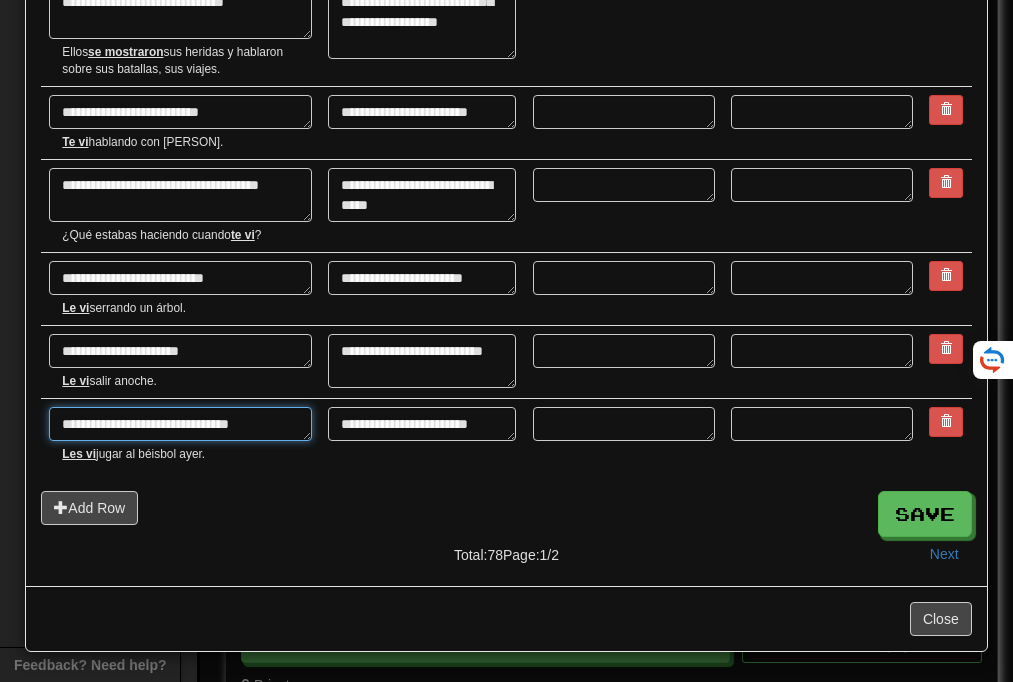 scroll, scrollTop: 4320, scrollLeft: 0, axis: vertical 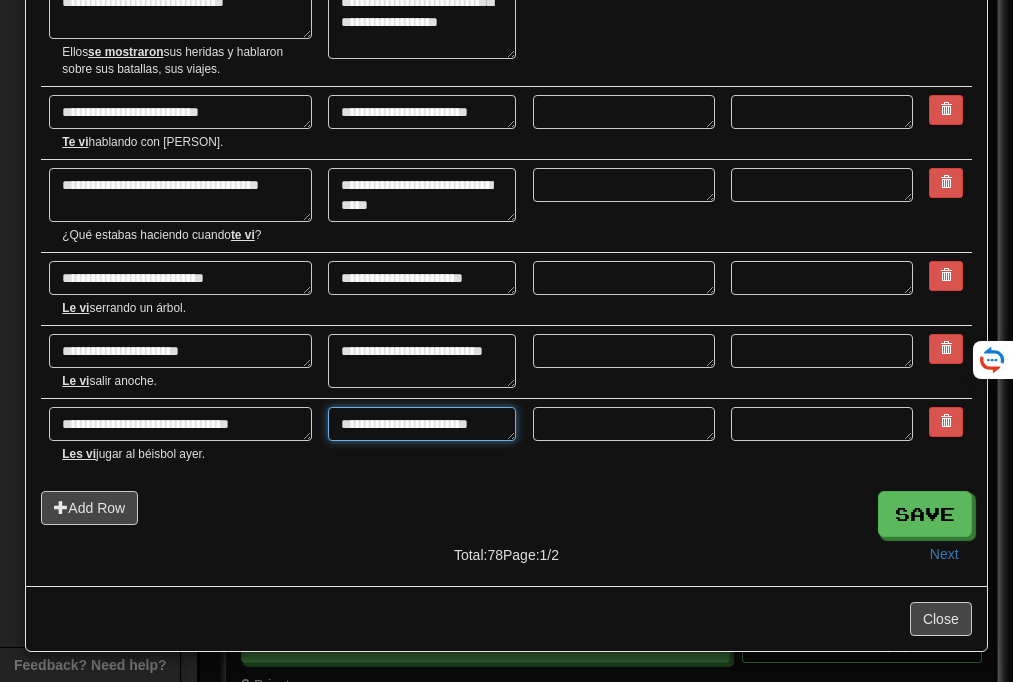 click on "**********" at bounding box center [421, 424] 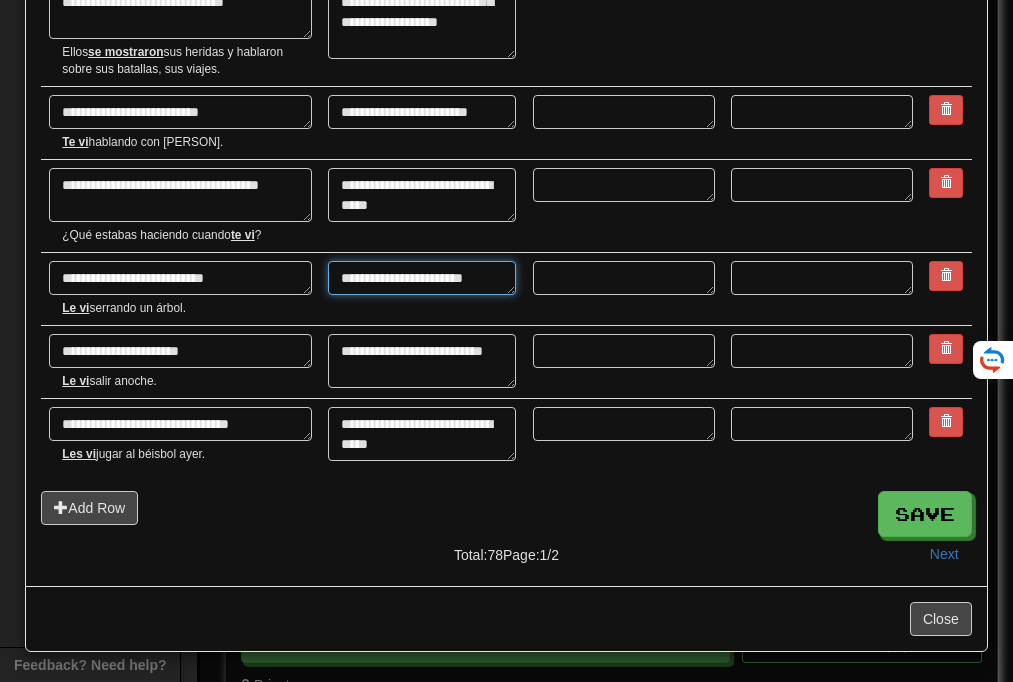 click on "**********" at bounding box center [421, 278] 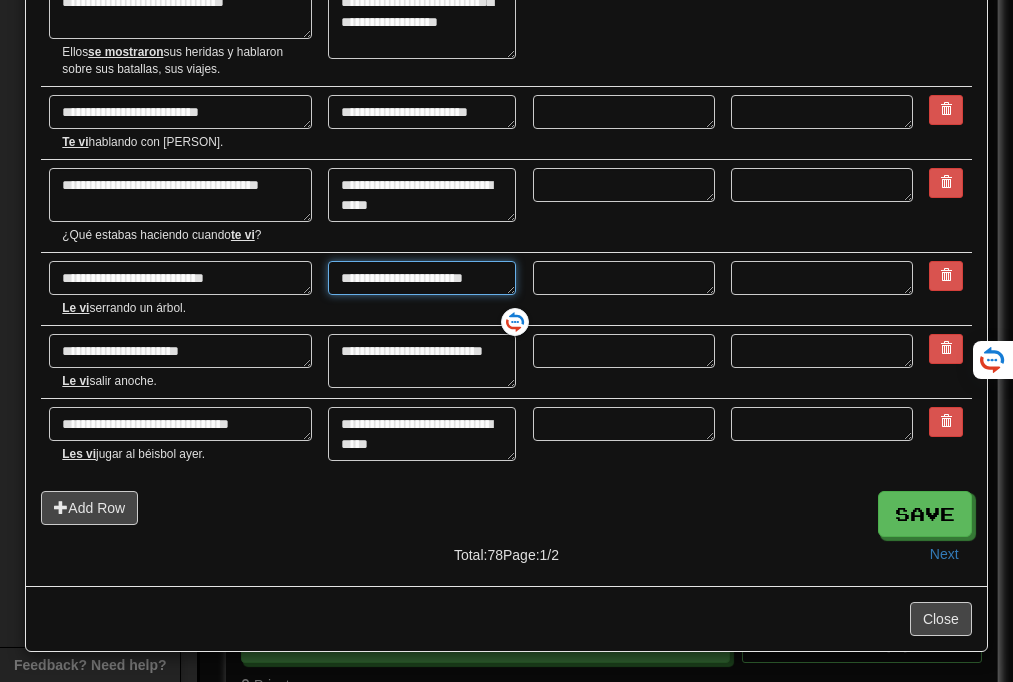 click on "**********" at bounding box center (421, 278) 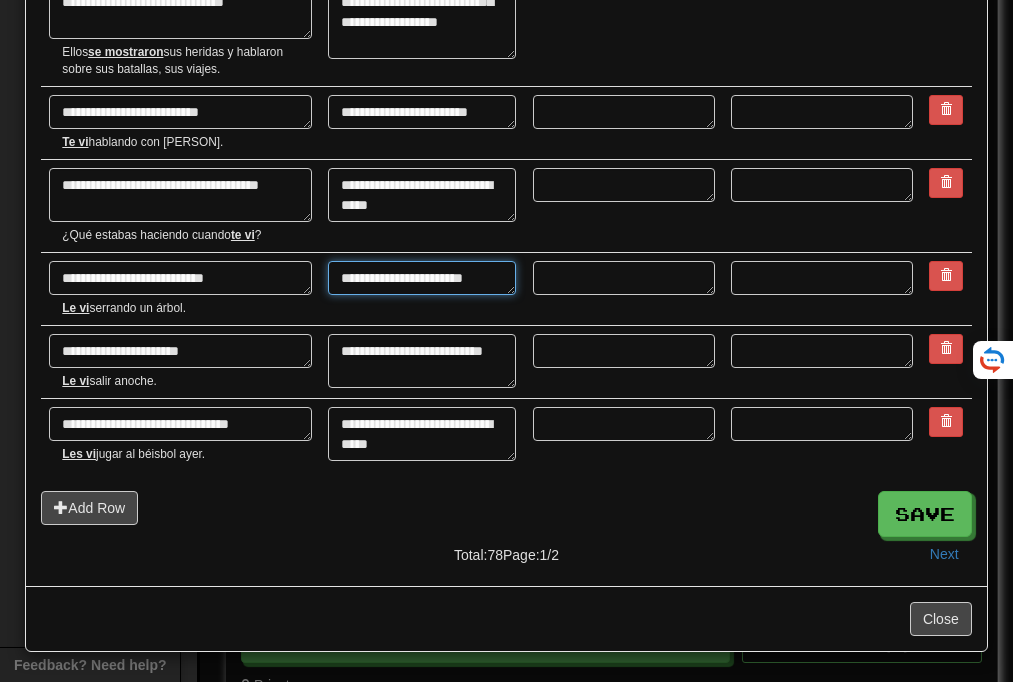 drag, startPoint x: 406, startPoint y: 334, endPoint x: 537, endPoint y: 314, distance: 132.51793 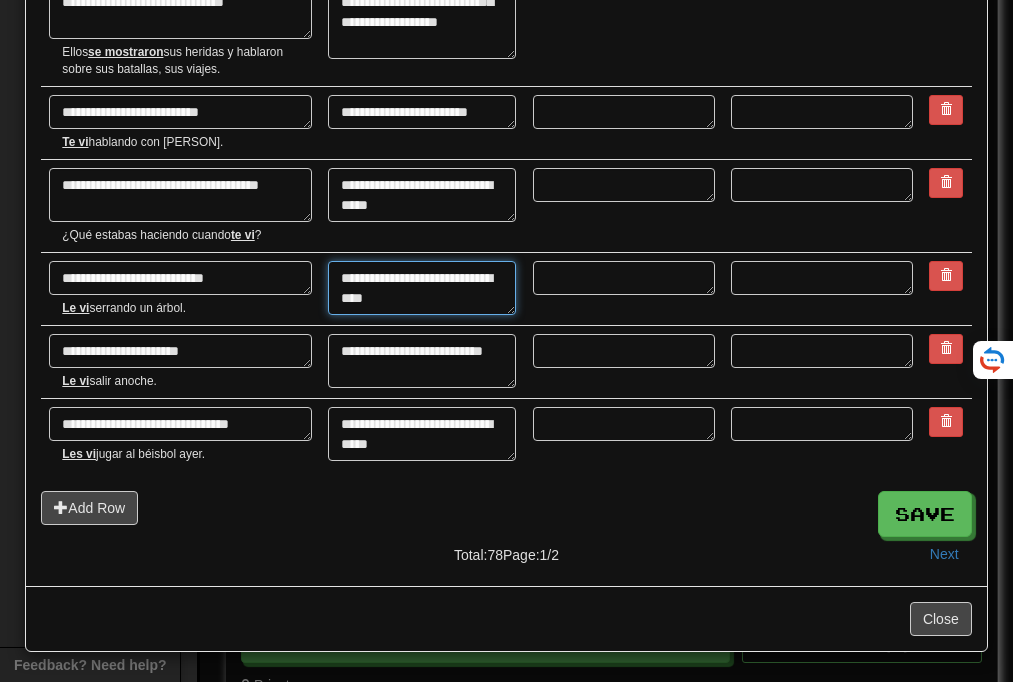 drag, startPoint x: 416, startPoint y: 348, endPoint x: 339, endPoint y: 326, distance: 80.08121 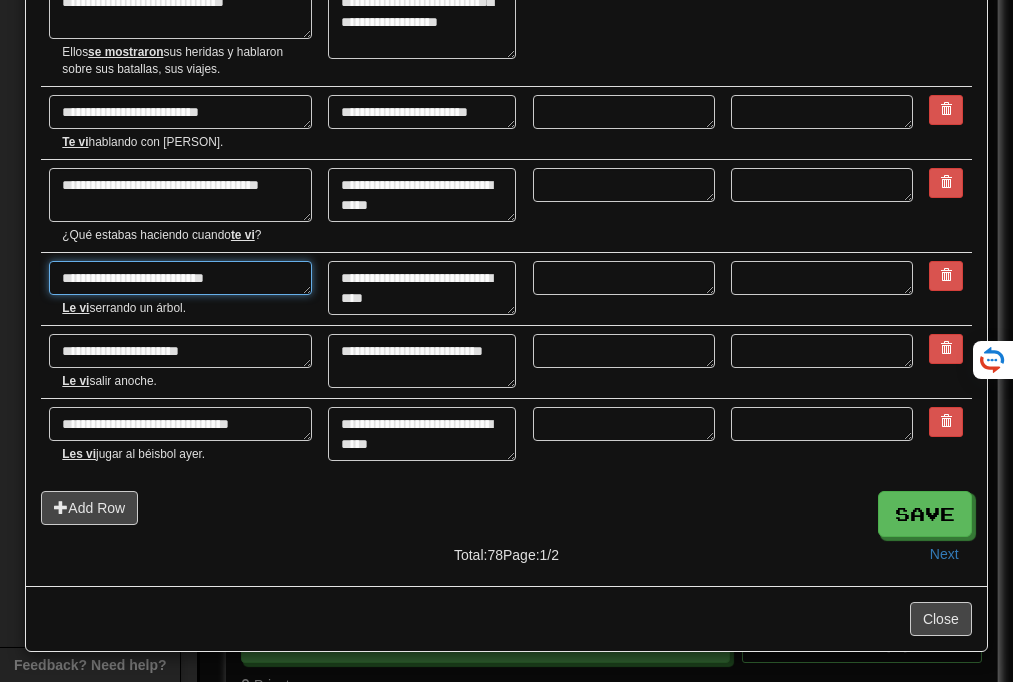 drag, startPoint x: 252, startPoint y: 329, endPoint x: 113, endPoint y: 322, distance: 139.17615 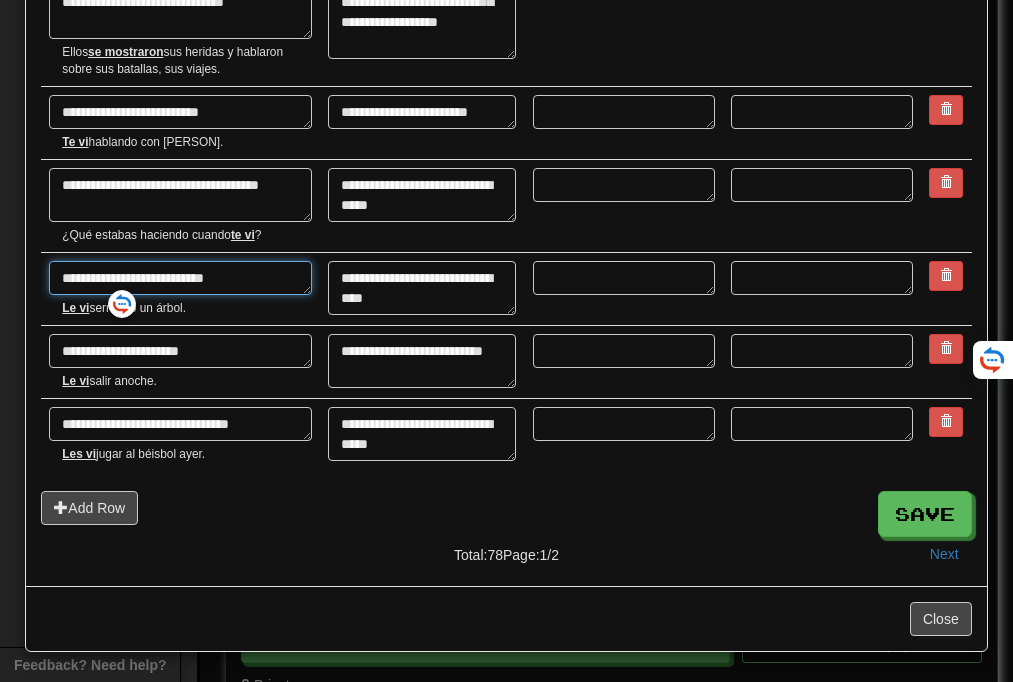 paste on "**********" 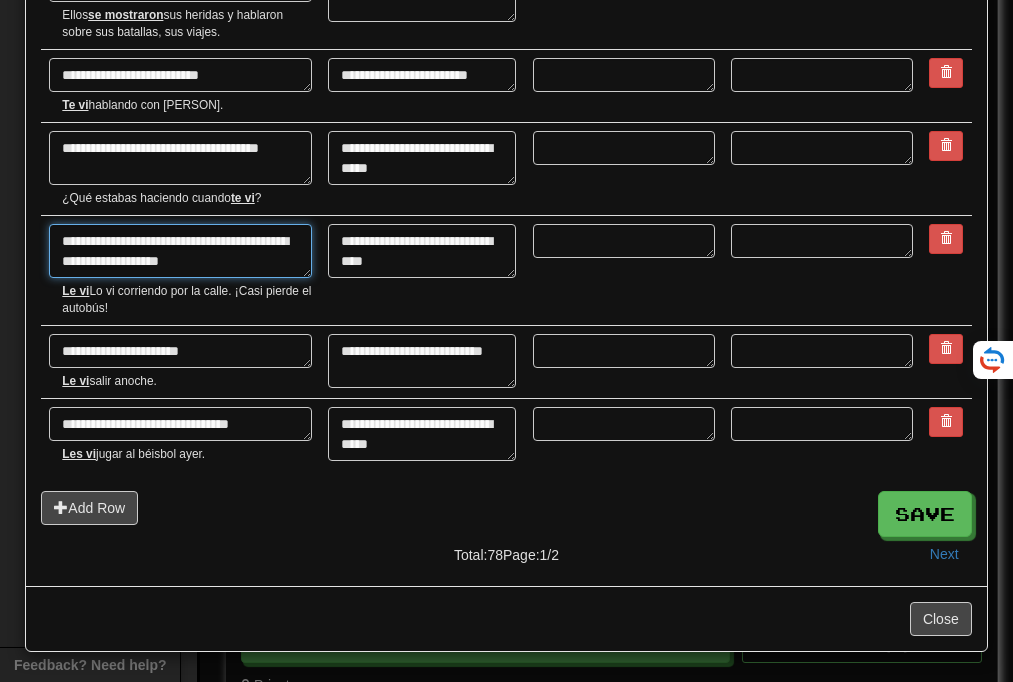click on "**********" at bounding box center (180, 251) 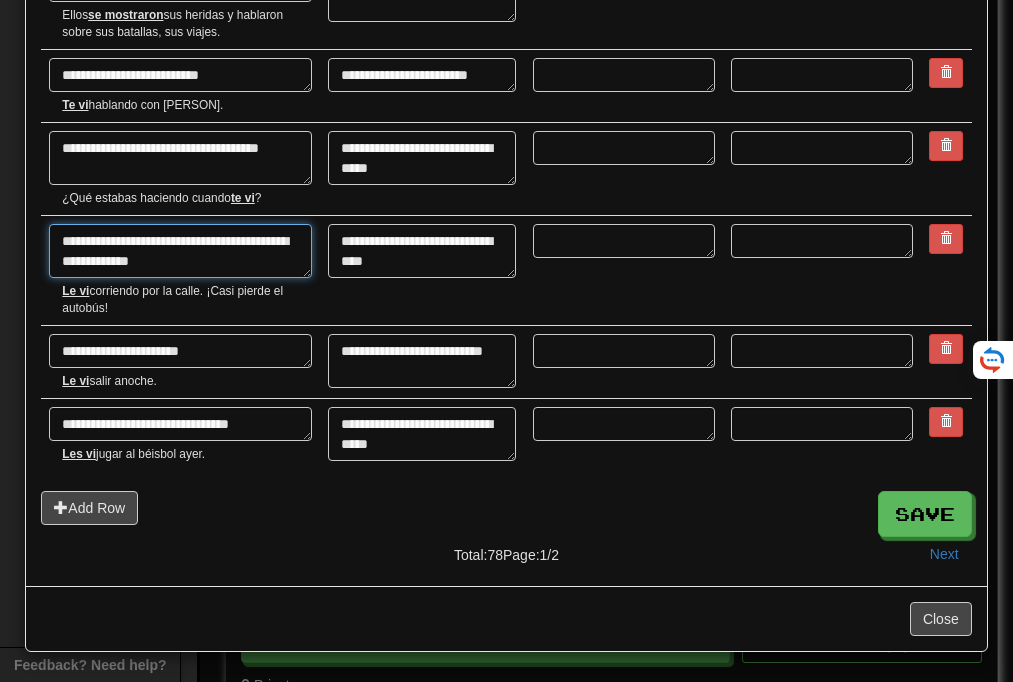 click on "**********" at bounding box center [180, 251] 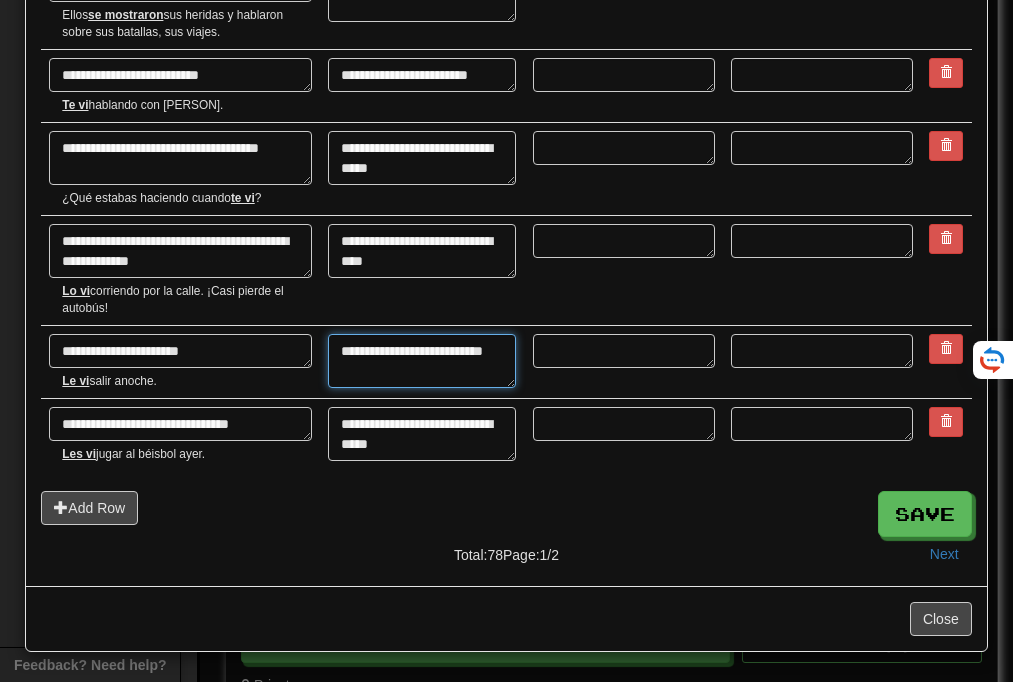 click on "**********" at bounding box center [421, 361] 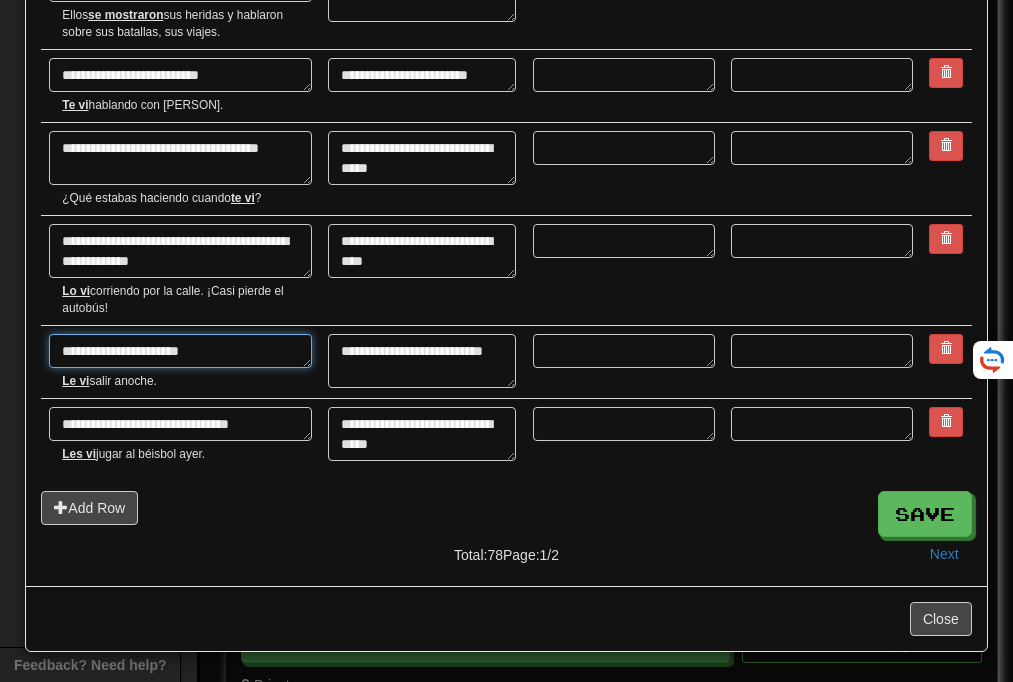 click on "**********" at bounding box center (180, 351) 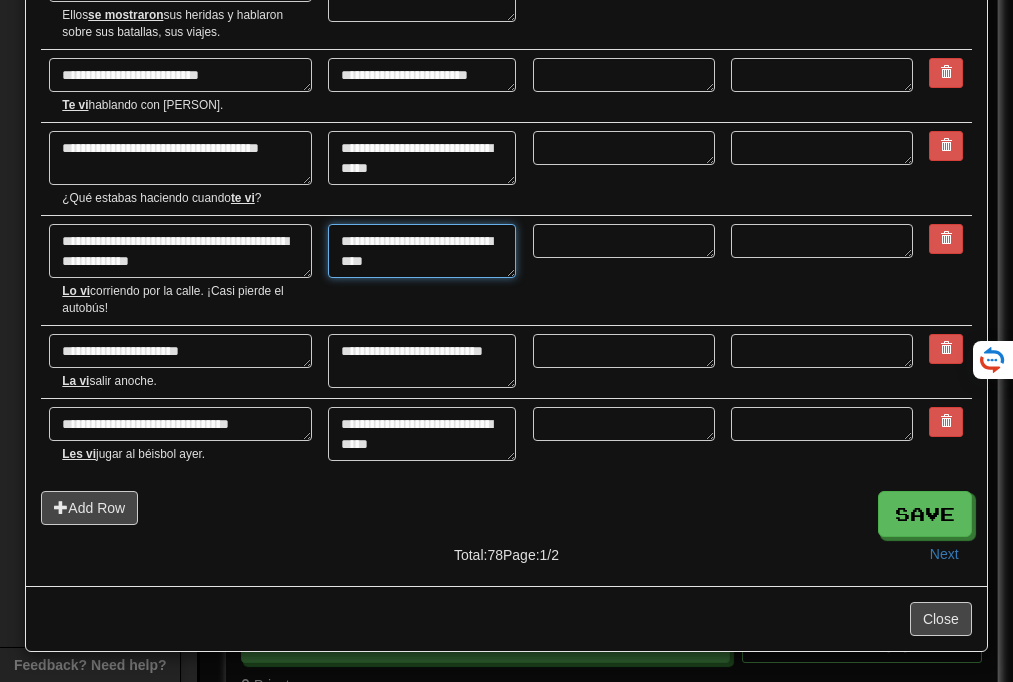 click on "**********" at bounding box center (421, 251) 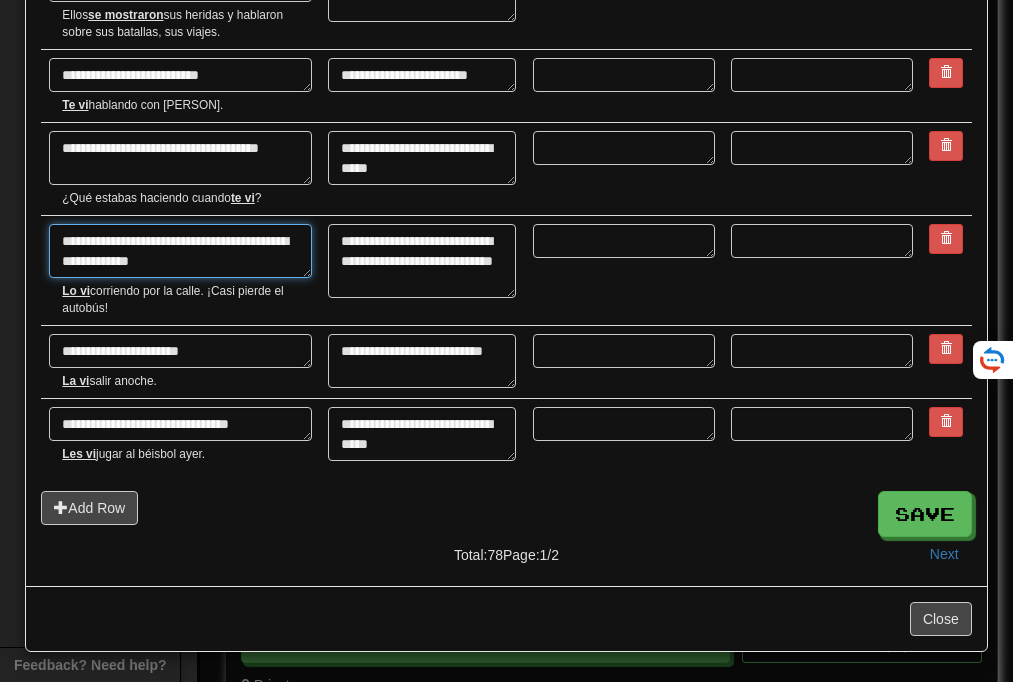 drag, startPoint x: 170, startPoint y: 345, endPoint x: 123, endPoint y: 348, distance: 47.095646 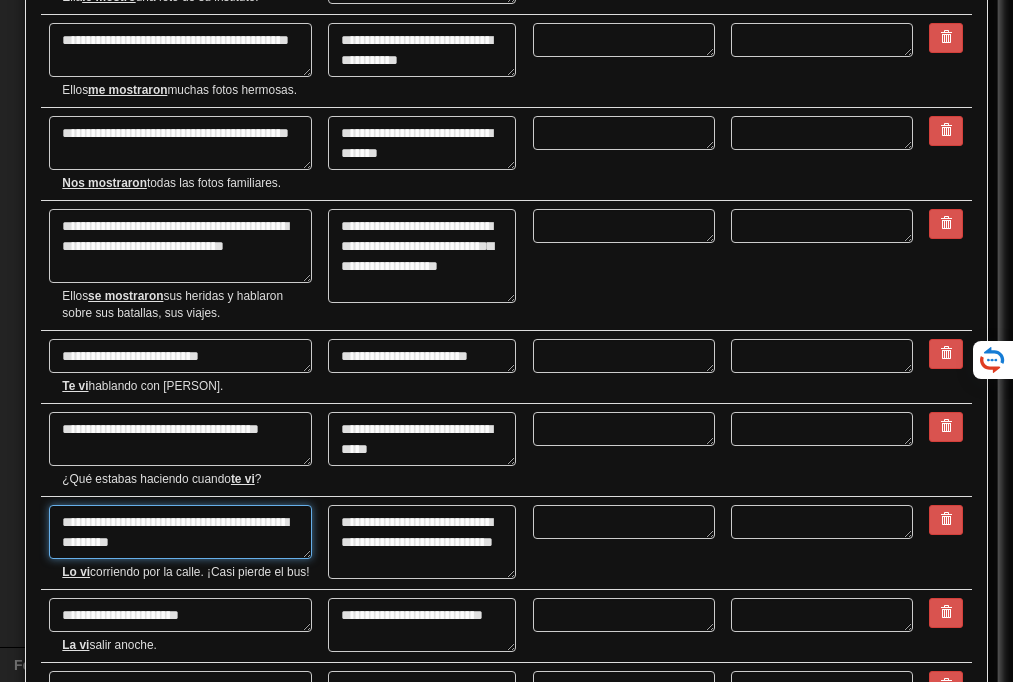scroll, scrollTop: 3998, scrollLeft: 0, axis: vertical 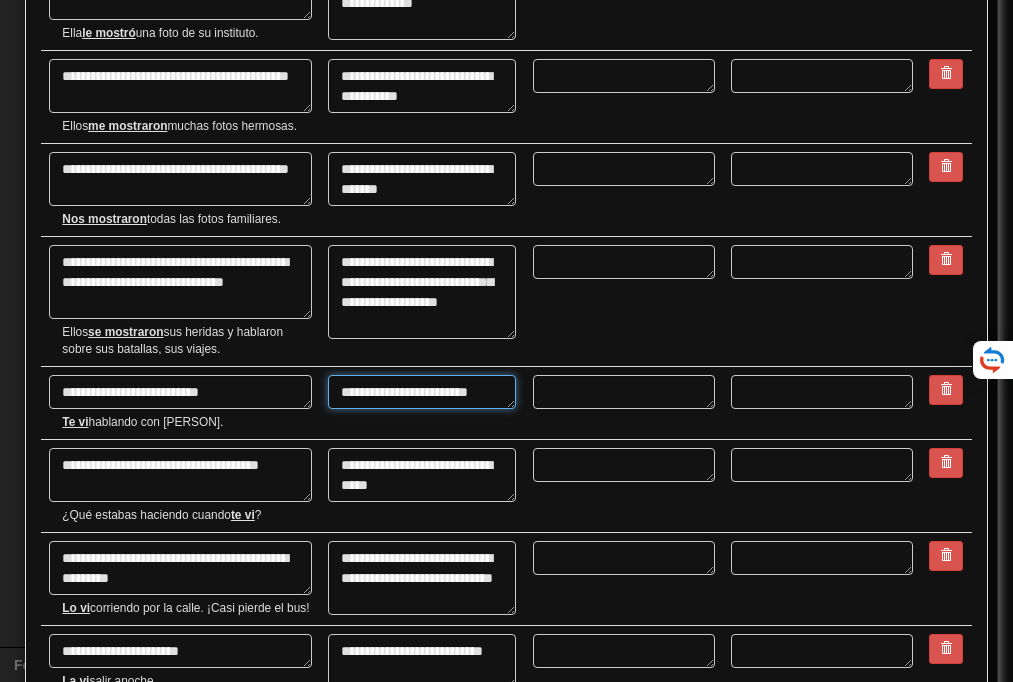 click on "**********" at bounding box center [421, 392] 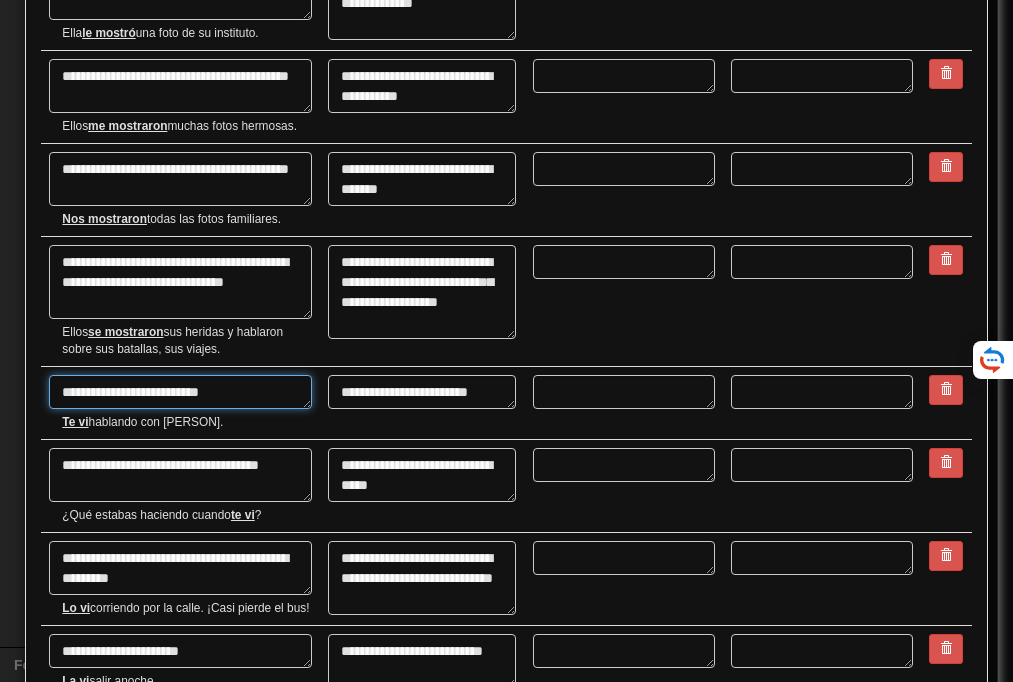 click on "**********" at bounding box center [180, 392] 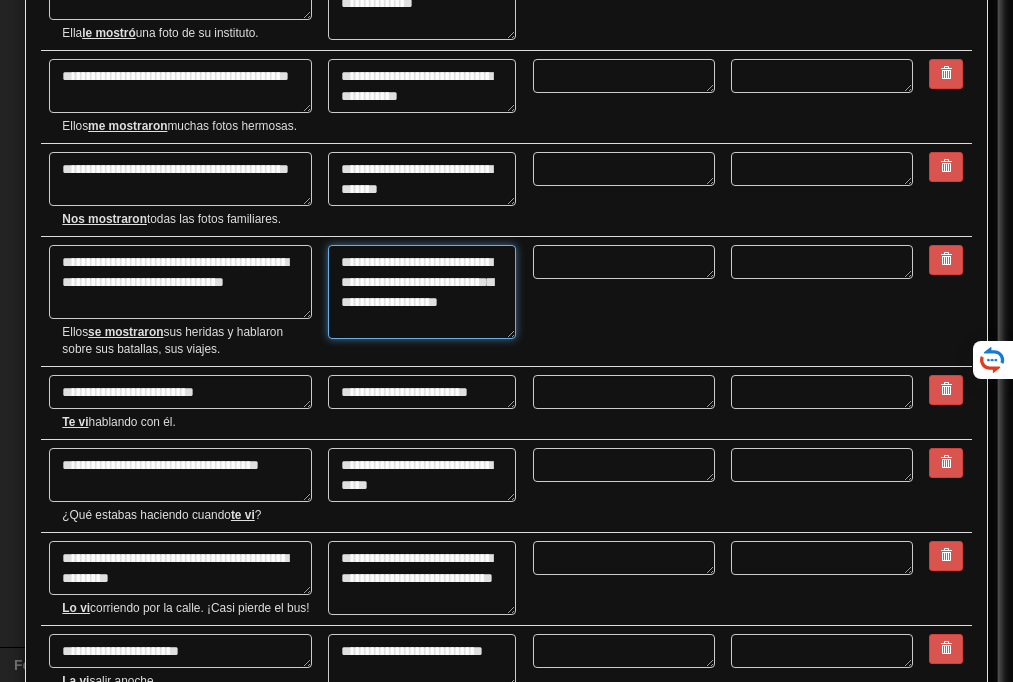 click on "**********" at bounding box center (421, 292) 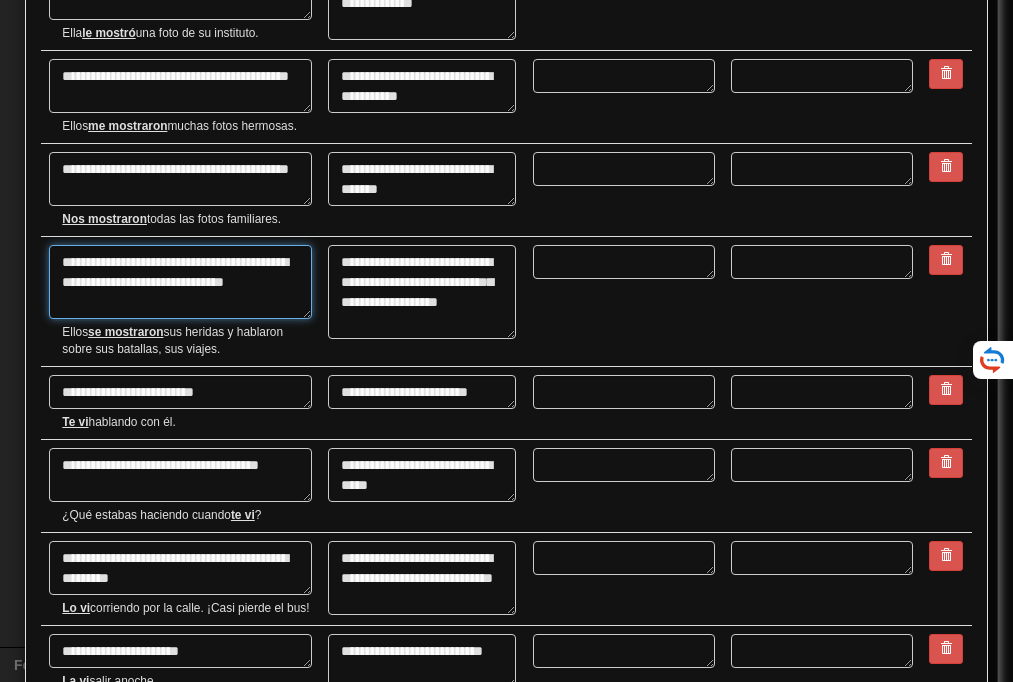 click on "**********" at bounding box center (180, 282) 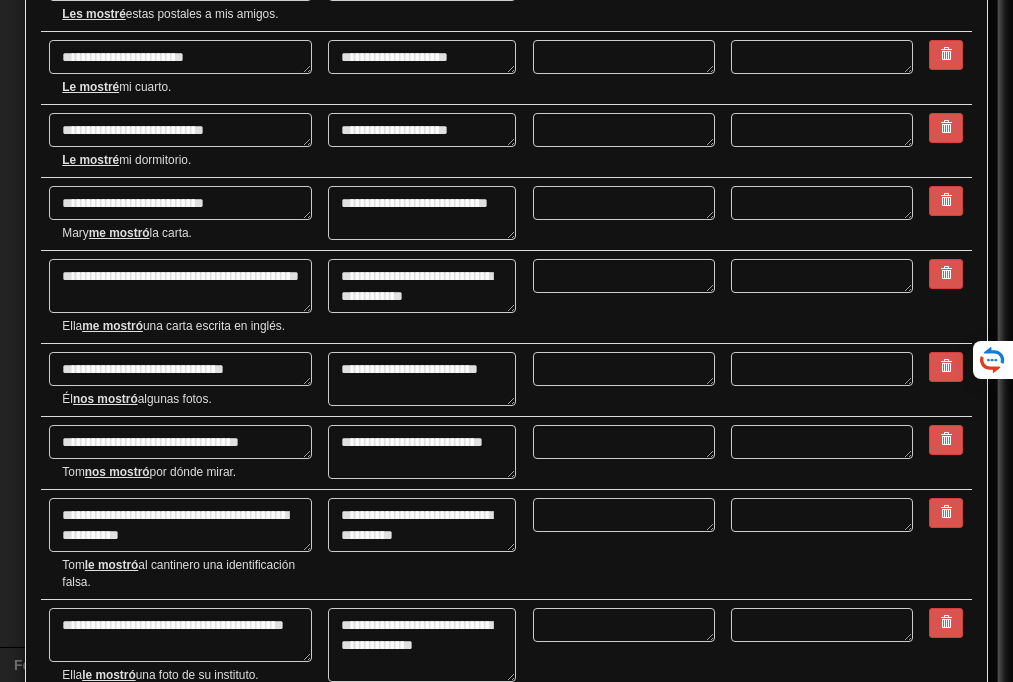 scroll, scrollTop: 3312, scrollLeft: 0, axis: vertical 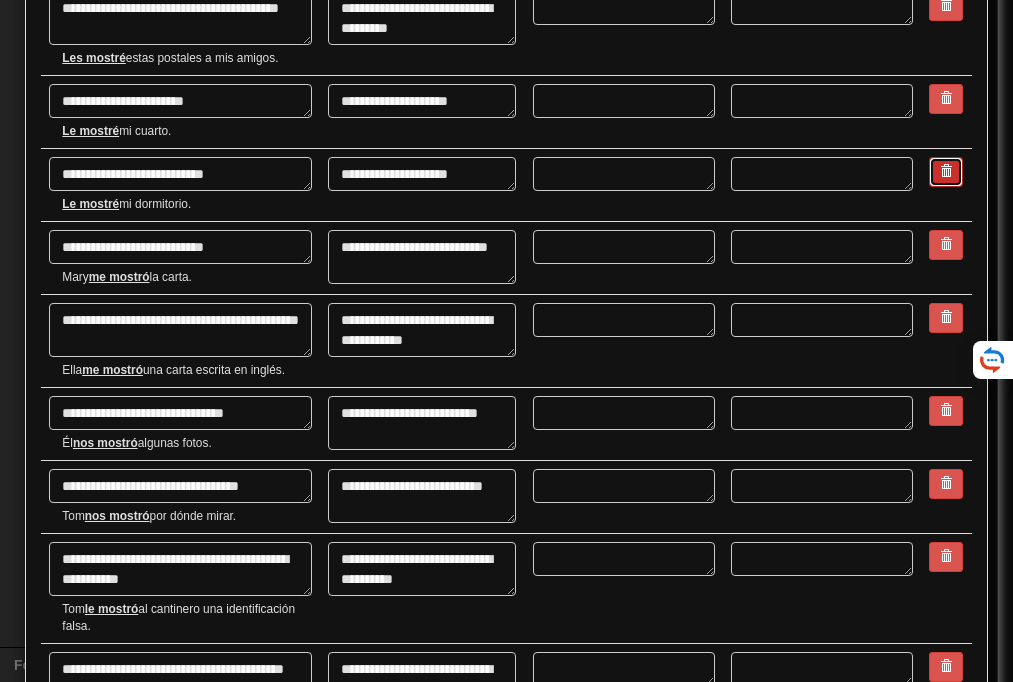click at bounding box center [946, 171] 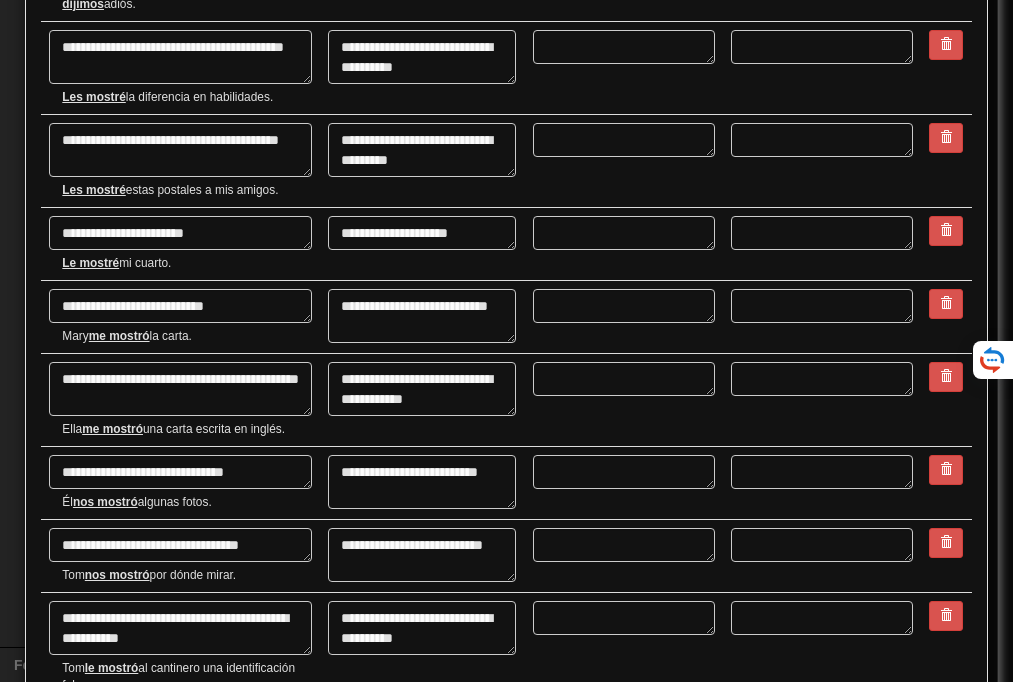 scroll, scrollTop: 3175, scrollLeft: 0, axis: vertical 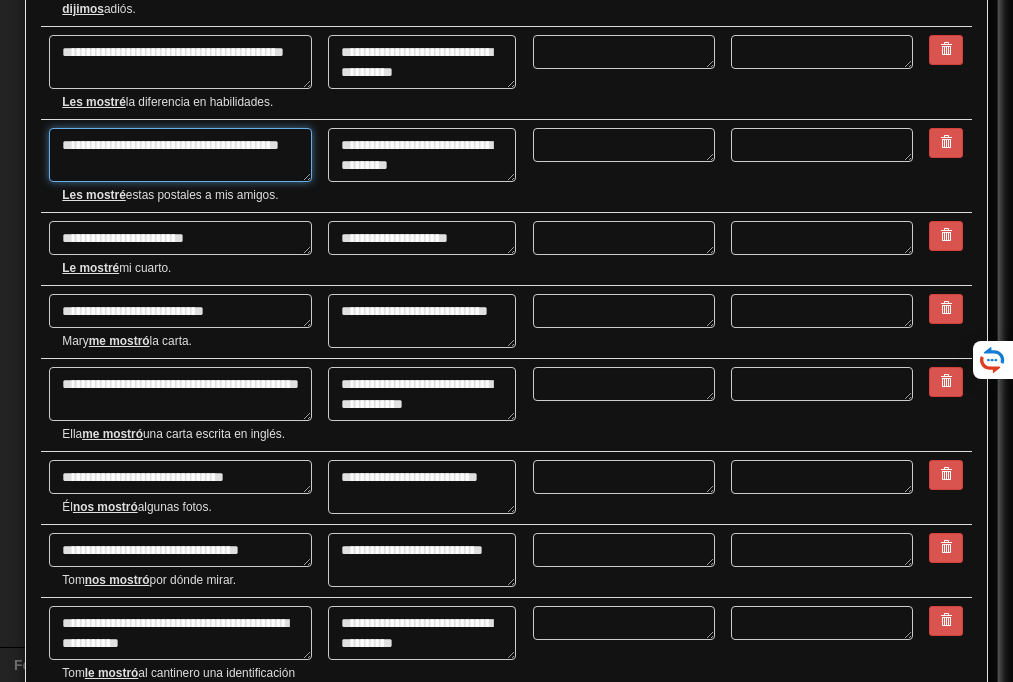 click on "**********" at bounding box center (180, 155) 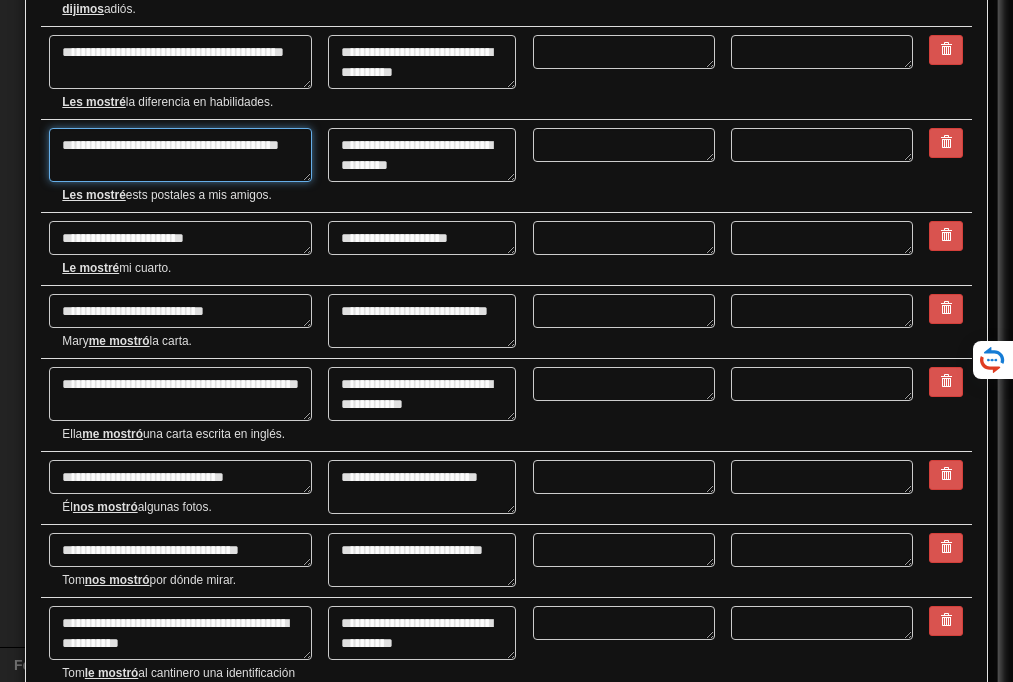 click on "**********" at bounding box center (180, 155) 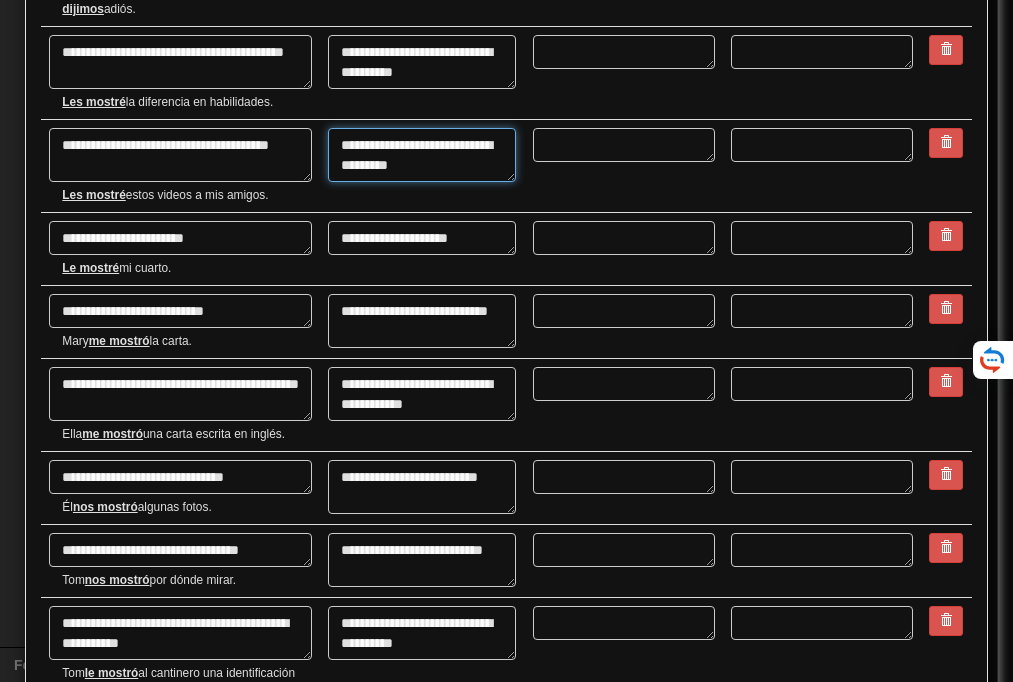 click on "**********" at bounding box center (421, 155) 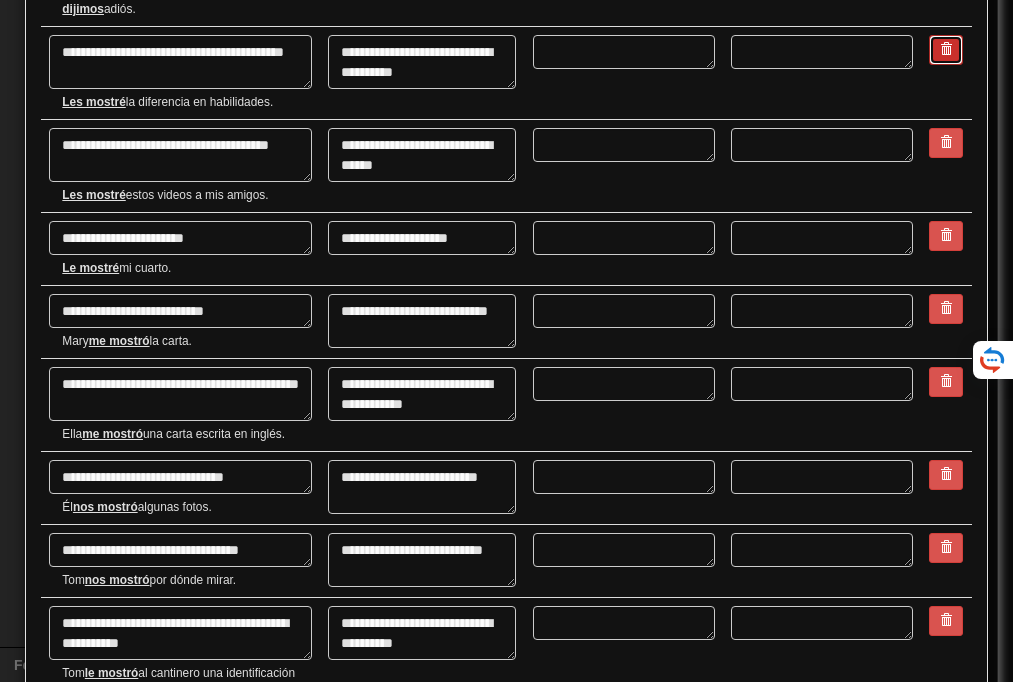 click at bounding box center (946, 49) 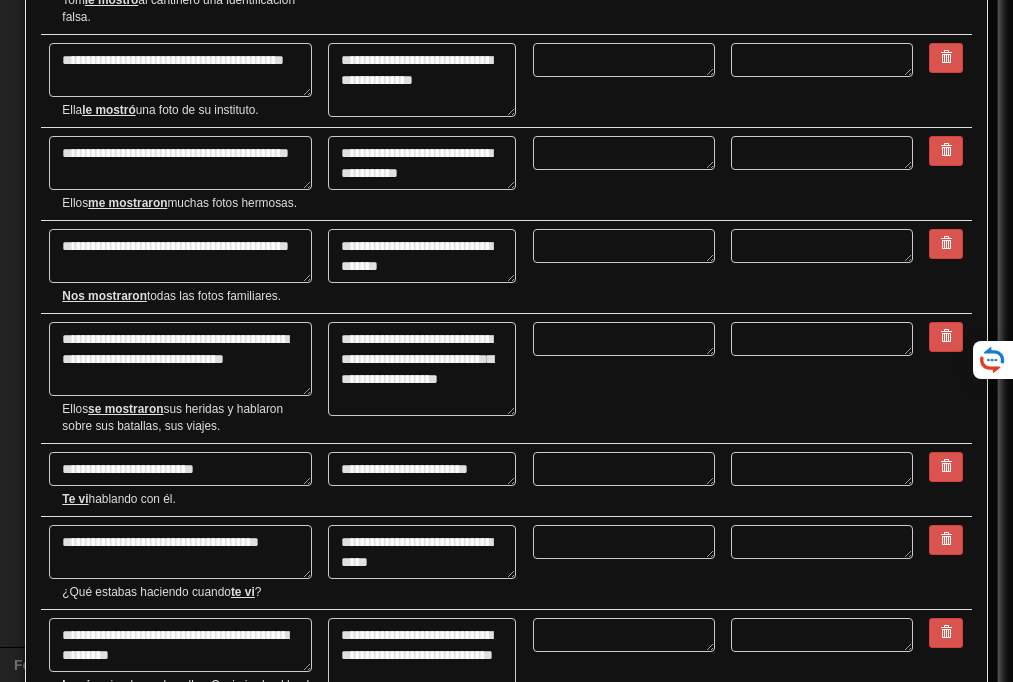 scroll, scrollTop: 4450, scrollLeft: 0, axis: vertical 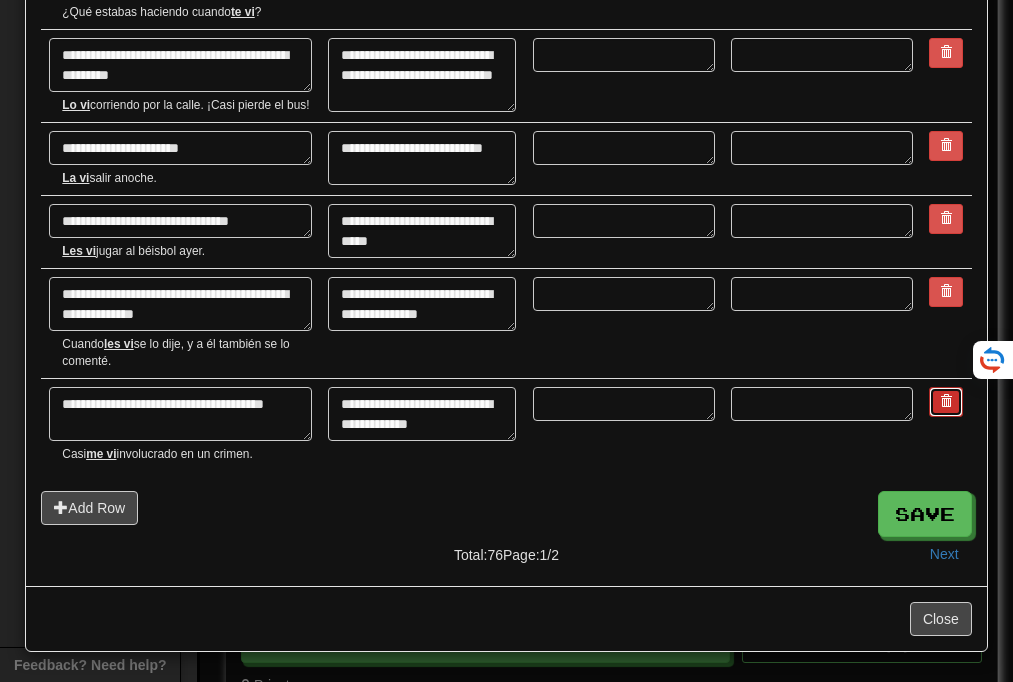 click at bounding box center (946, 402) 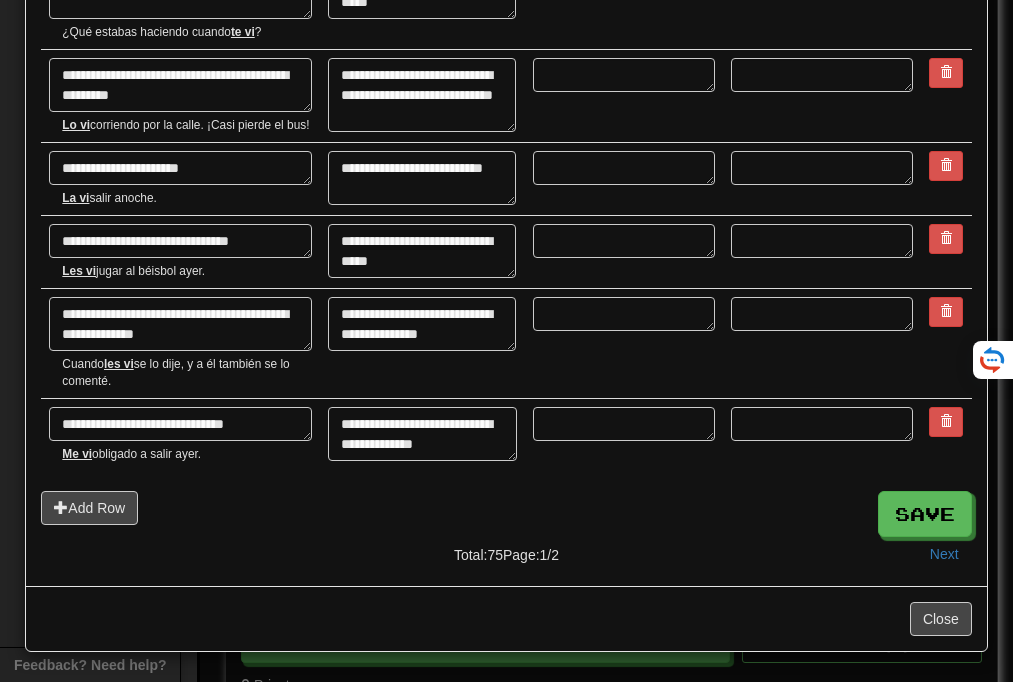 scroll, scrollTop: 4430, scrollLeft: 0, axis: vertical 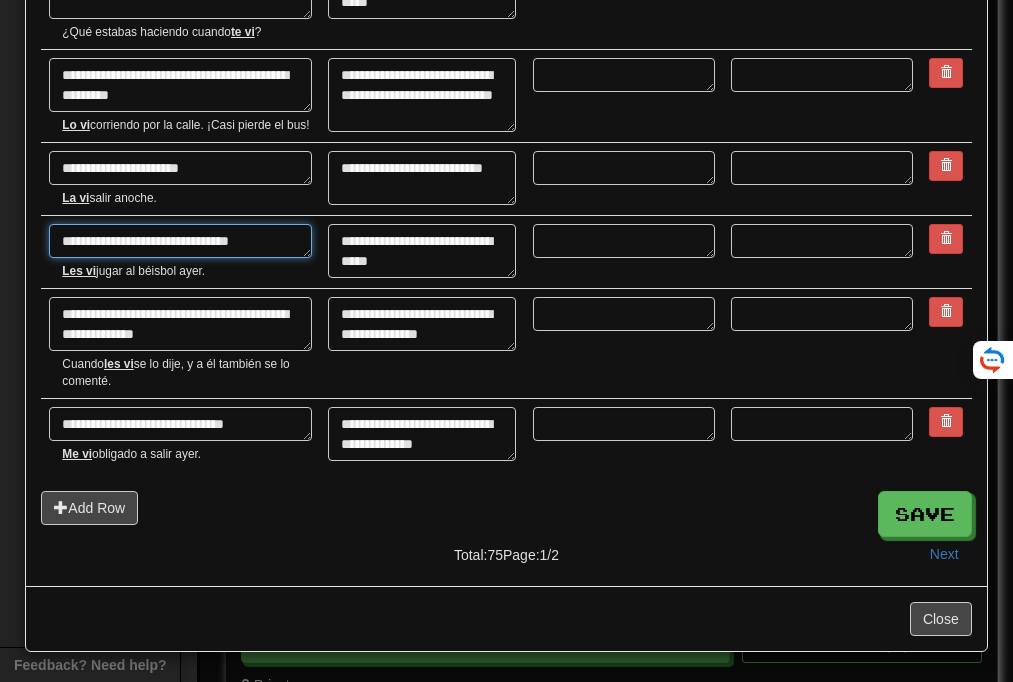 click on "**********" at bounding box center [180, 241] 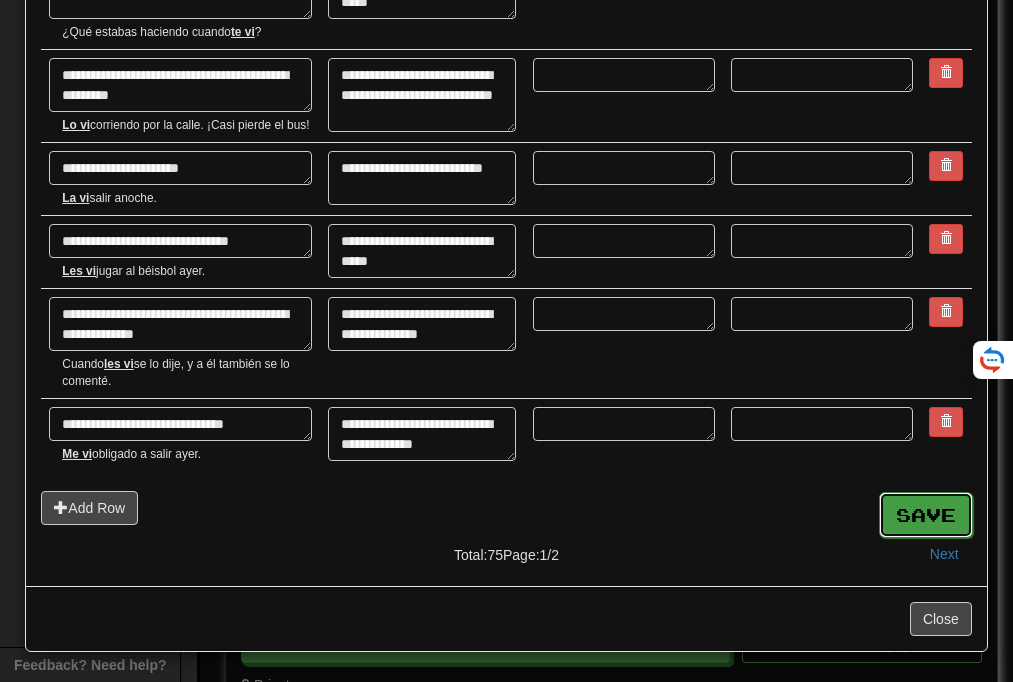click on "Save" at bounding box center (926, 515) 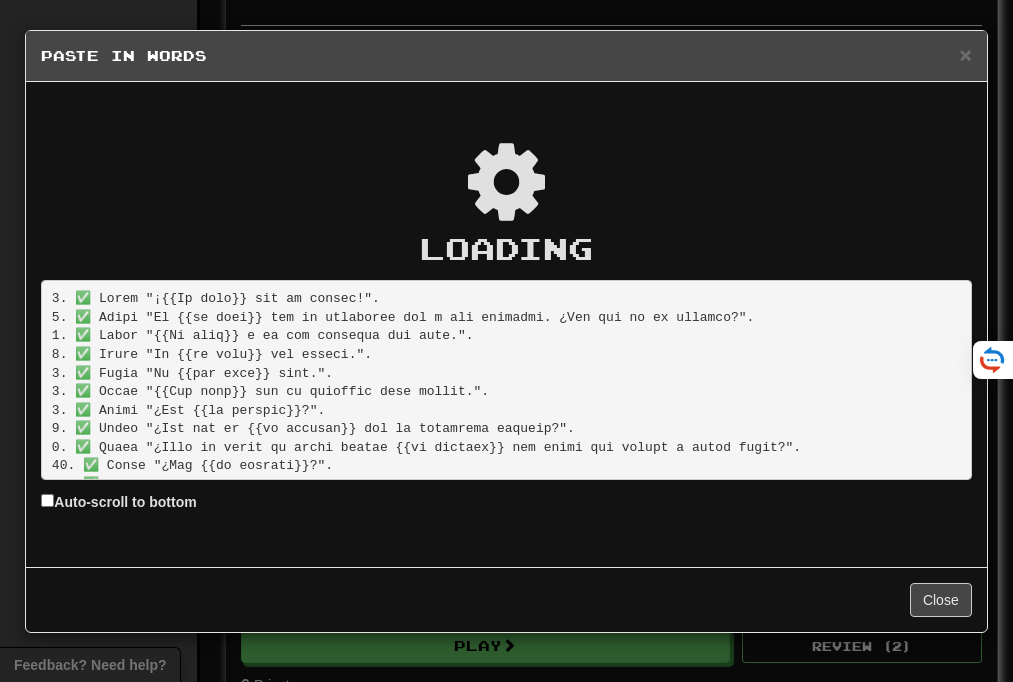scroll, scrollTop: 0, scrollLeft: 0, axis: both 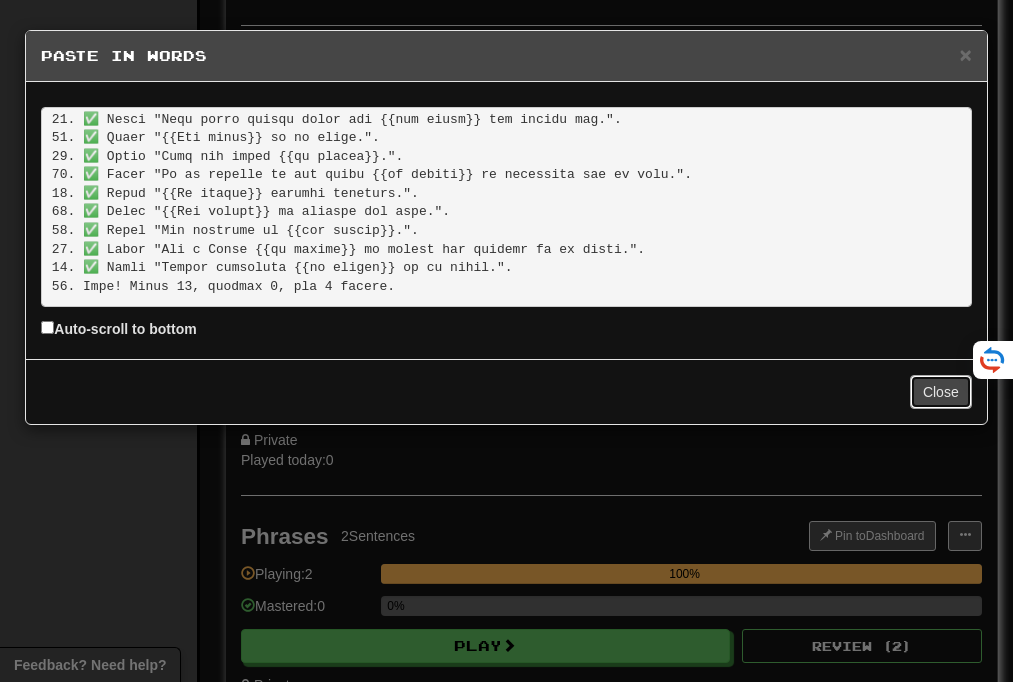 click on "Close" at bounding box center [941, 392] 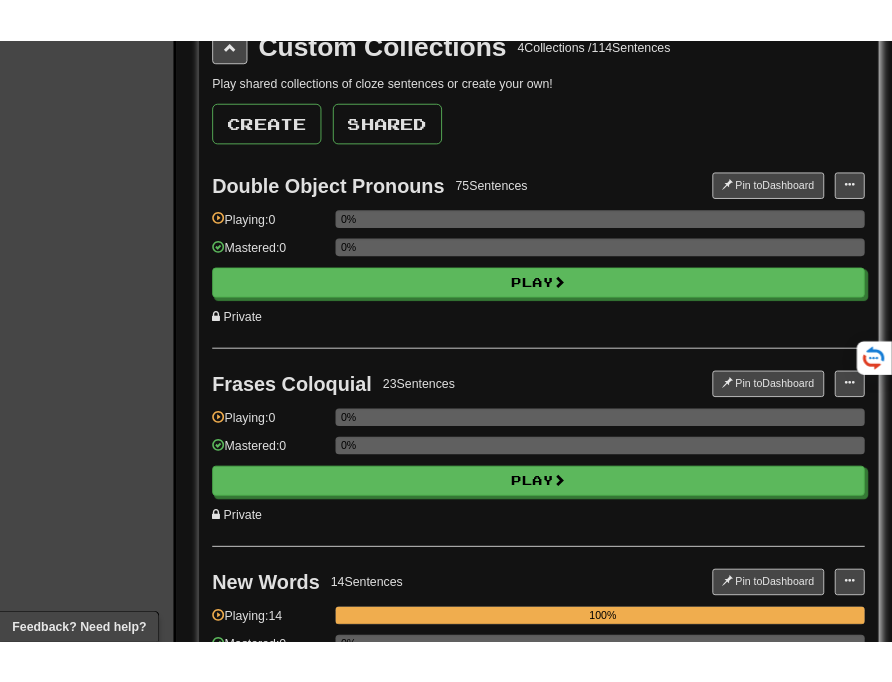 scroll, scrollTop: 3250, scrollLeft: 0, axis: vertical 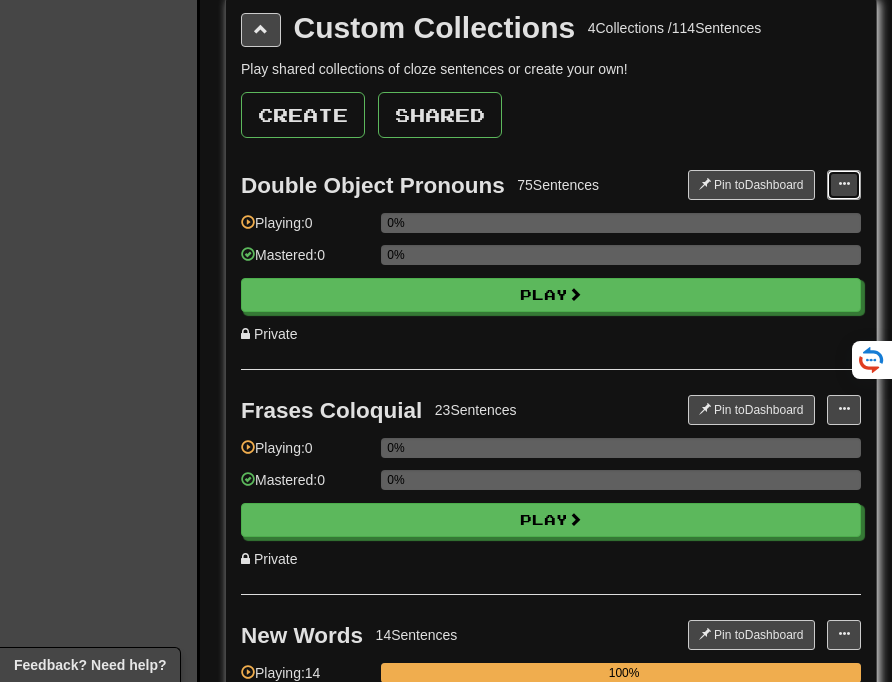 click at bounding box center (844, 184) 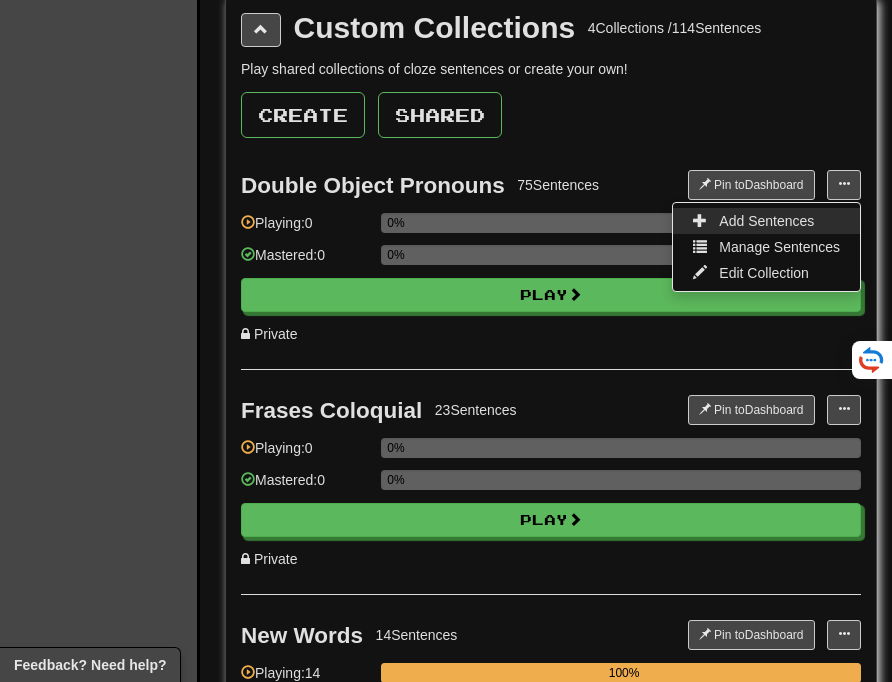 click on "Add Sentences" at bounding box center [766, 221] 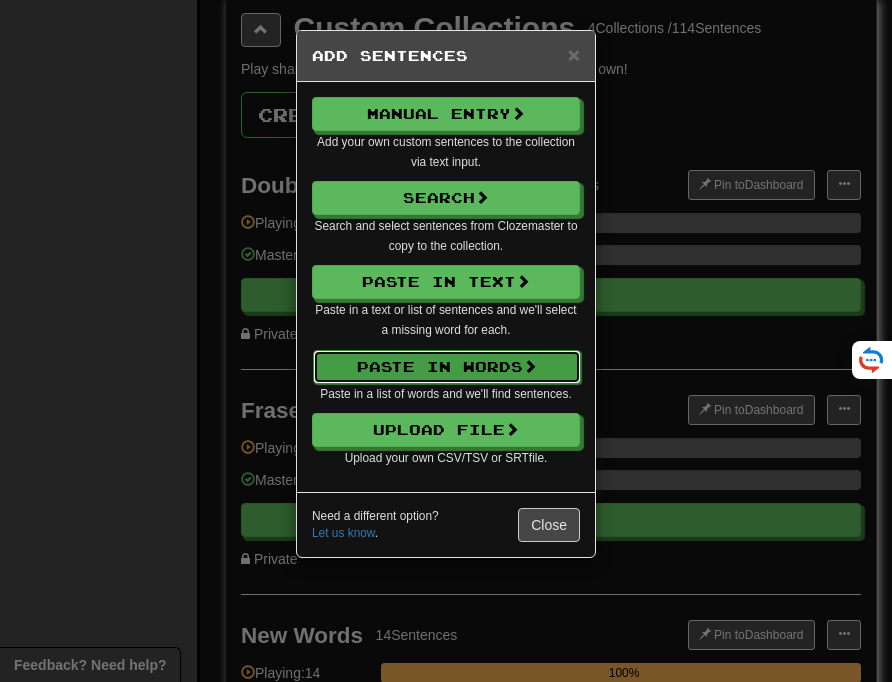 click on "Paste in Words" at bounding box center [447, 367] 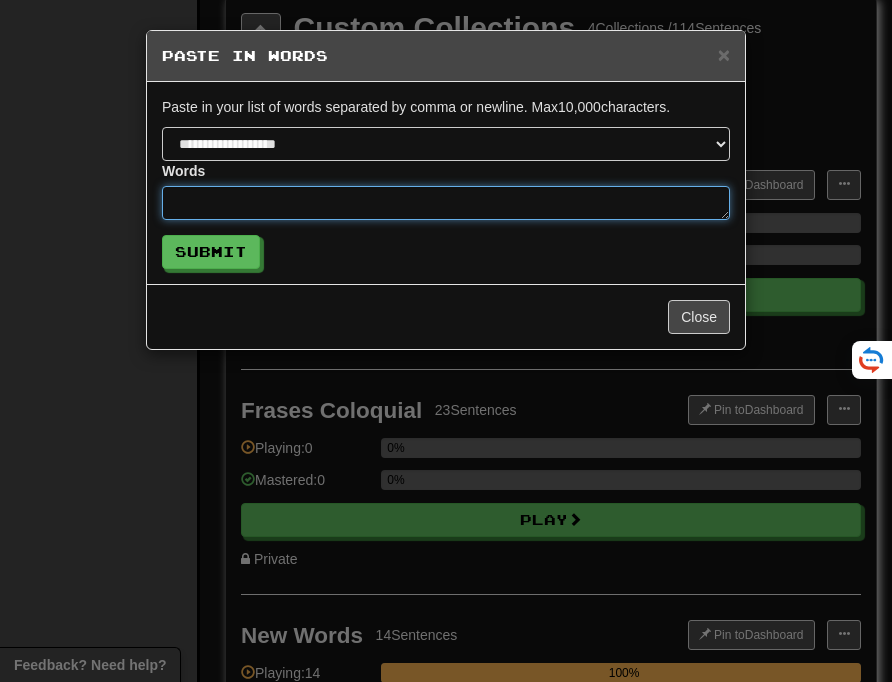 click at bounding box center (446, 203) 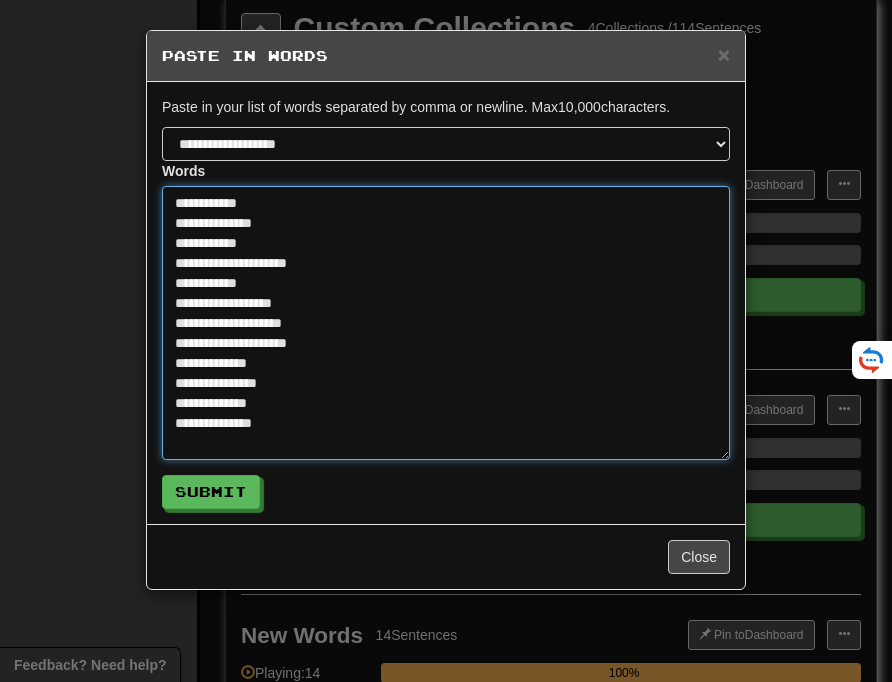 click on "**********" at bounding box center (446, 323) 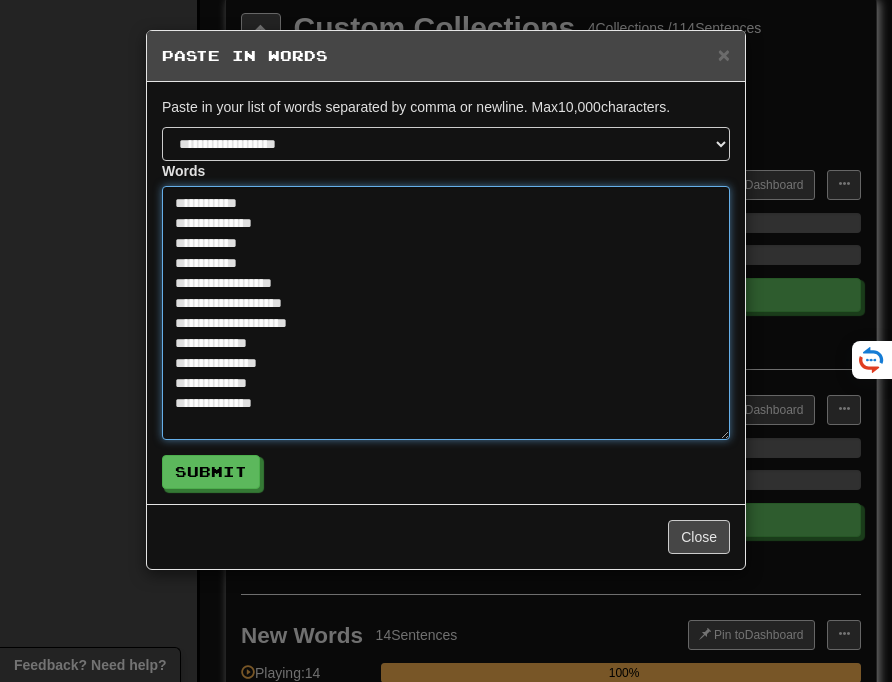 drag, startPoint x: 306, startPoint y: 327, endPoint x: 173, endPoint y: 288, distance: 138.60014 